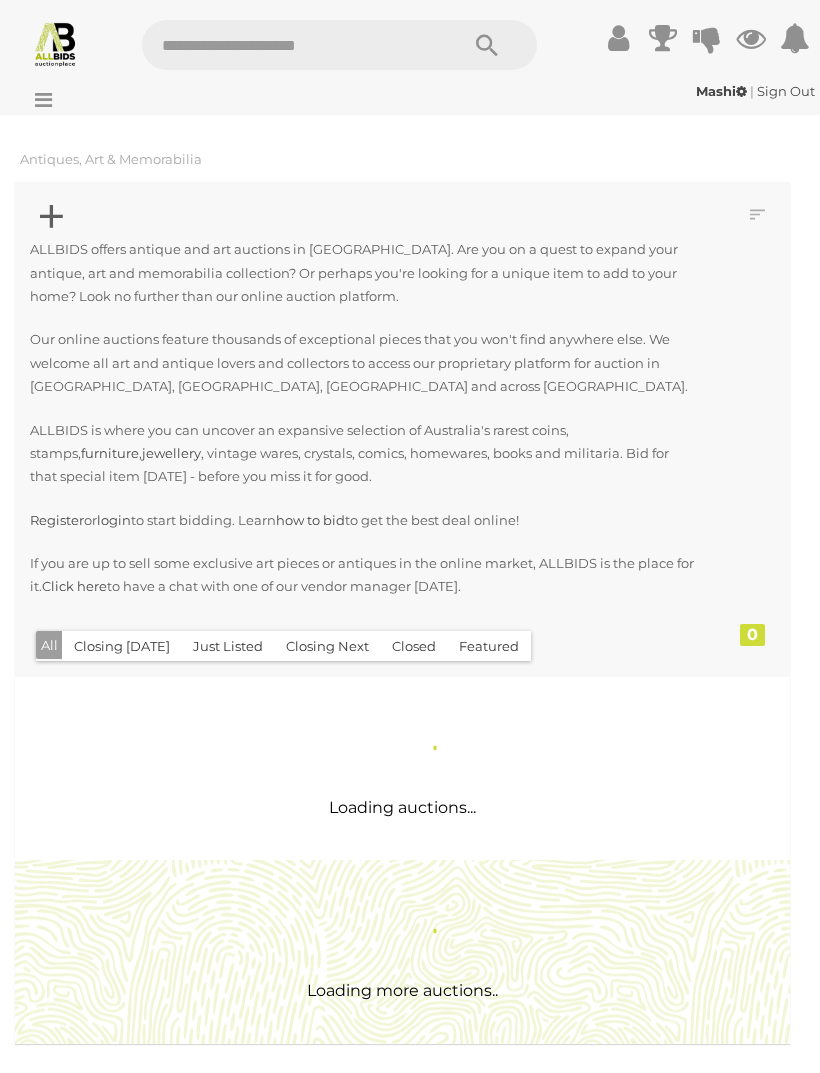 scroll, scrollTop: 0, scrollLeft: 0, axis: both 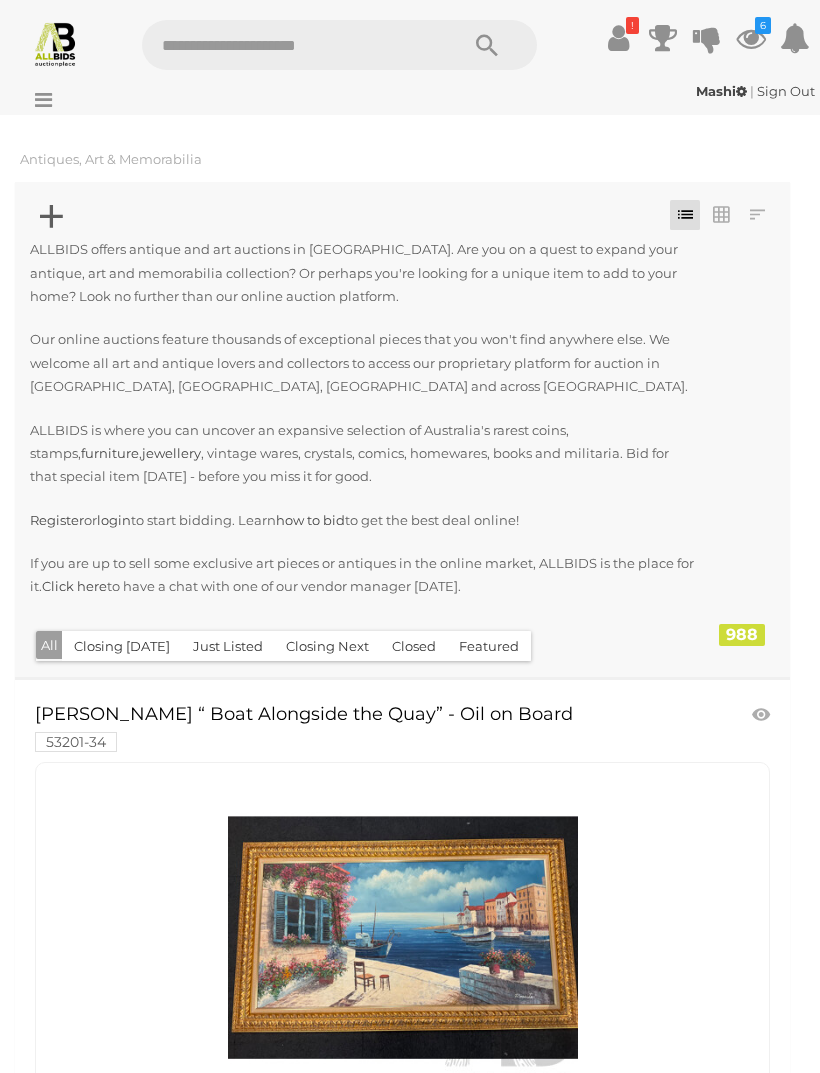 click on "Closing First
Closing Last
Lowest Bid
Highest Bid
Item Name A-Z
Item Name Z-A
Added Earliest
Recently Added
All Closing Today" at bounding box center (402, 429) 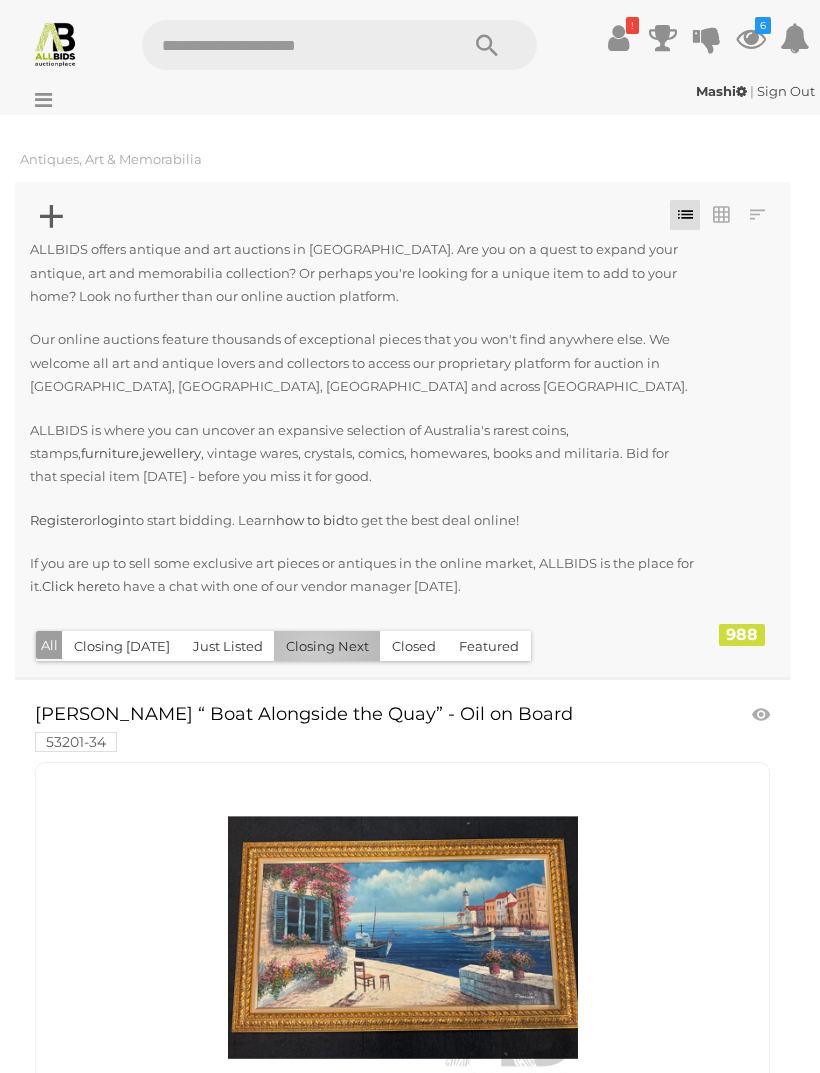 click on "Closing Next" at bounding box center (327, 646) 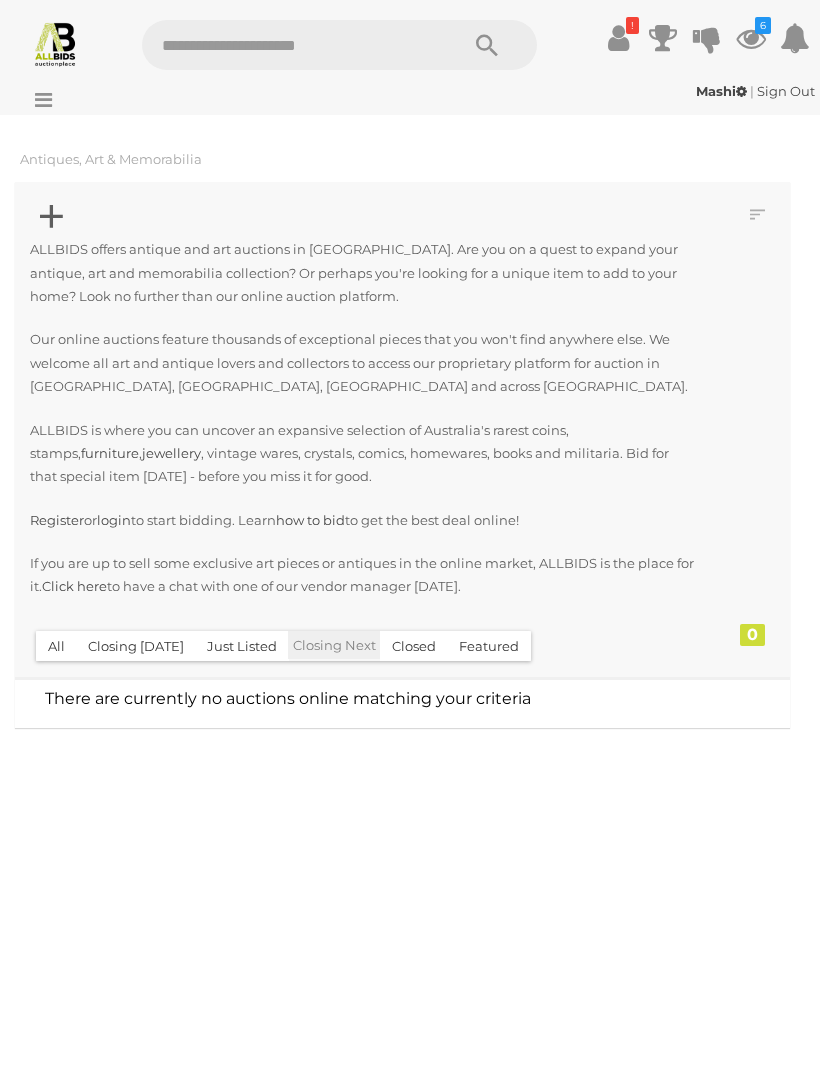 click on "All" at bounding box center (56, 646) 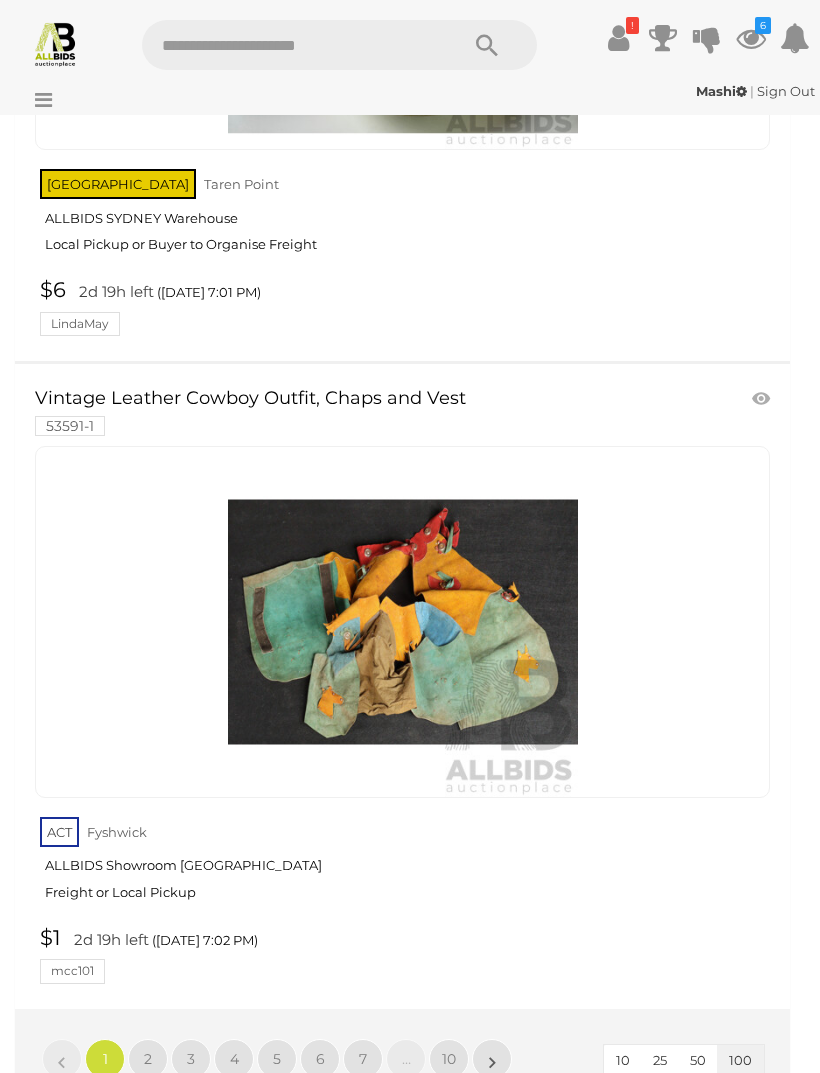 scroll, scrollTop: 65679, scrollLeft: 0, axis: vertical 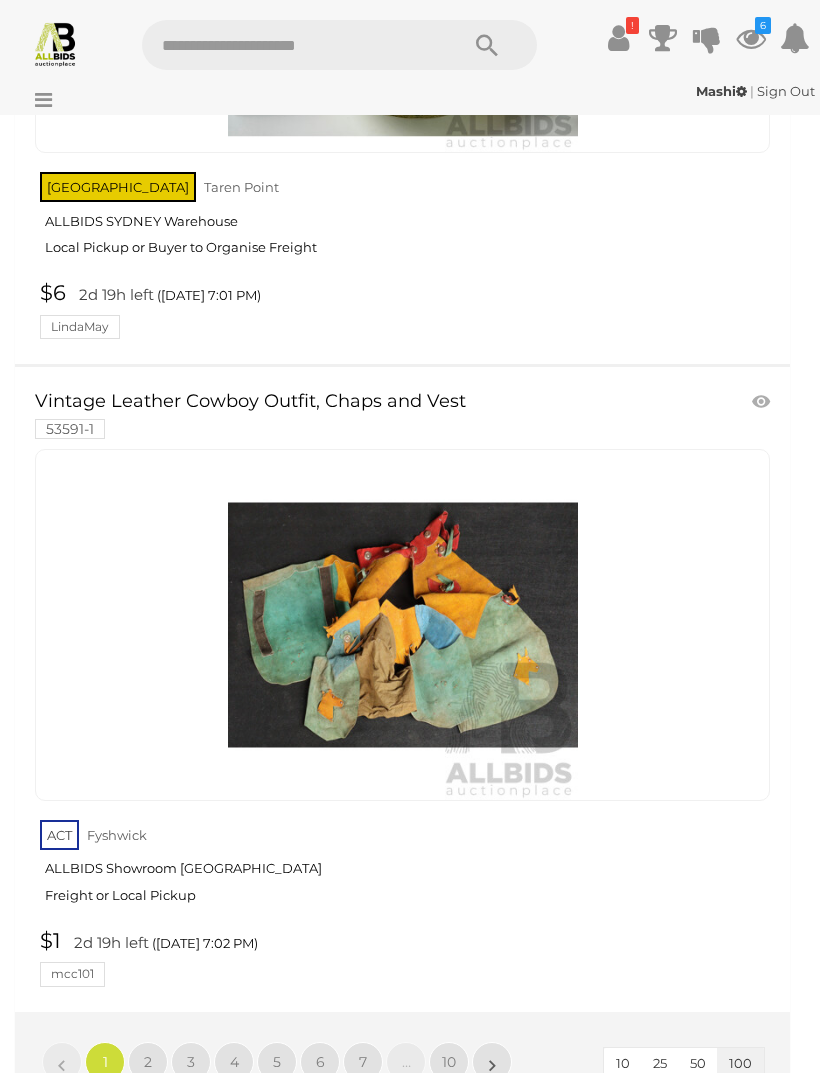 click on "2" at bounding box center [148, 1062] 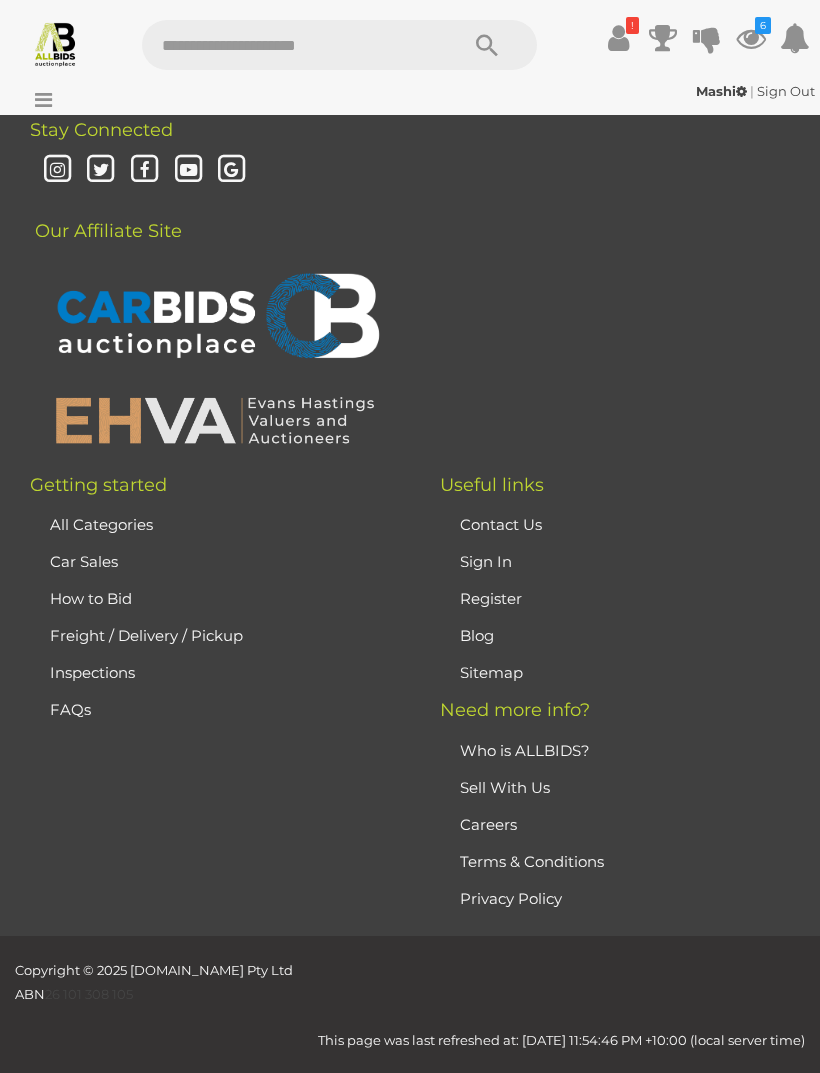 scroll, scrollTop: 471, scrollLeft: 0, axis: vertical 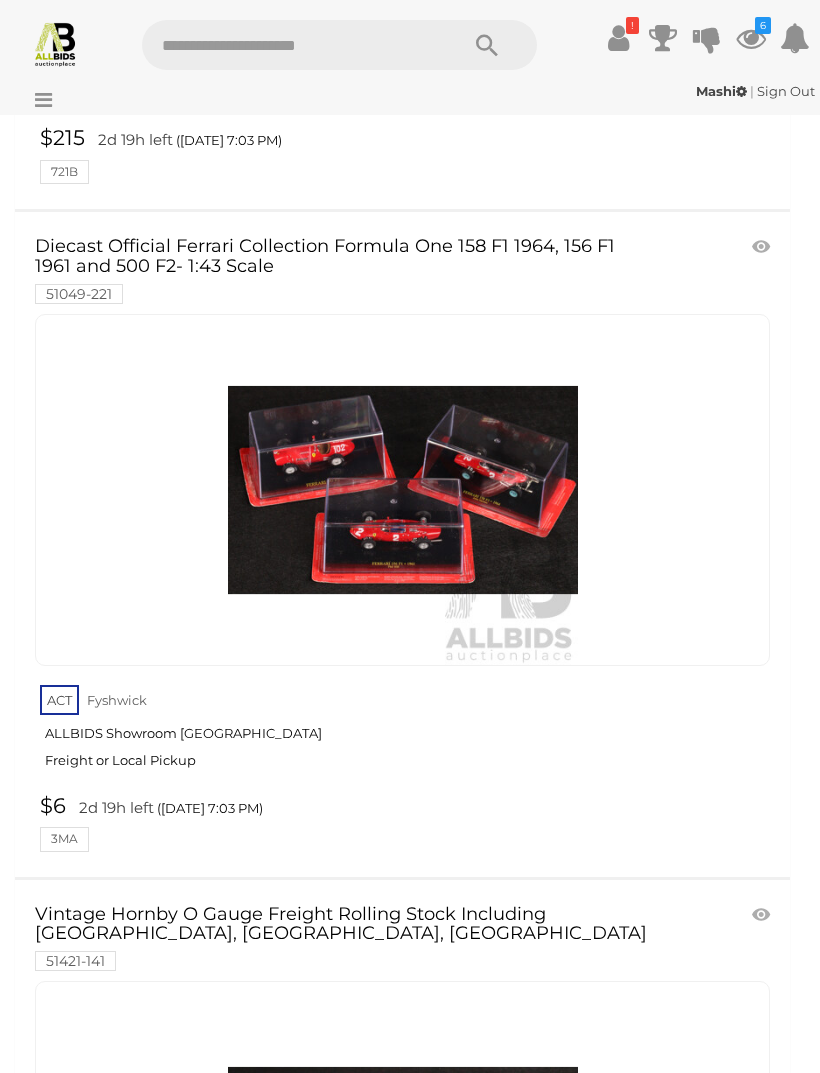 click on "Vintage Hornby O Gauge Freight Rolling Stock Including Trinidad Lake Asphalt, LNE, Bananas
51421-141
ACT  $1" at bounding box center (402, 1212) 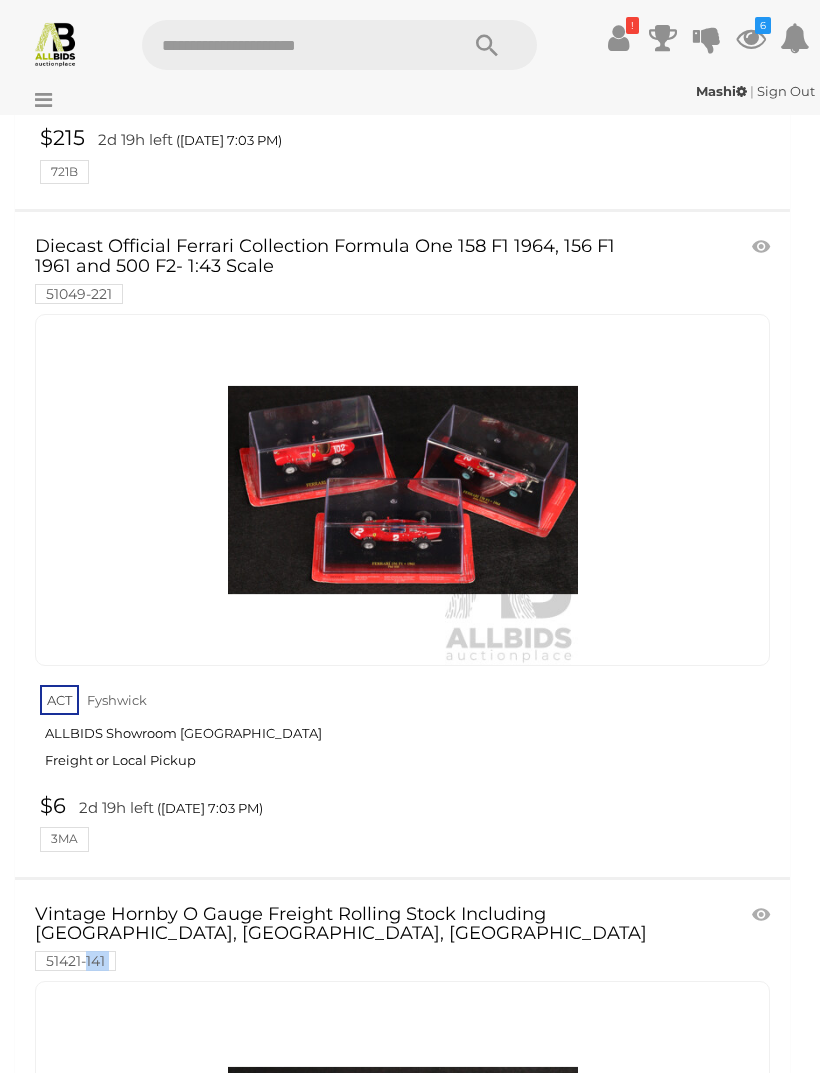click on "ACT
Fyshwick
ALLBIDS Showroom Fyshwick
Freight or Local Pickup" at bounding box center (405, 732) 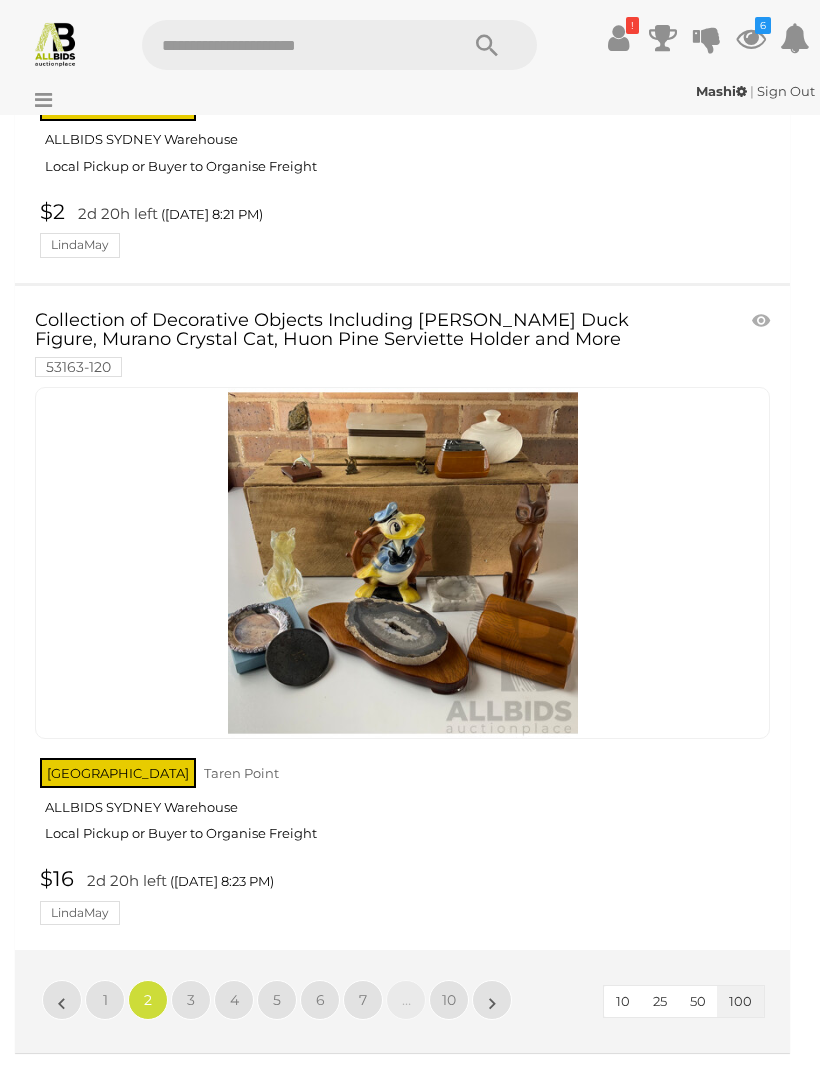 scroll, scrollTop: 65797, scrollLeft: 0, axis: vertical 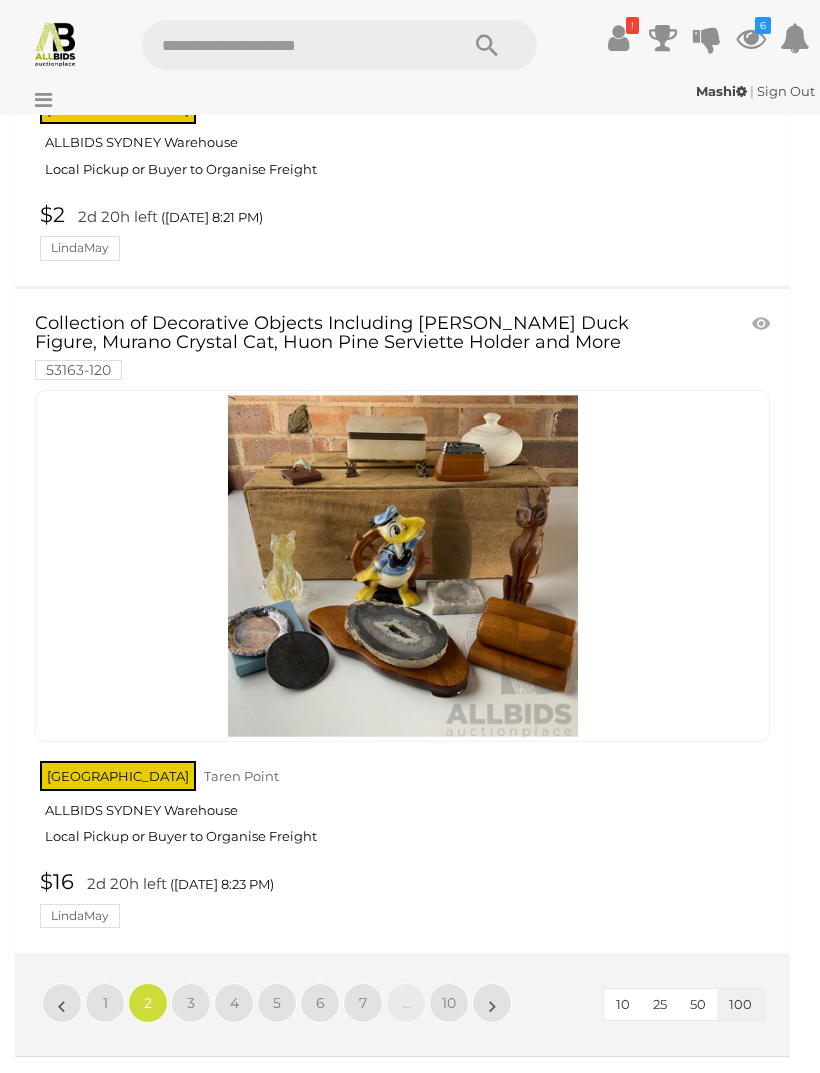 click on "3" at bounding box center [191, 1003] 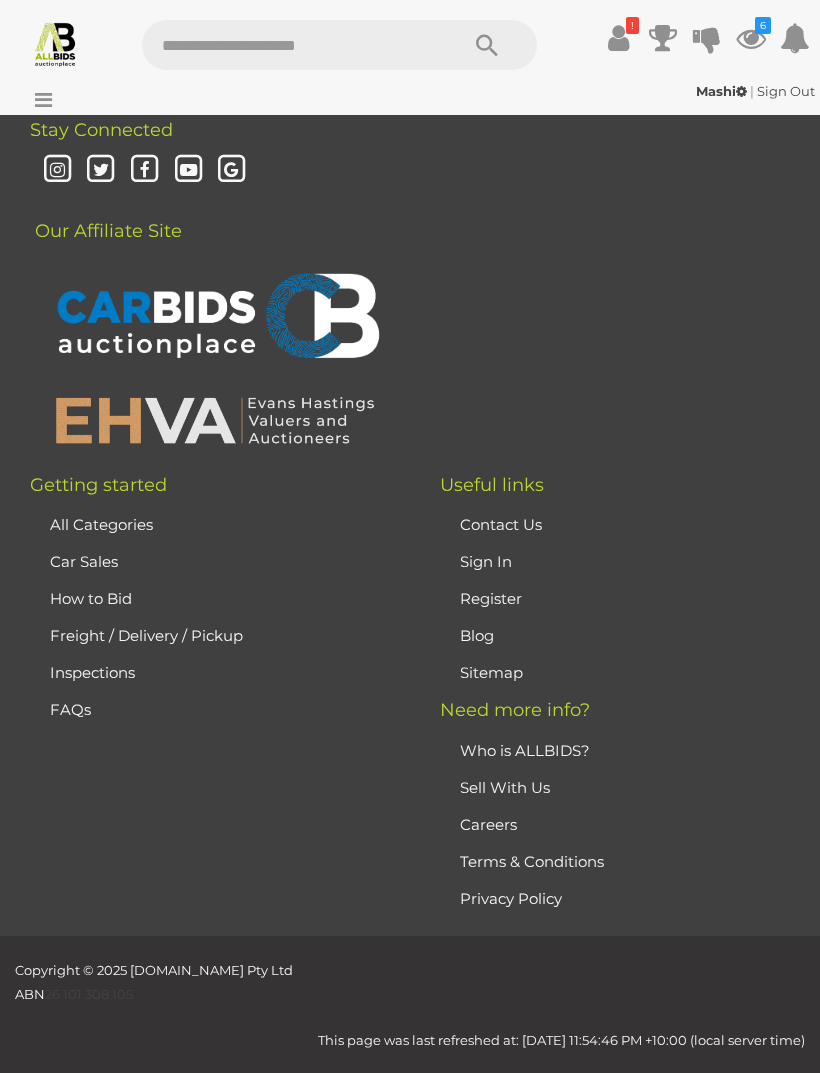 scroll, scrollTop: 471, scrollLeft: 0, axis: vertical 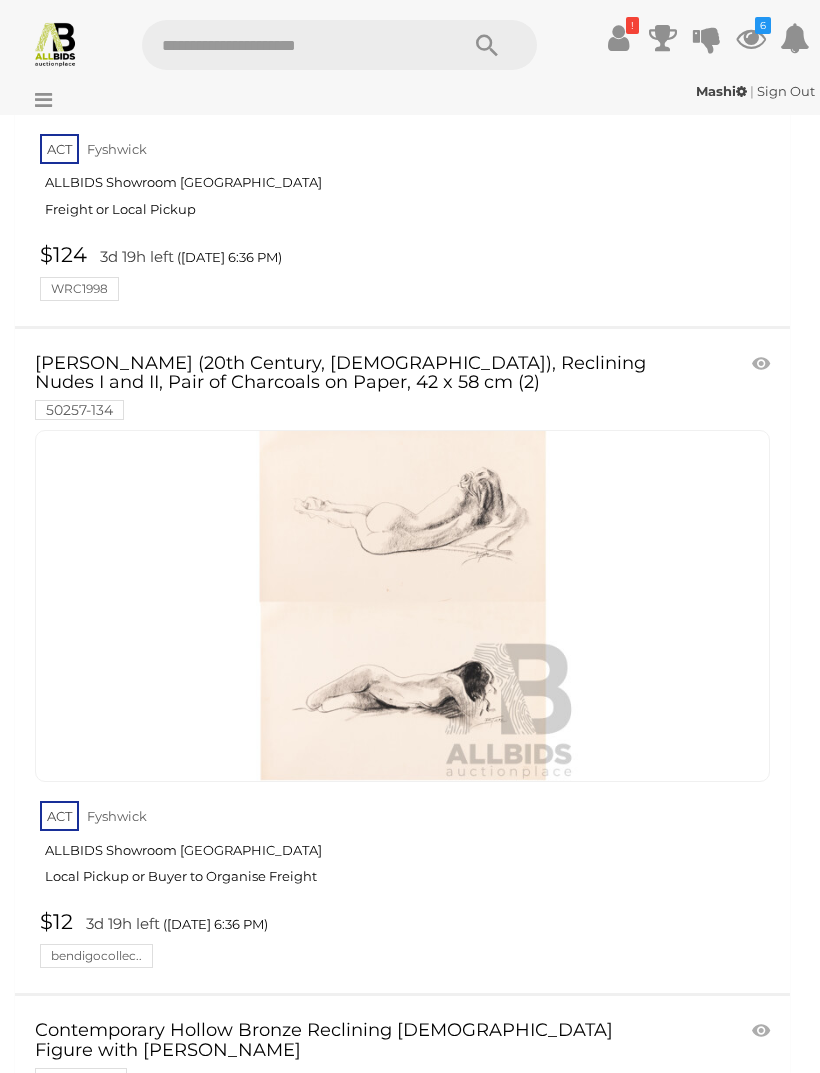 click at bounding box center (763, 364) 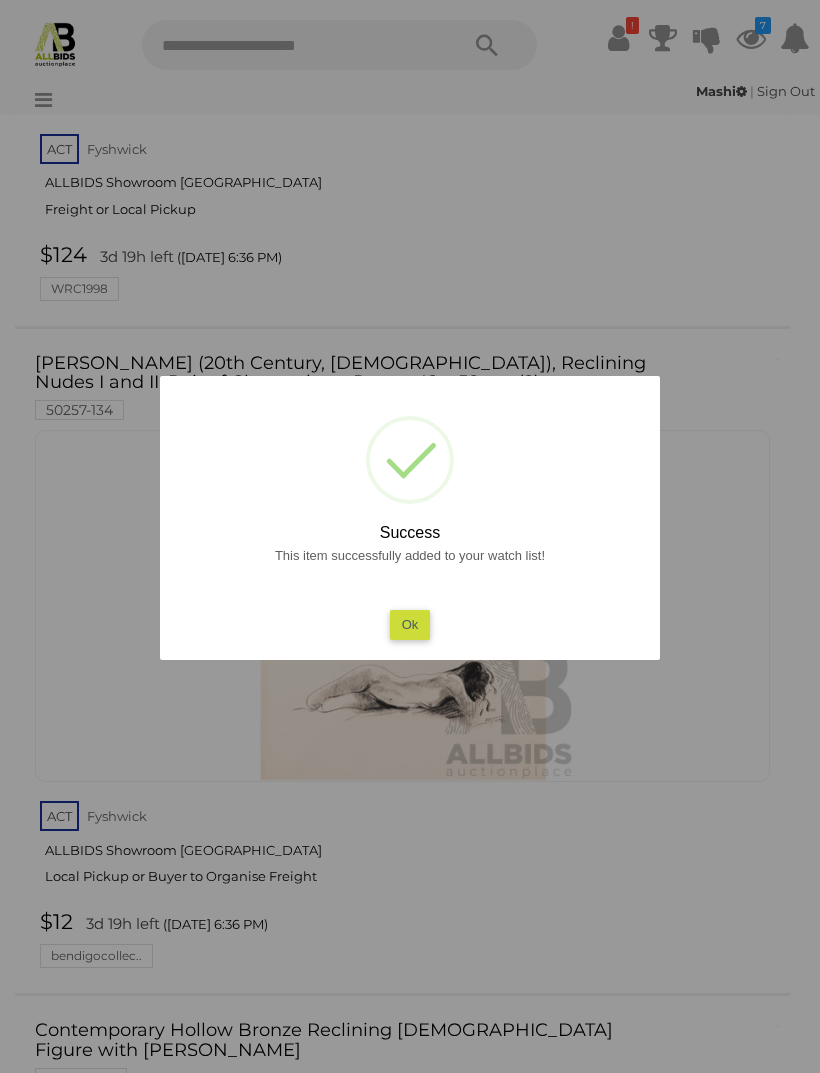 click on "Ok" at bounding box center (410, 624) 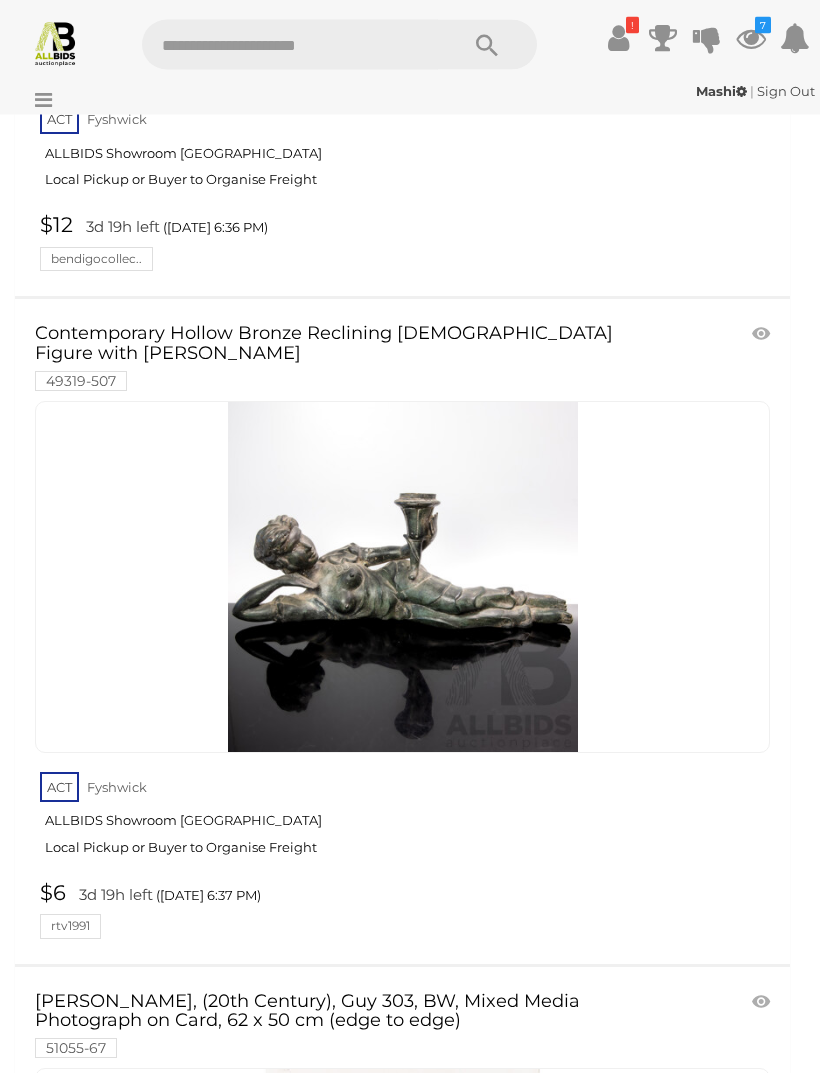 scroll, scrollTop: 13710, scrollLeft: 0, axis: vertical 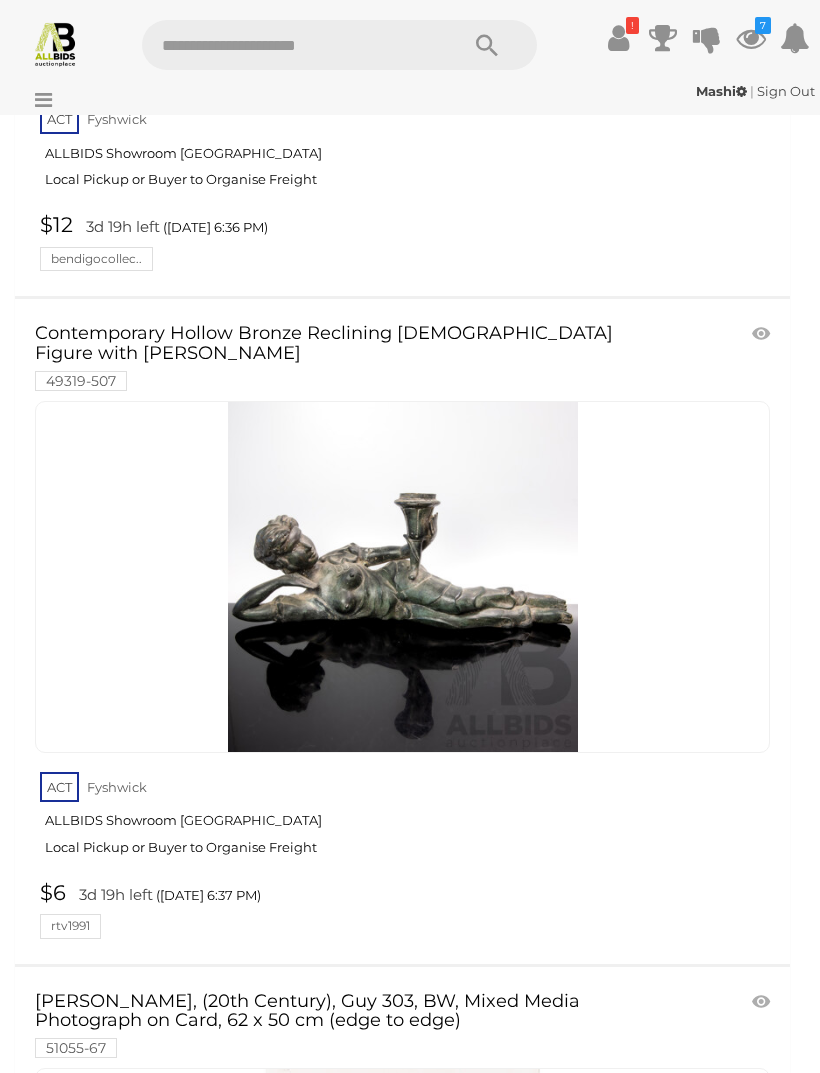 click at bounding box center [763, 334] 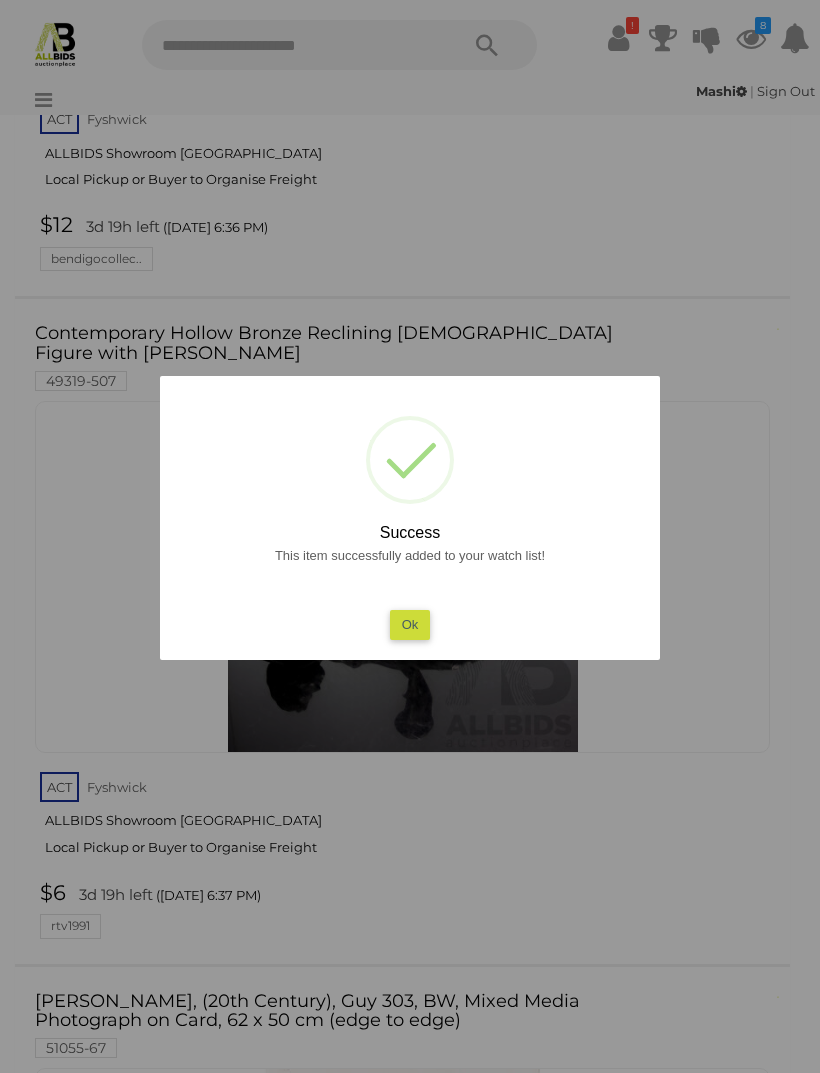 click on "Ok" at bounding box center (410, 624) 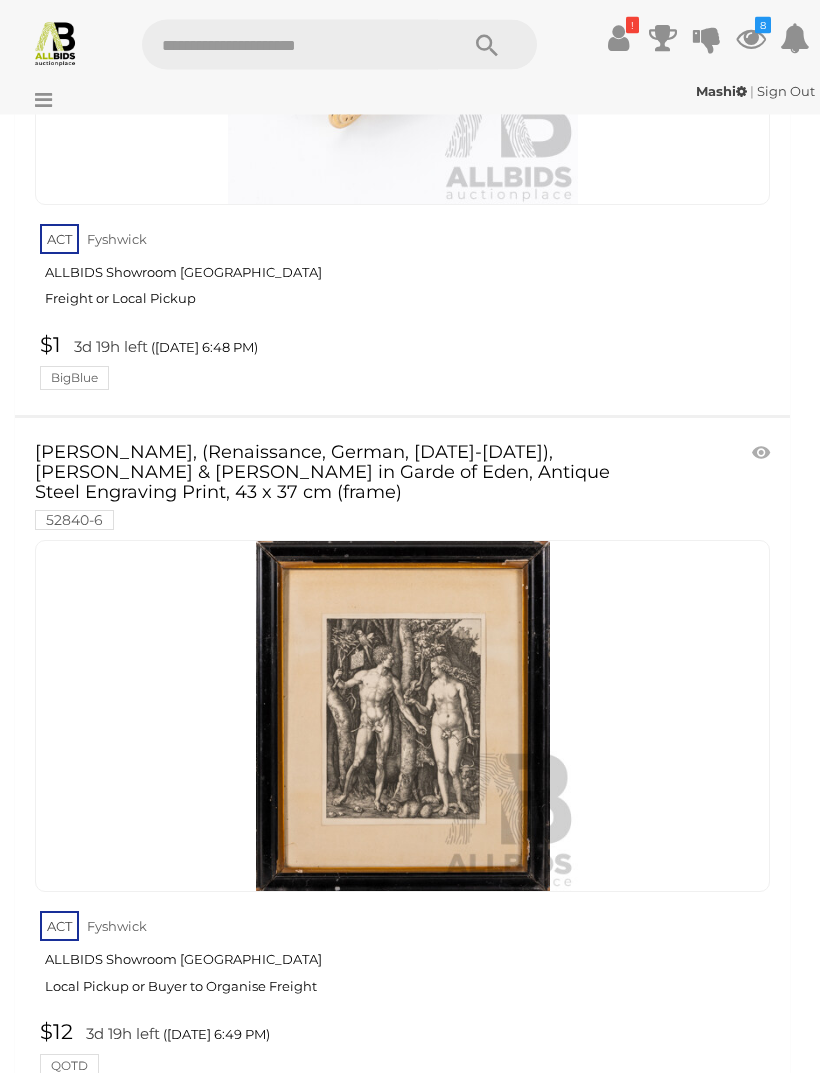 scroll, scrollTop: 24972, scrollLeft: 0, axis: vertical 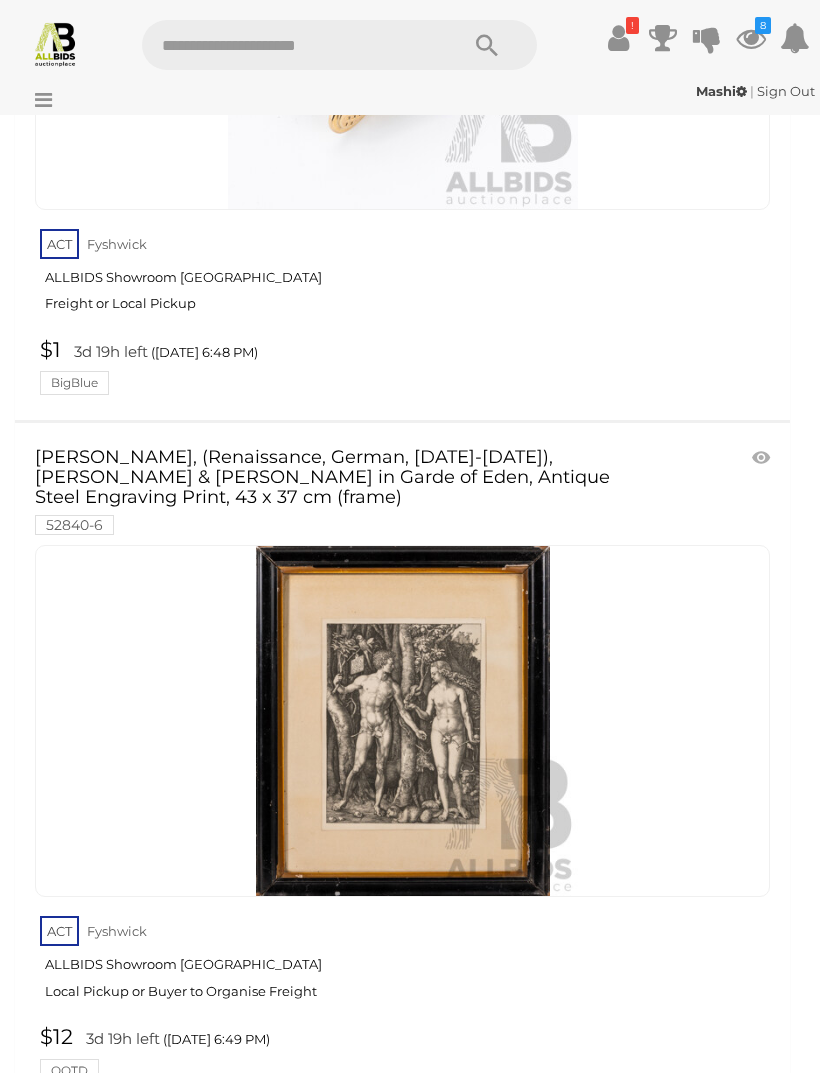 click at bounding box center [763, 458] 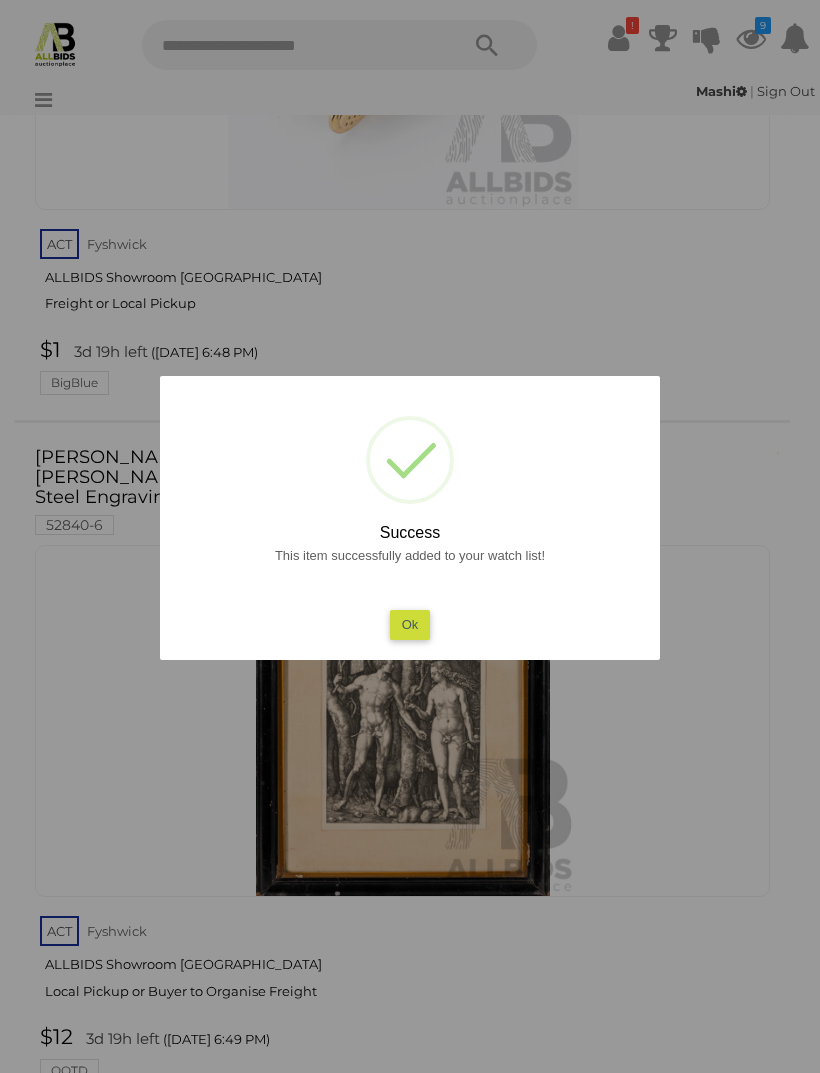 click on "Ok" at bounding box center (410, 624) 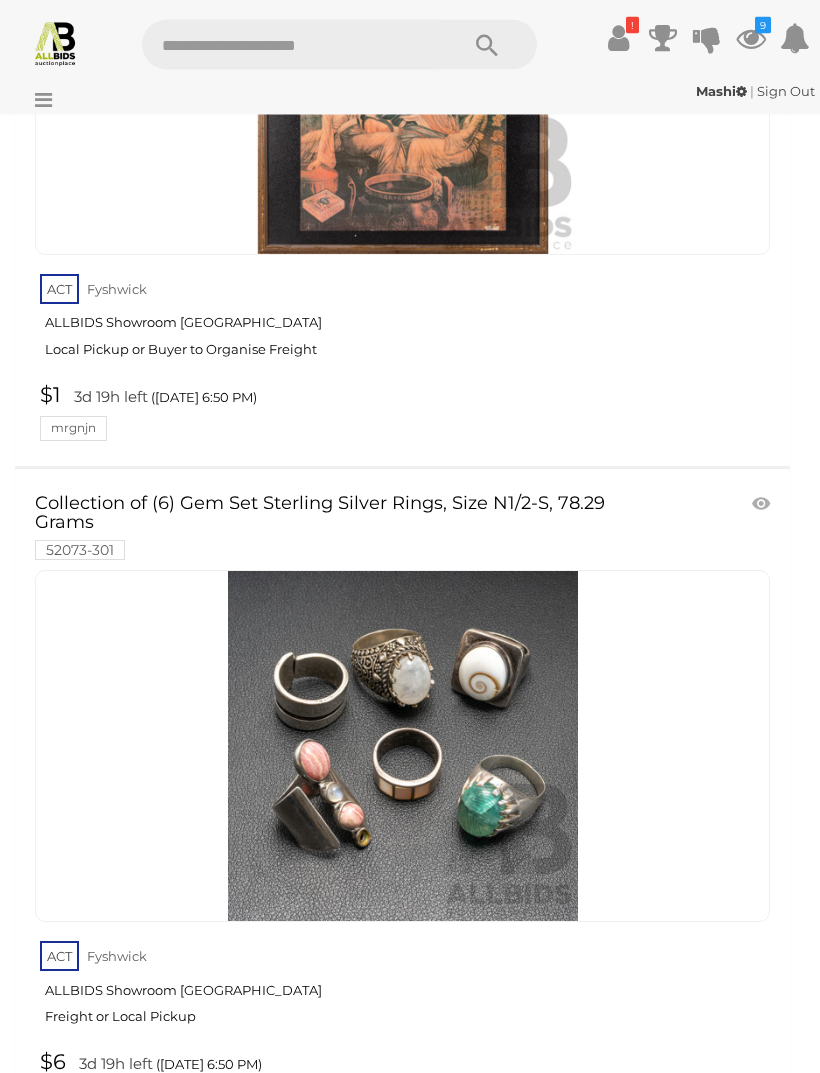 scroll, scrollTop: 26949, scrollLeft: 0, axis: vertical 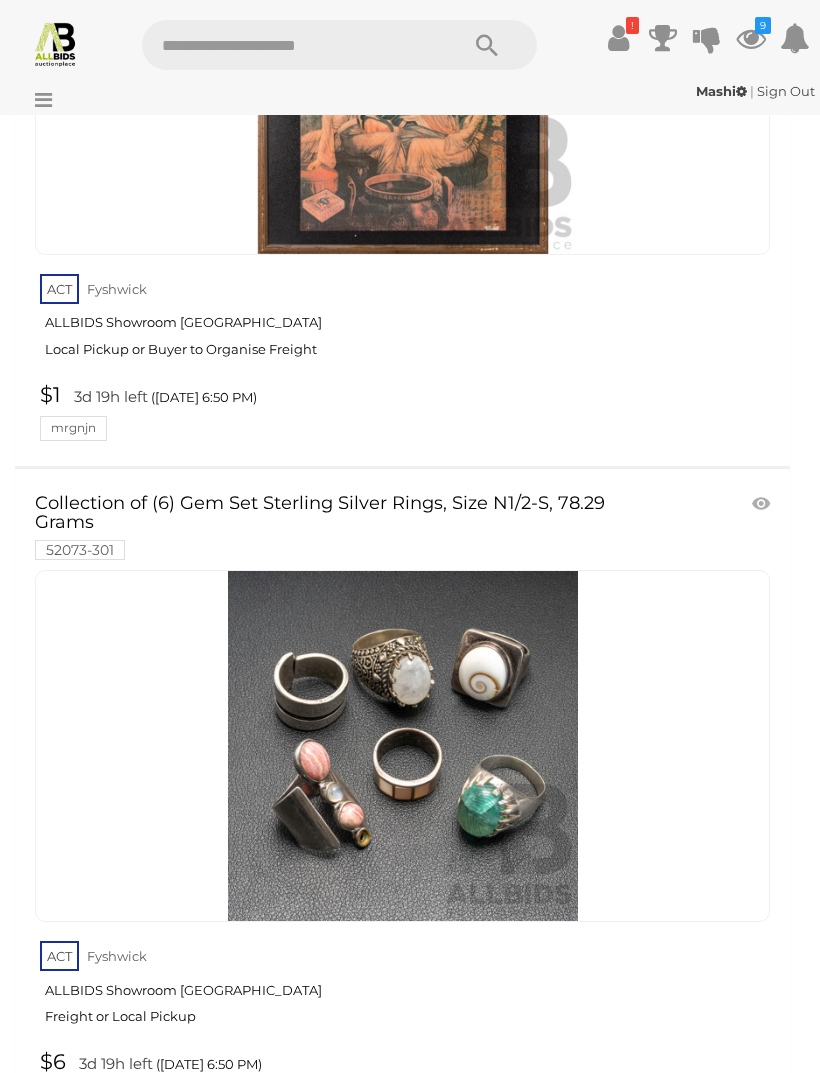 click at bounding box center (763, 504) 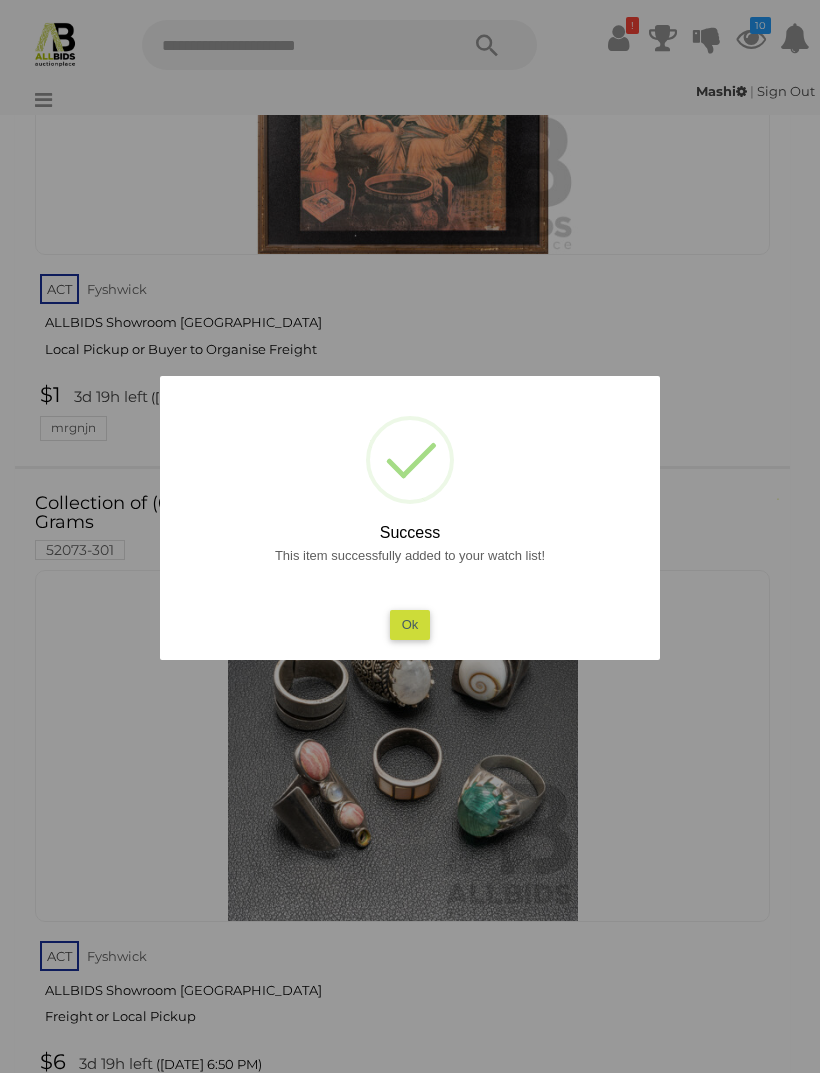 click on "Ok" at bounding box center [410, 624] 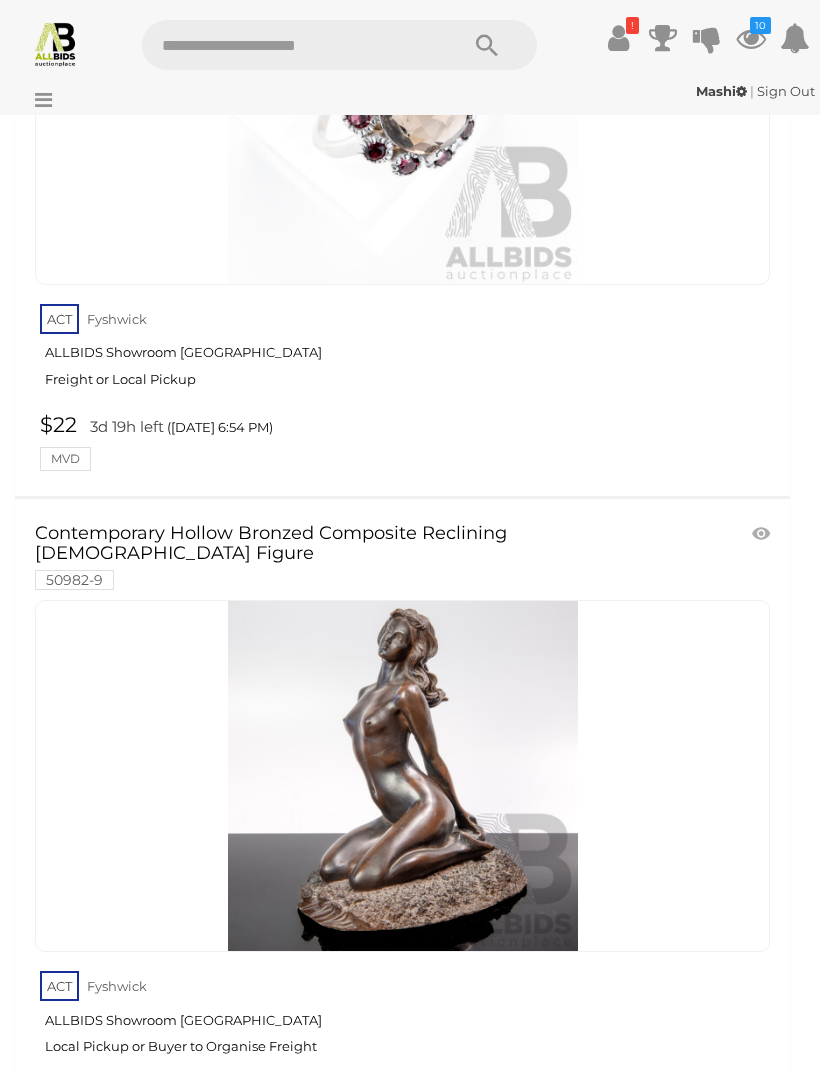 scroll, scrollTop: 32868, scrollLeft: 0, axis: vertical 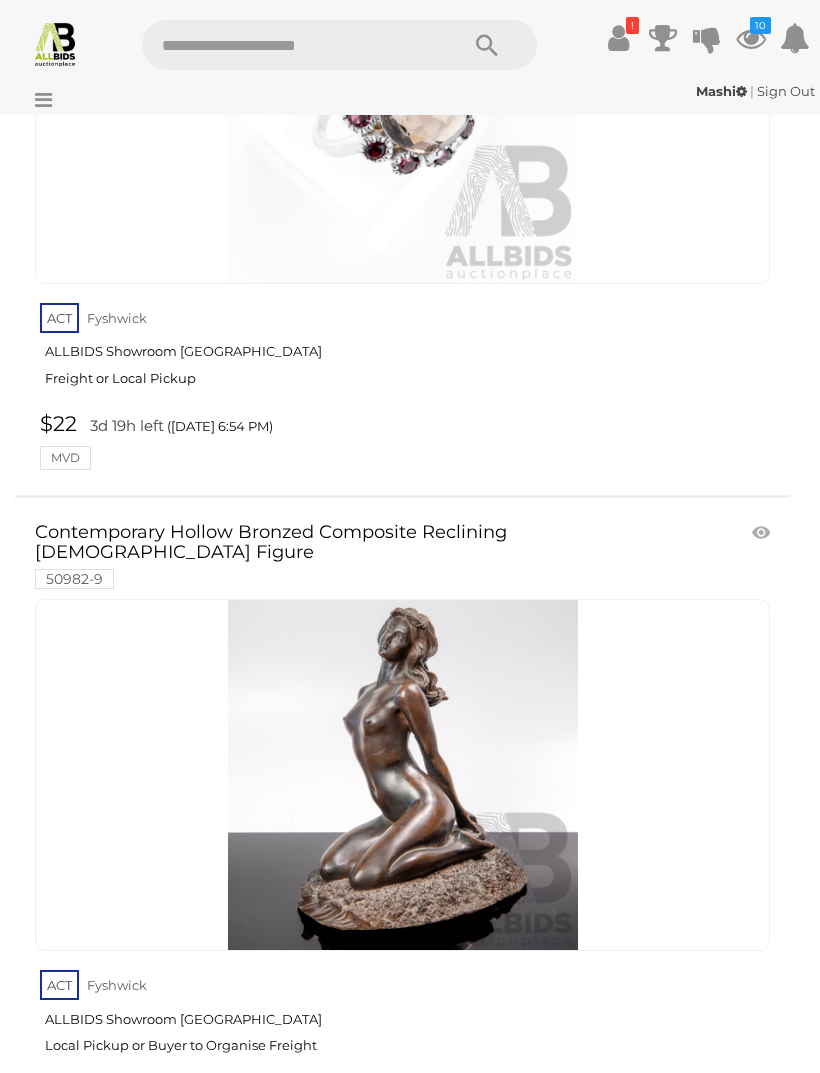 click at bounding box center [763, 533] 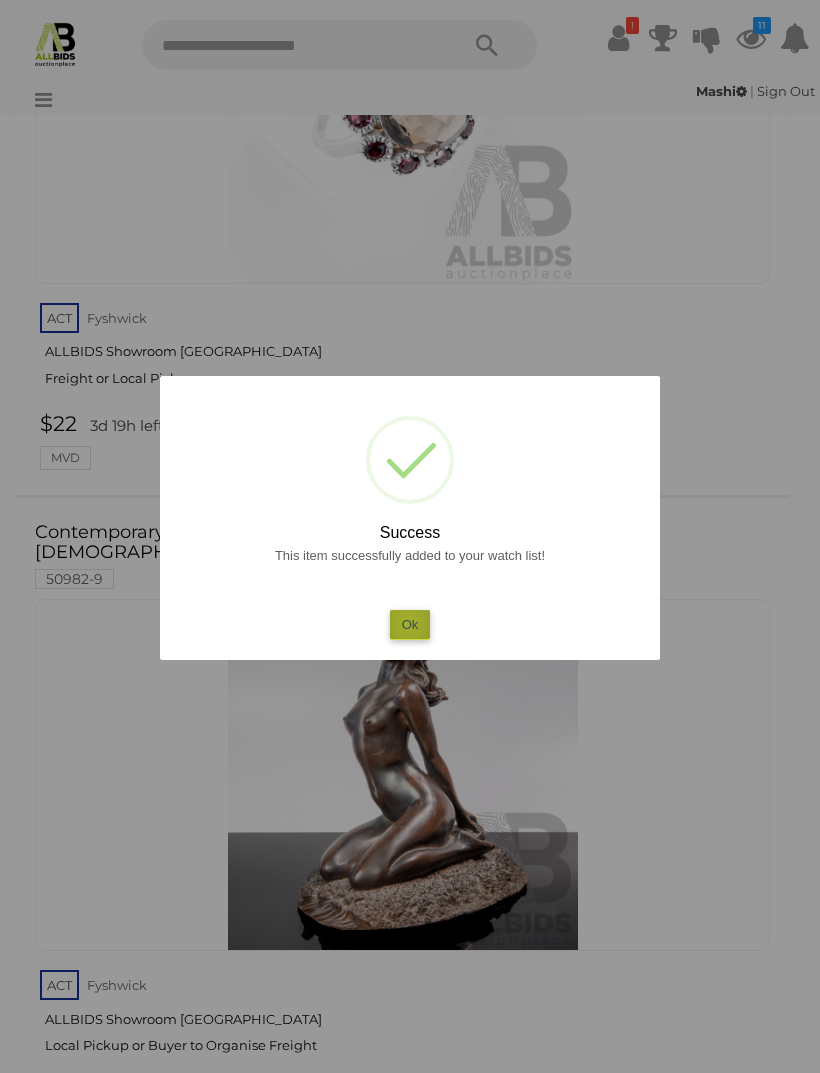 click on "Ok" at bounding box center (410, 624) 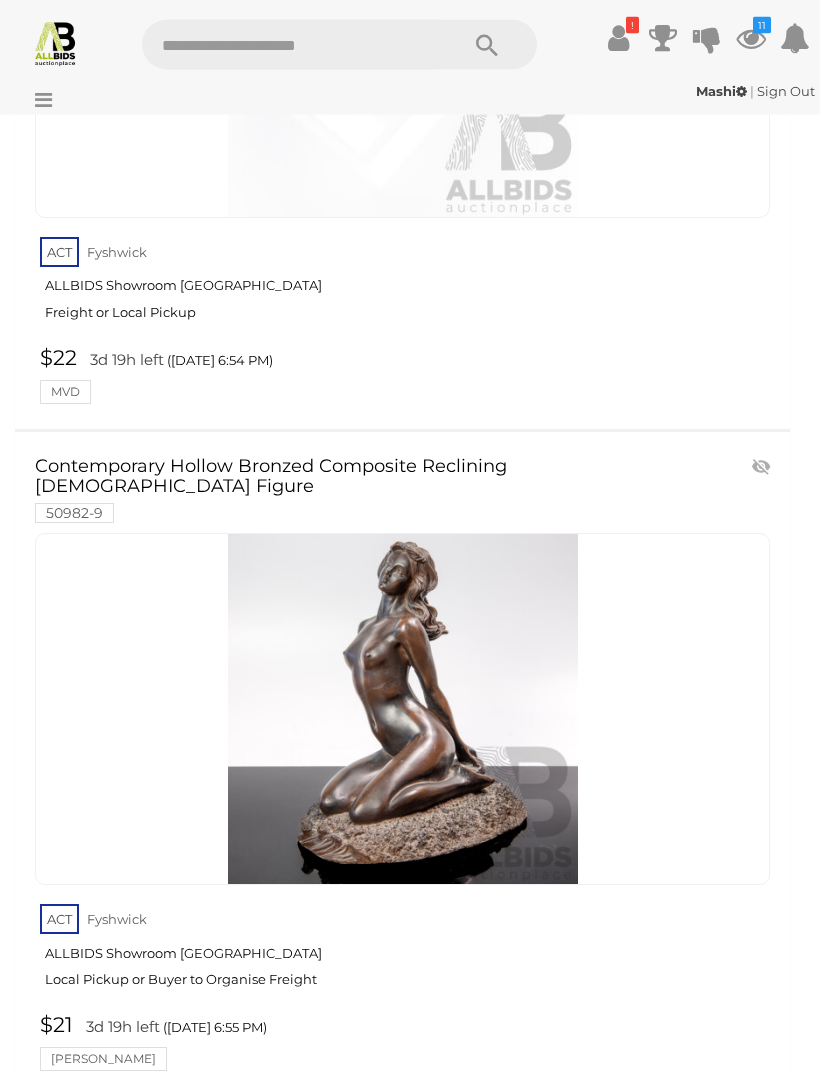 scroll, scrollTop: 32934, scrollLeft: 0, axis: vertical 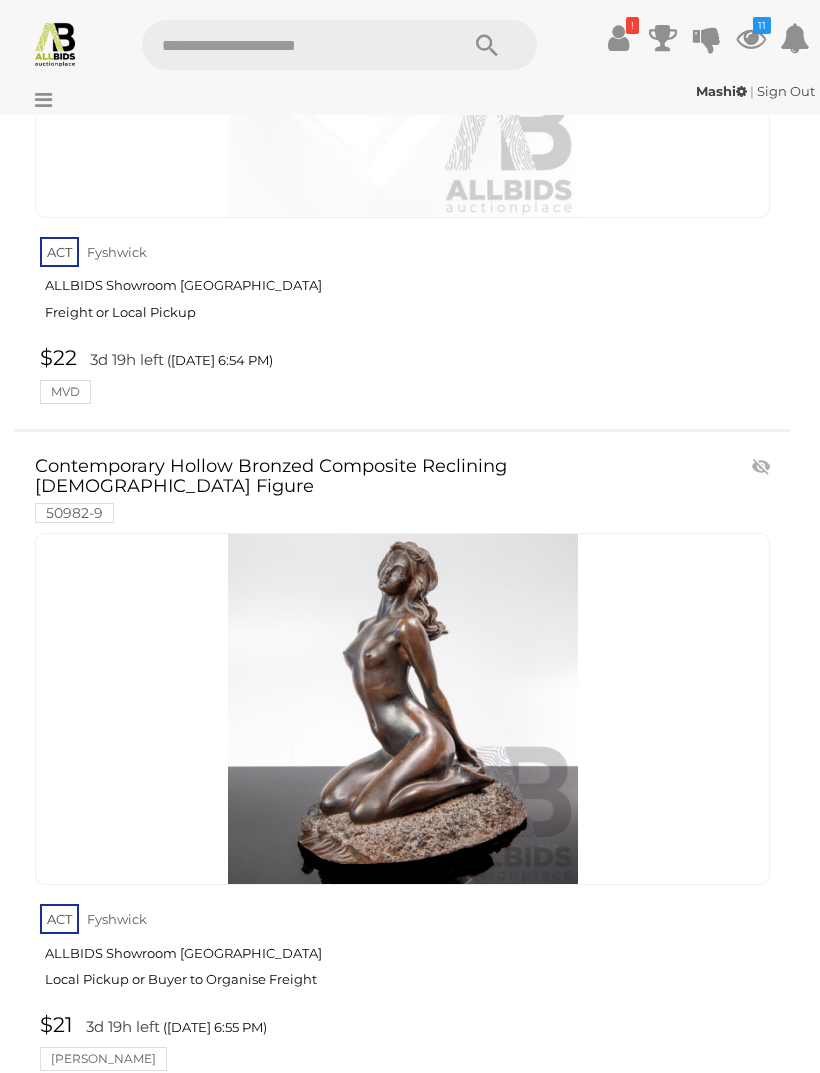 click at bounding box center [763, 467] 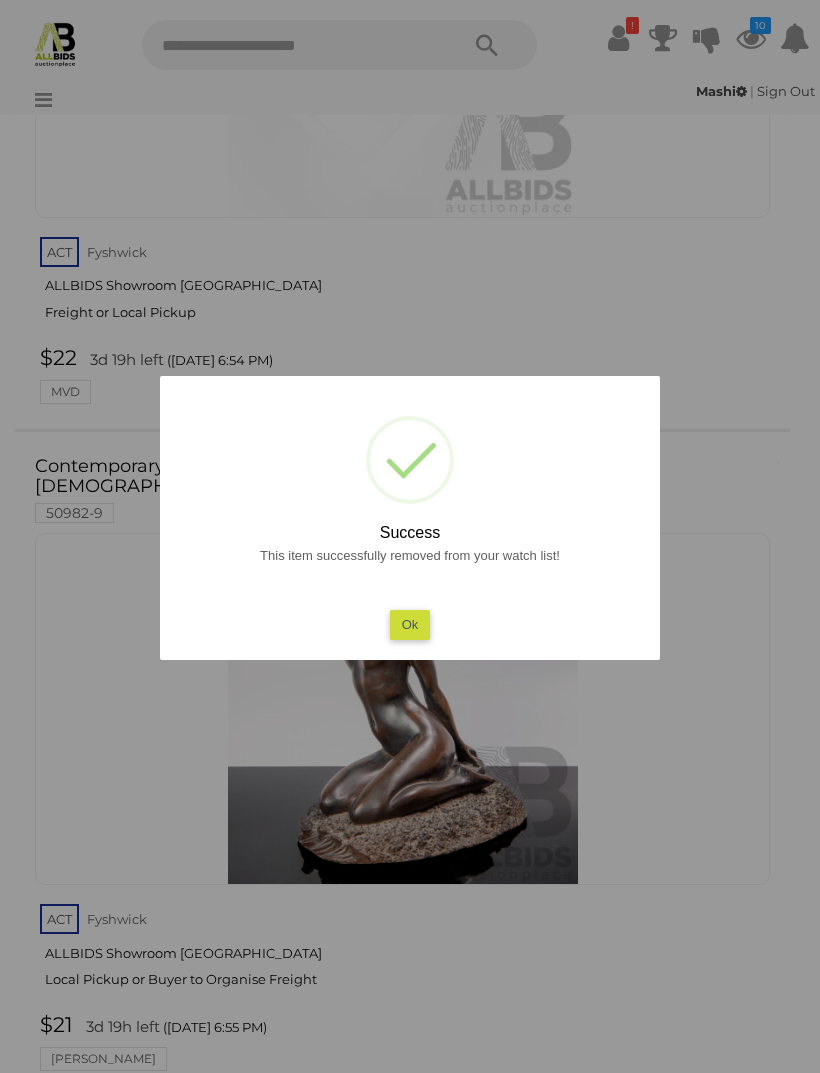 click at bounding box center [410, 536] 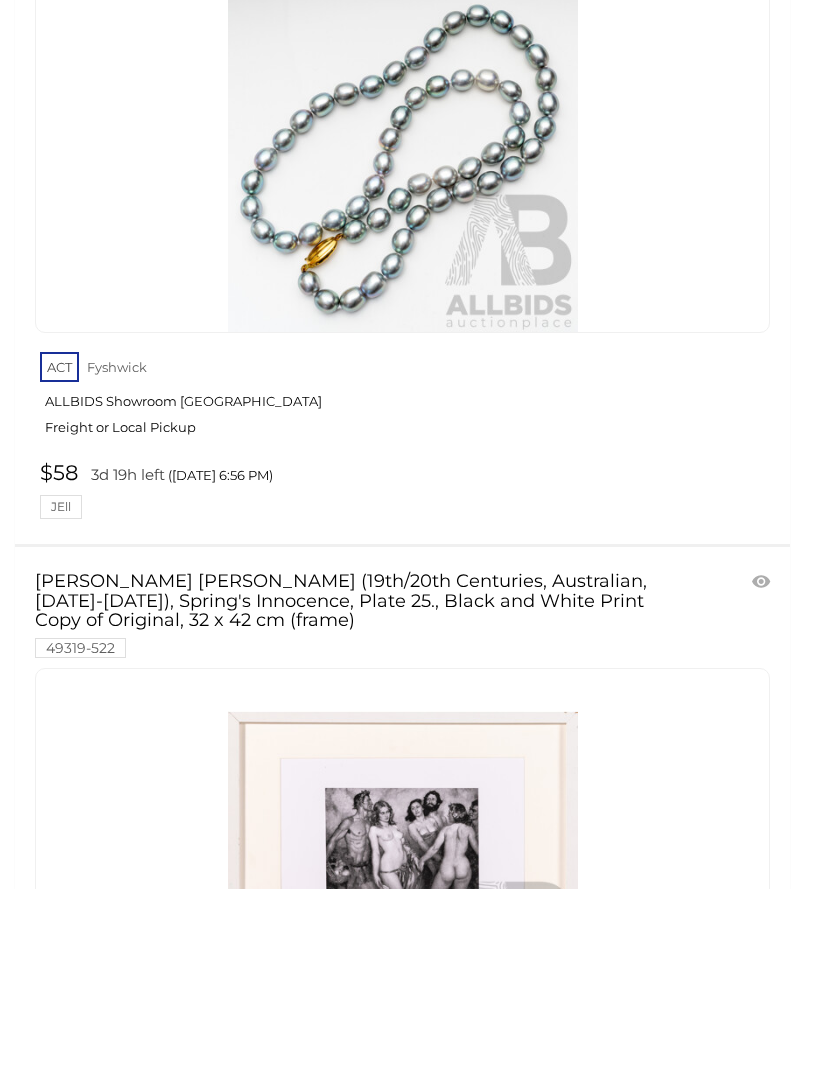 scroll, scrollTop: 34134, scrollLeft: 0, axis: vertical 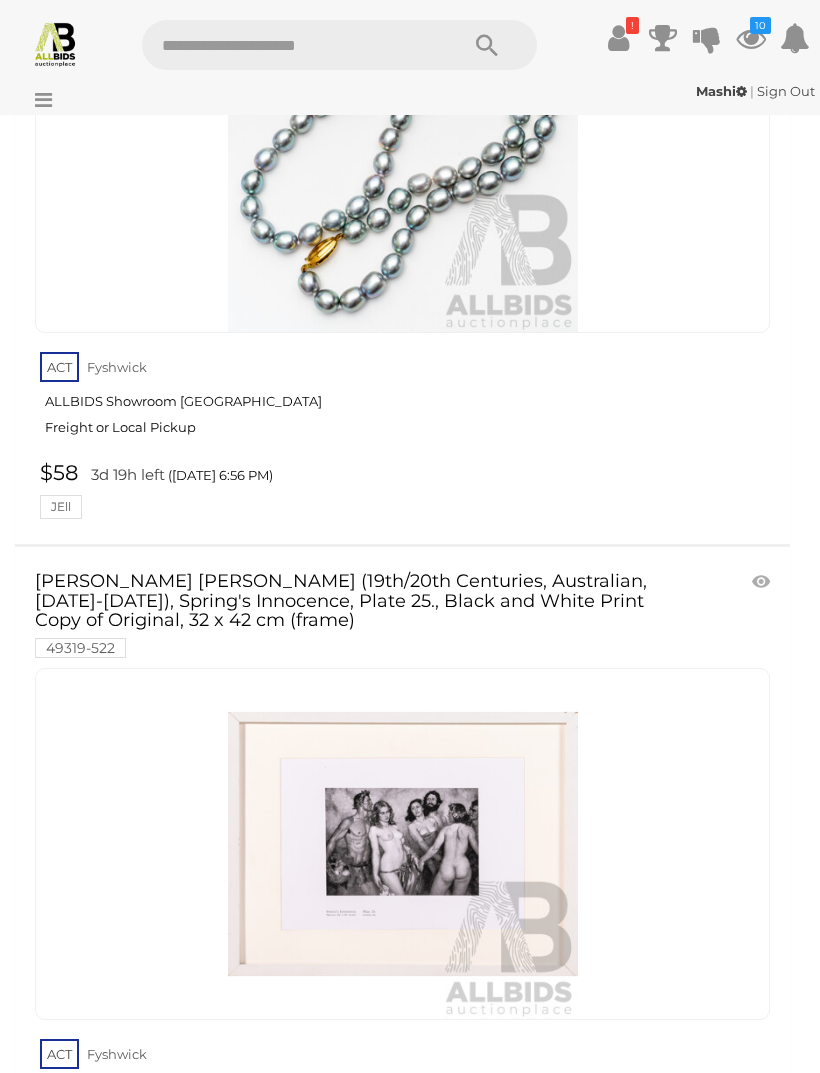 click at bounding box center (763, 582) 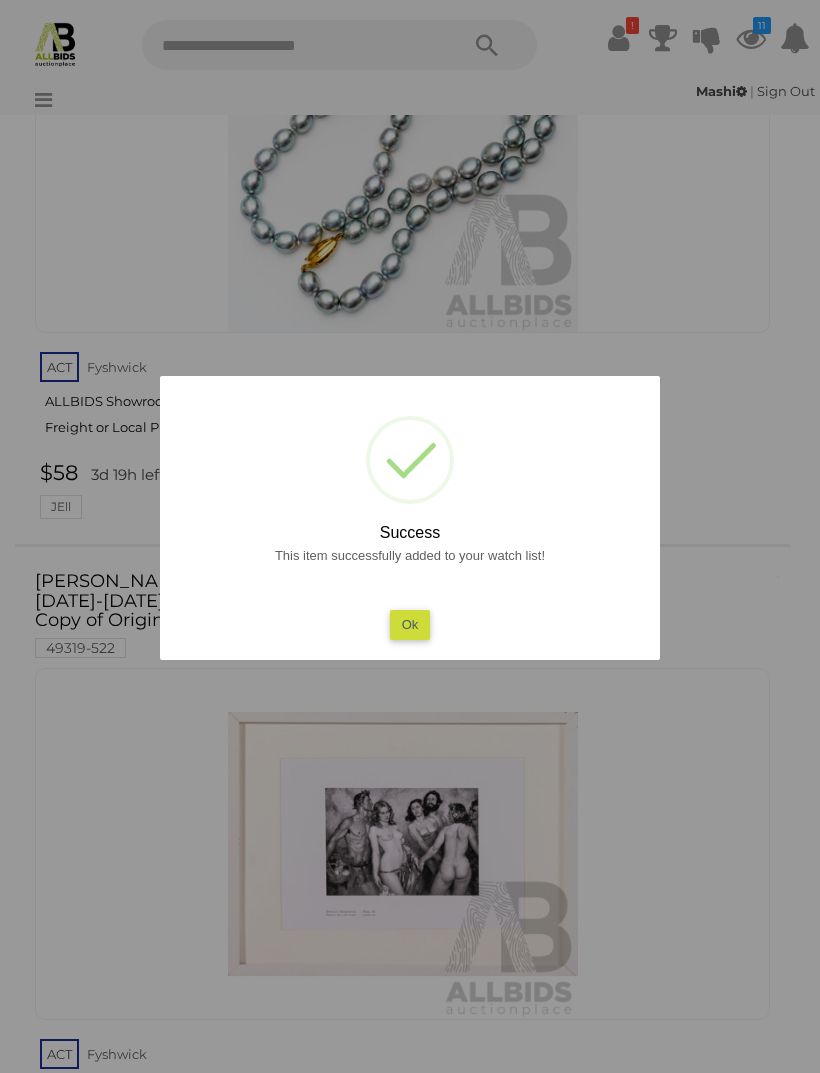 click on "Ok" at bounding box center (410, 624) 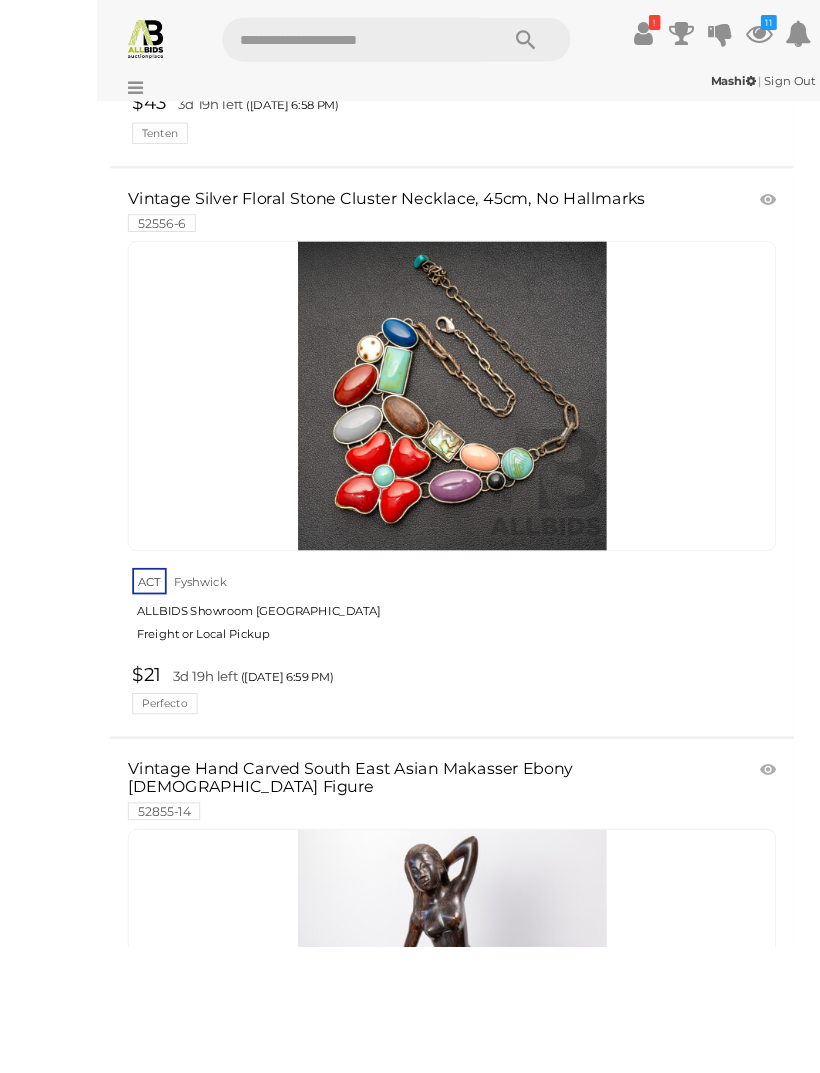 scroll, scrollTop: 38043, scrollLeft: 0, axis: vertical 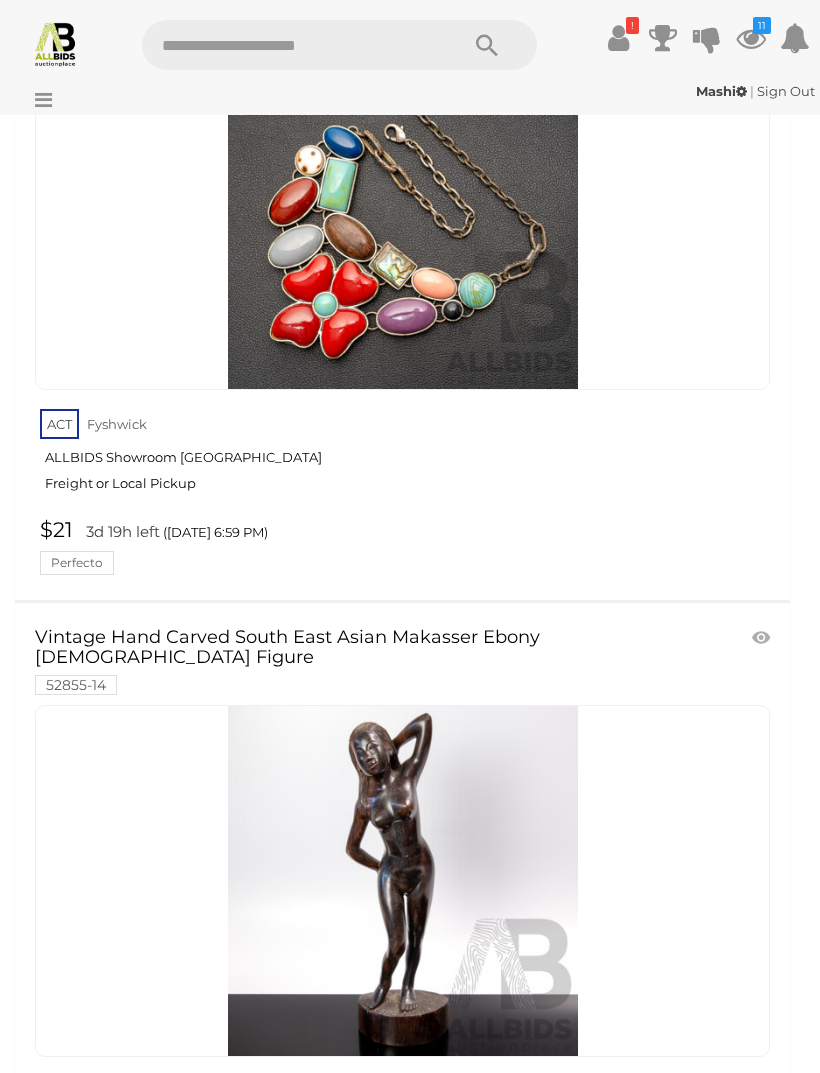 click at bounding box center [763, 638] 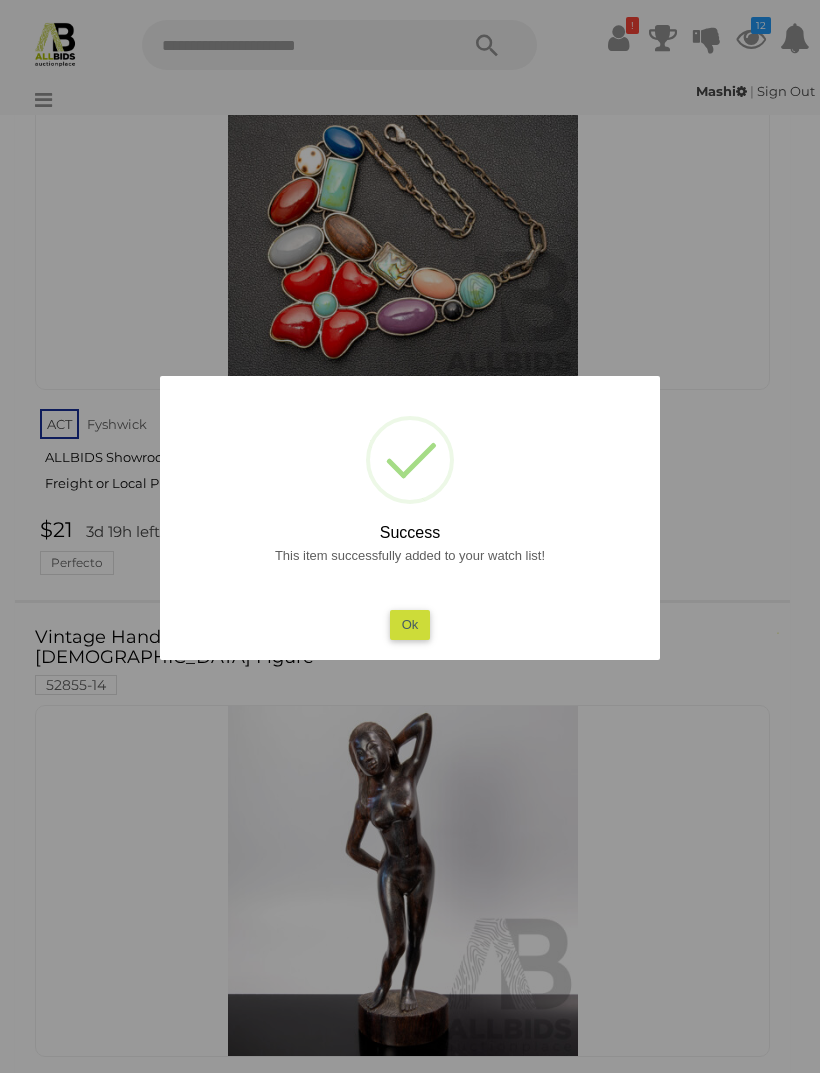 click on "Ok" at bounding box center (410, 624) 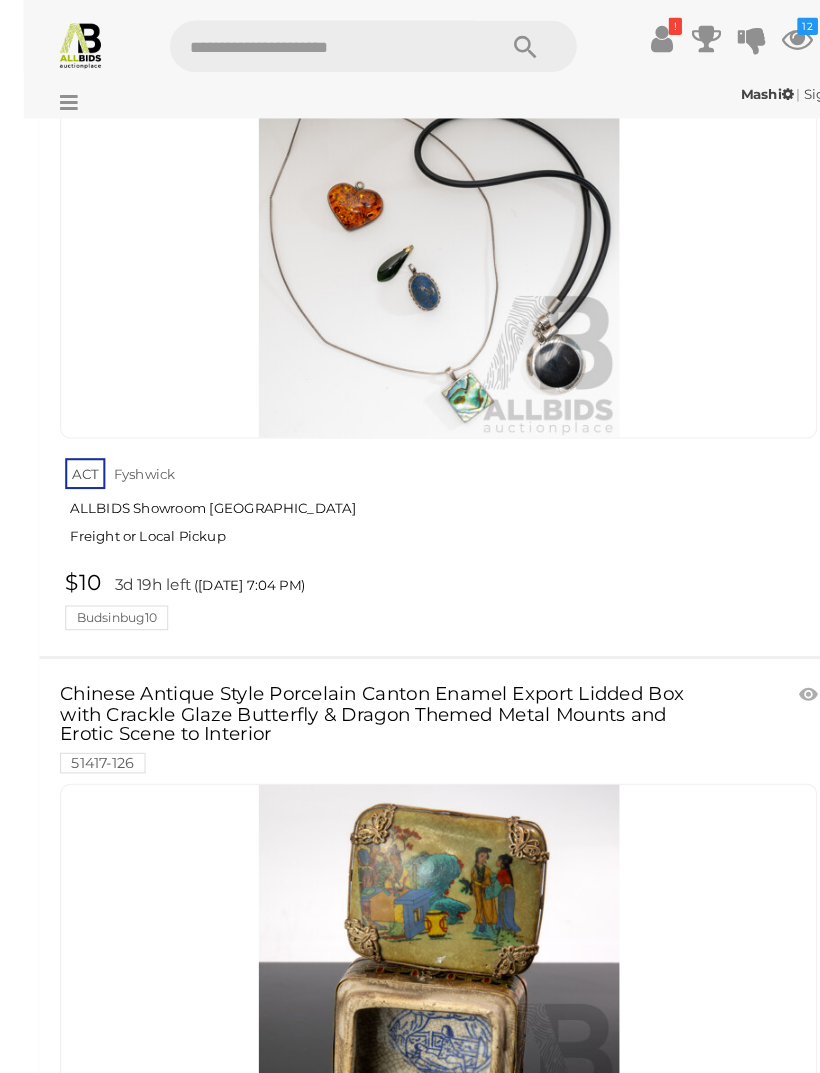scroll, scrollTop: 44704, scrollLeft: 0, axis: vertical 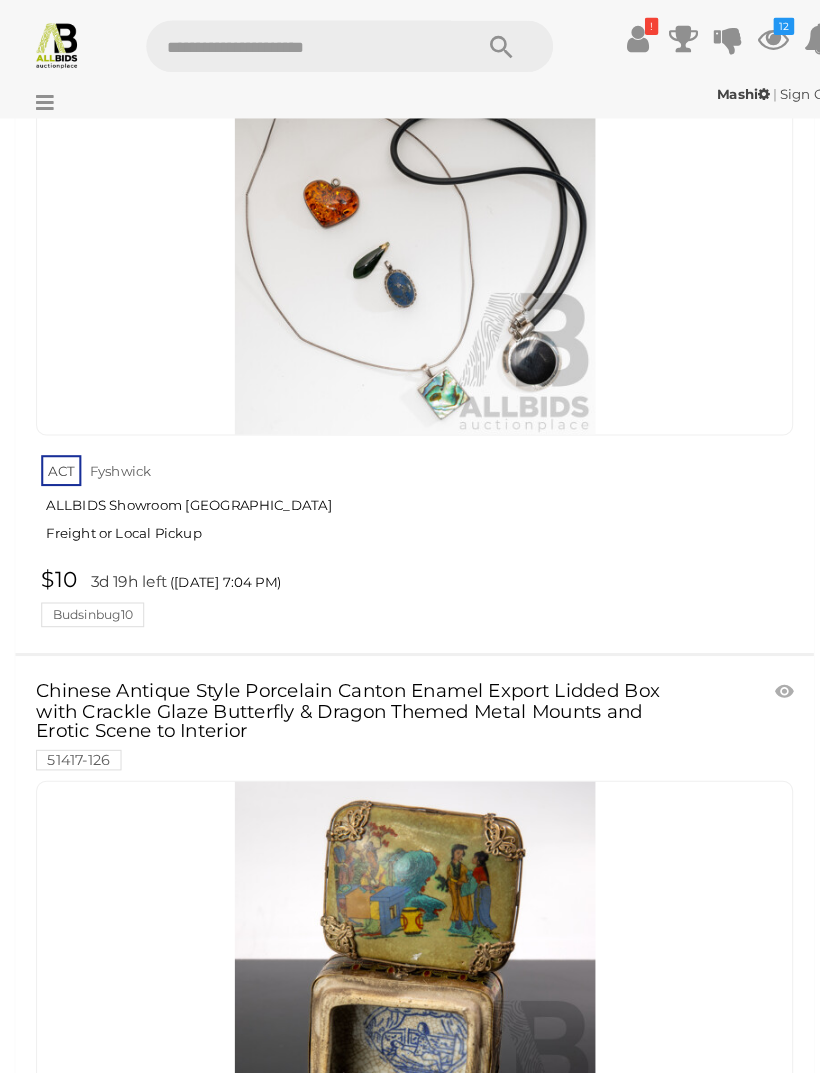 click at bounding box center [763, 672] 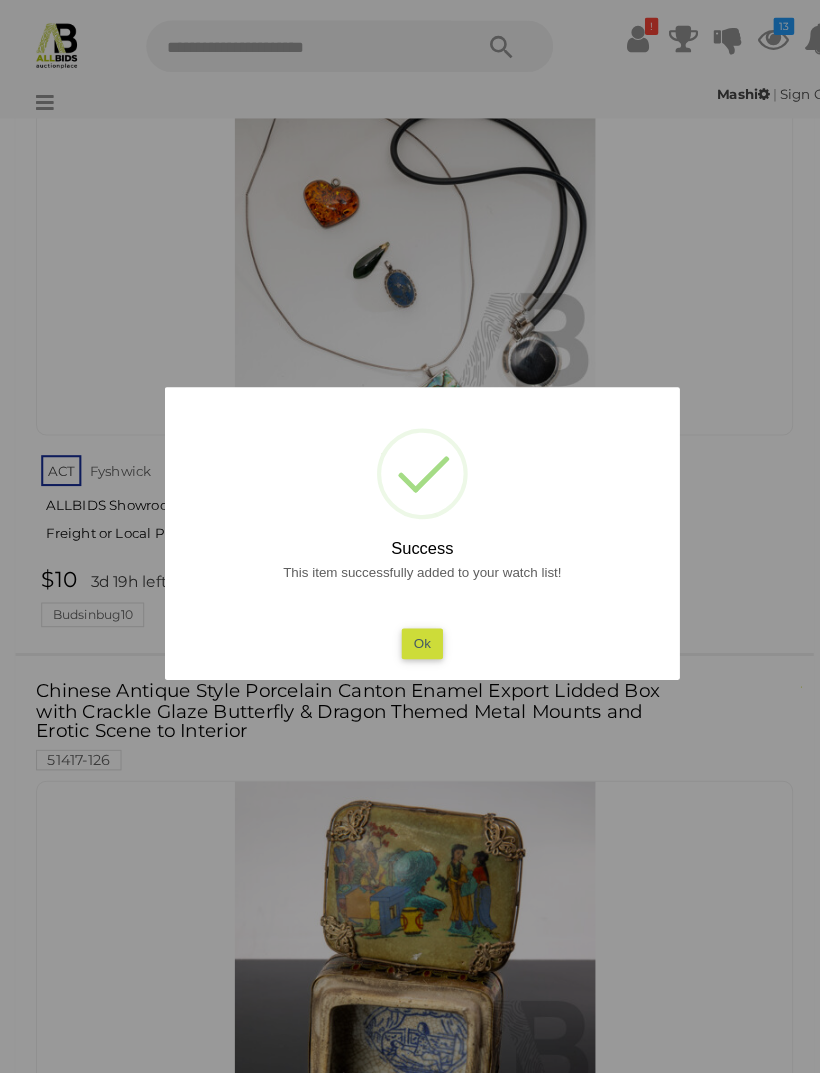 click on "Ok" at bounding box center (410, 624) 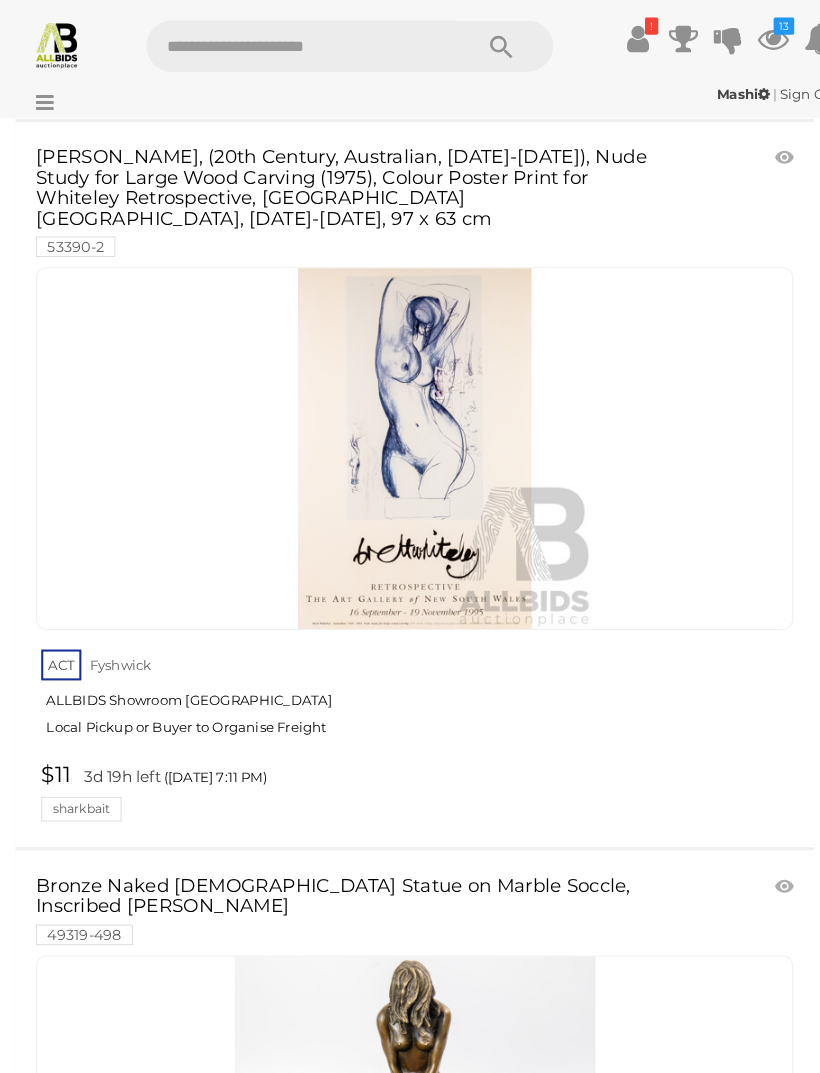scroll, scrollTop: 53880, scrollLeft: 0, axis: vertical 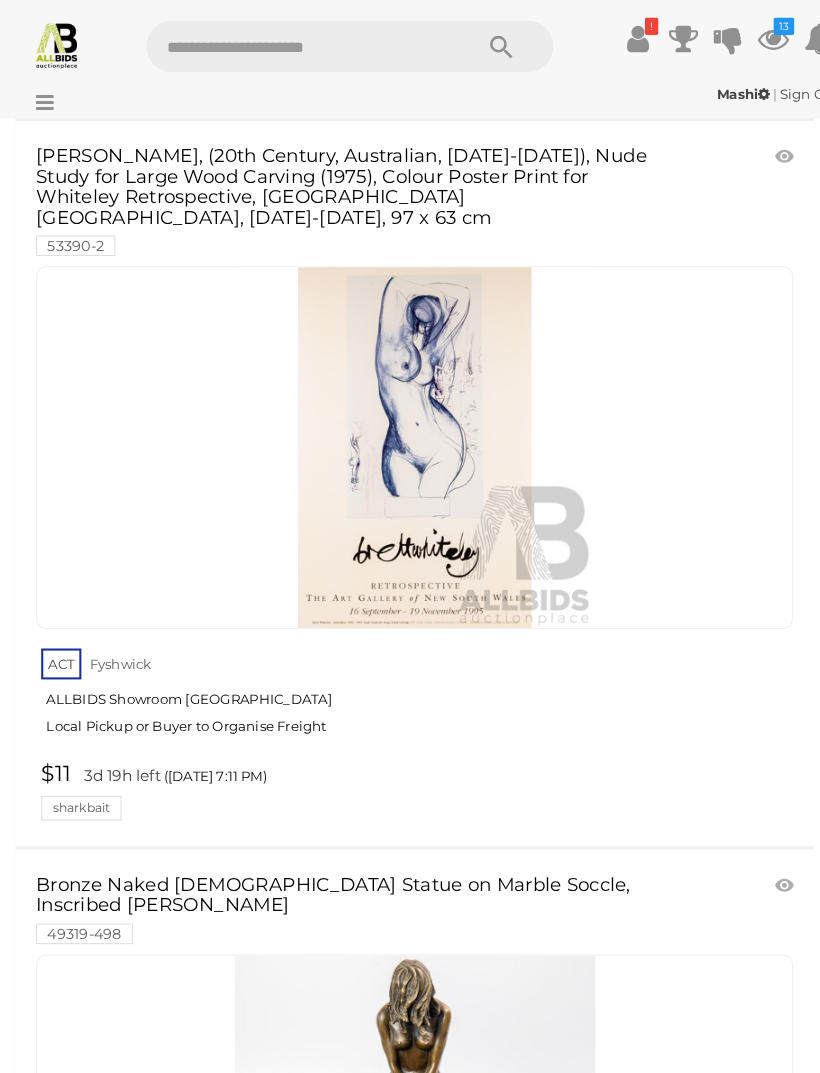 click at bounding box center (763, 860) 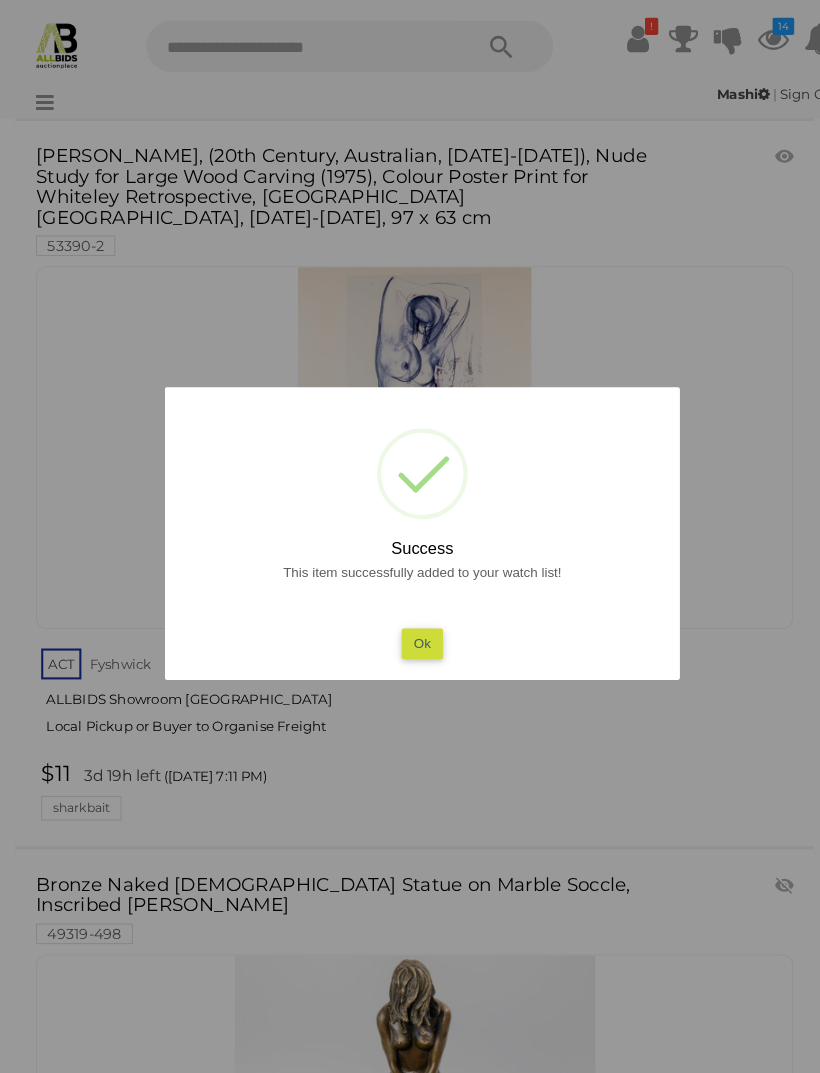 click on "Ok" at bounding box center [410, 624] 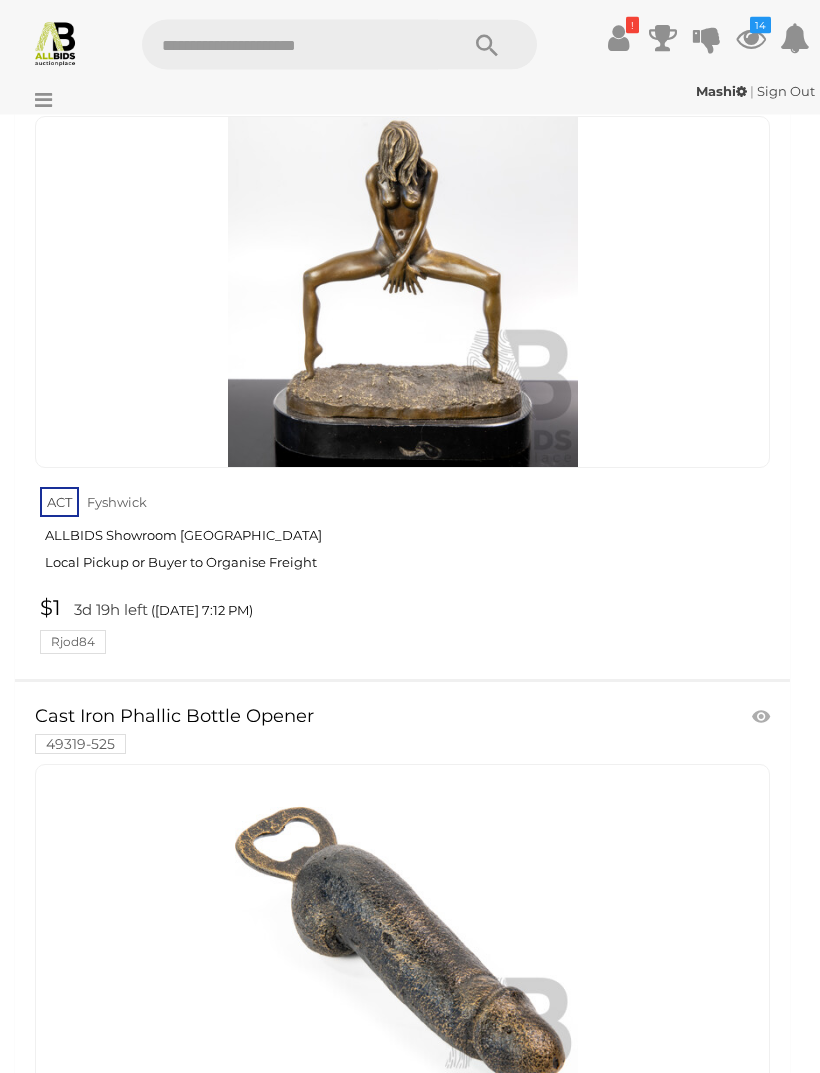 scroll, scrollTop: 54691, scrollLeft: 0, axis: vertical 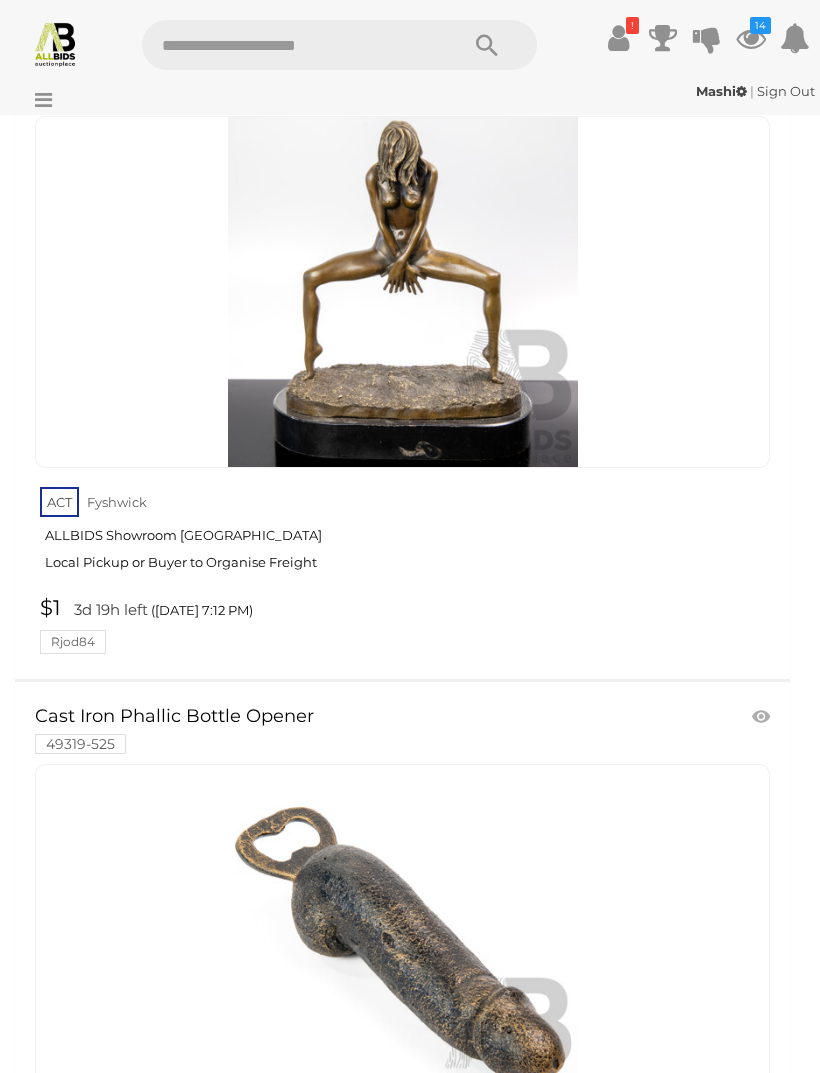 click at bounding box center [763, 717] 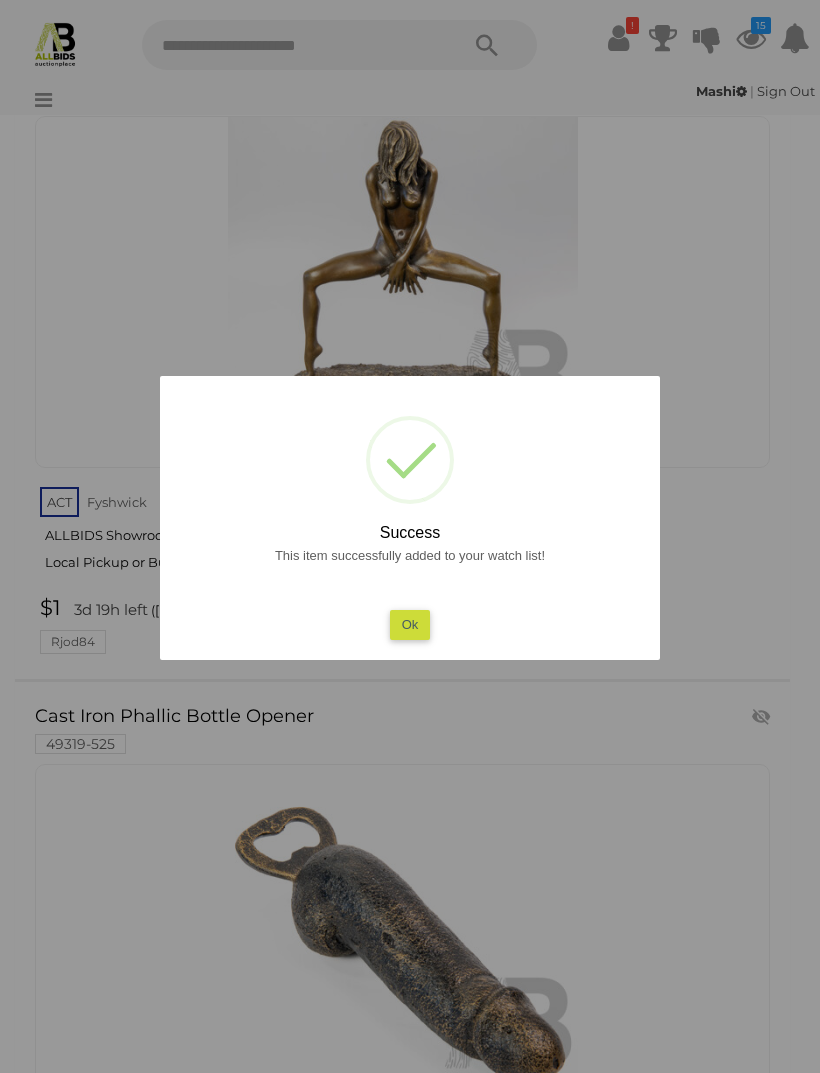 click on "Ok" at bounding box center [410, 624] 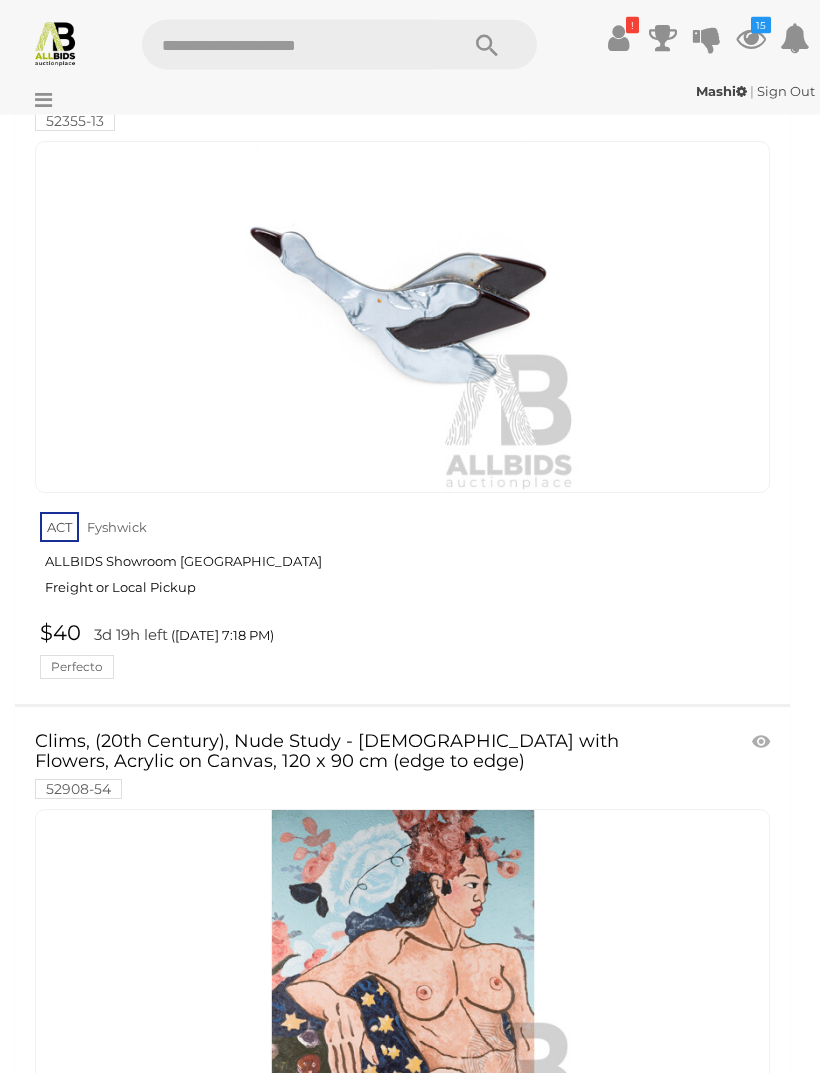 scroll, scrollTop: 61303, scrollLeft: 0, axis: vertical 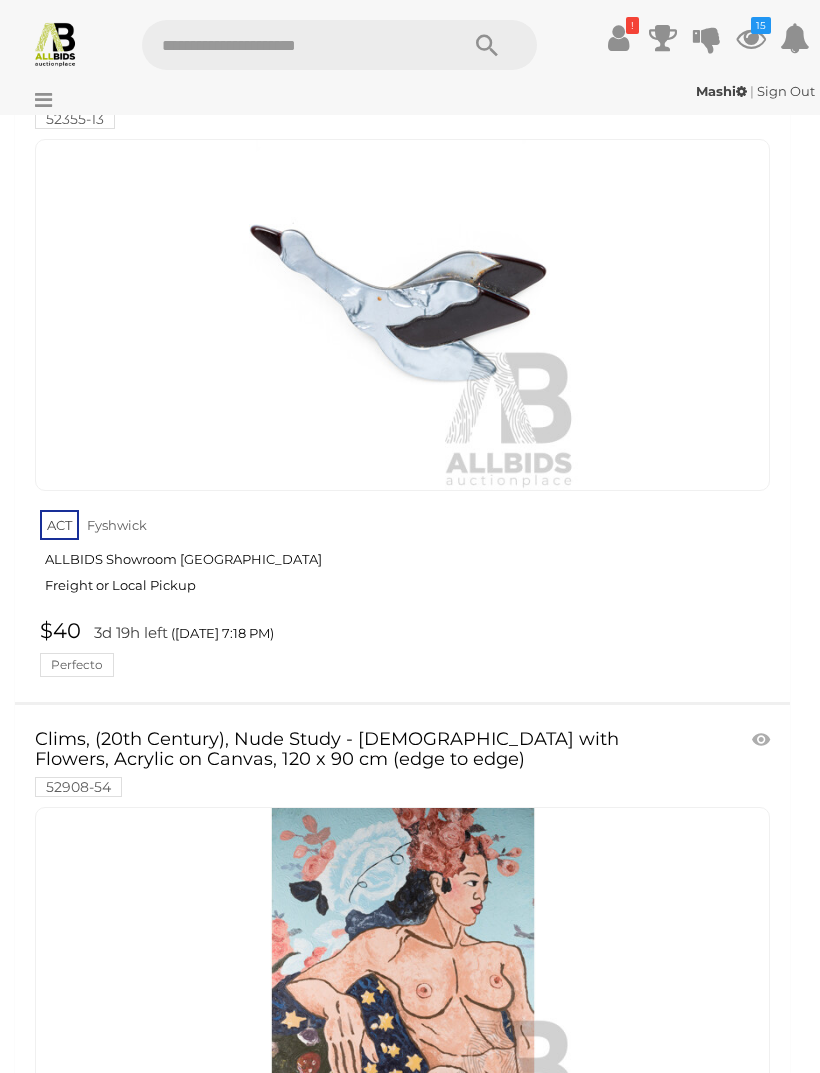 click at bounding box center (763, 740) 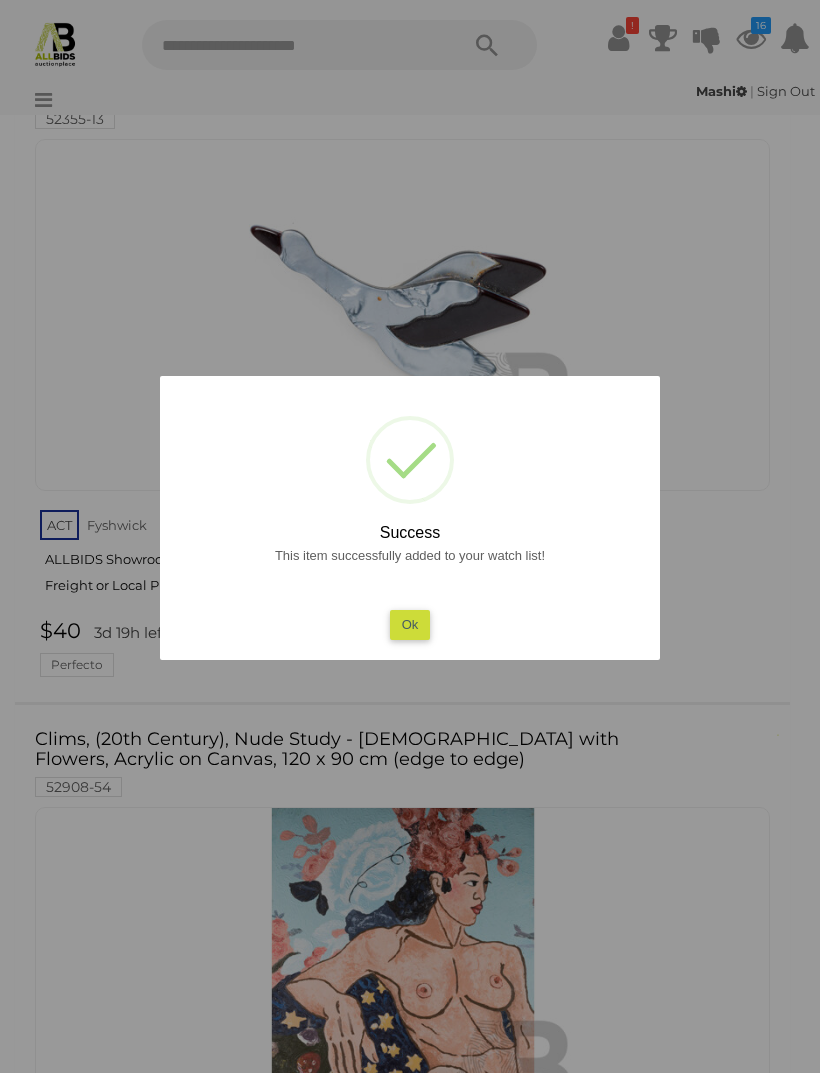 click on "Ok" at bounding box center [410, 624] 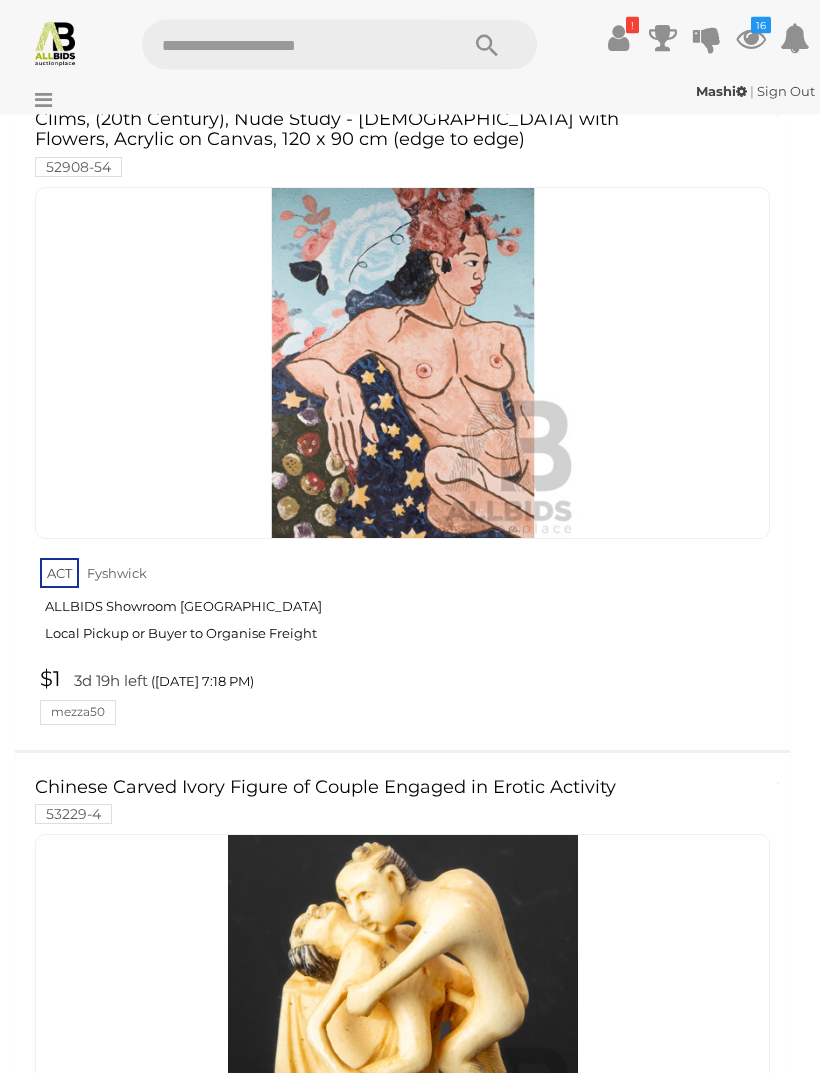 scroll, scrollTop: 61930, scrollLeft: 0, axis: vertical 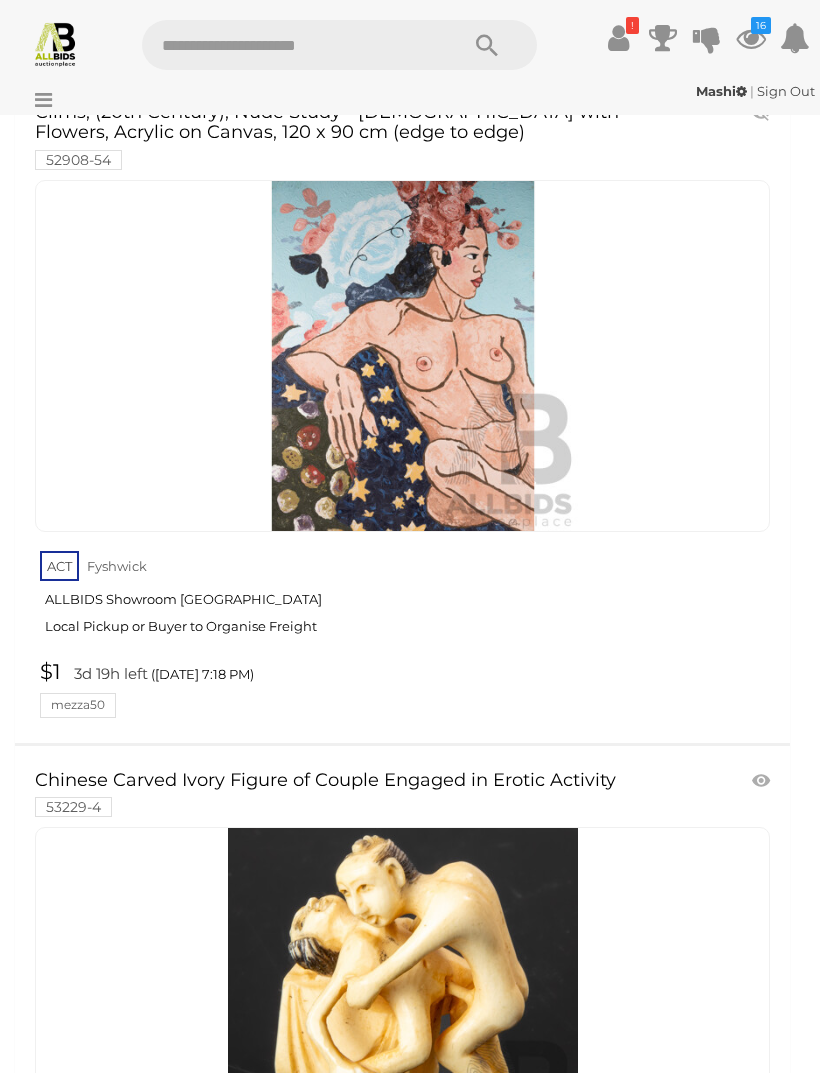click at bounding box center (763, 781) 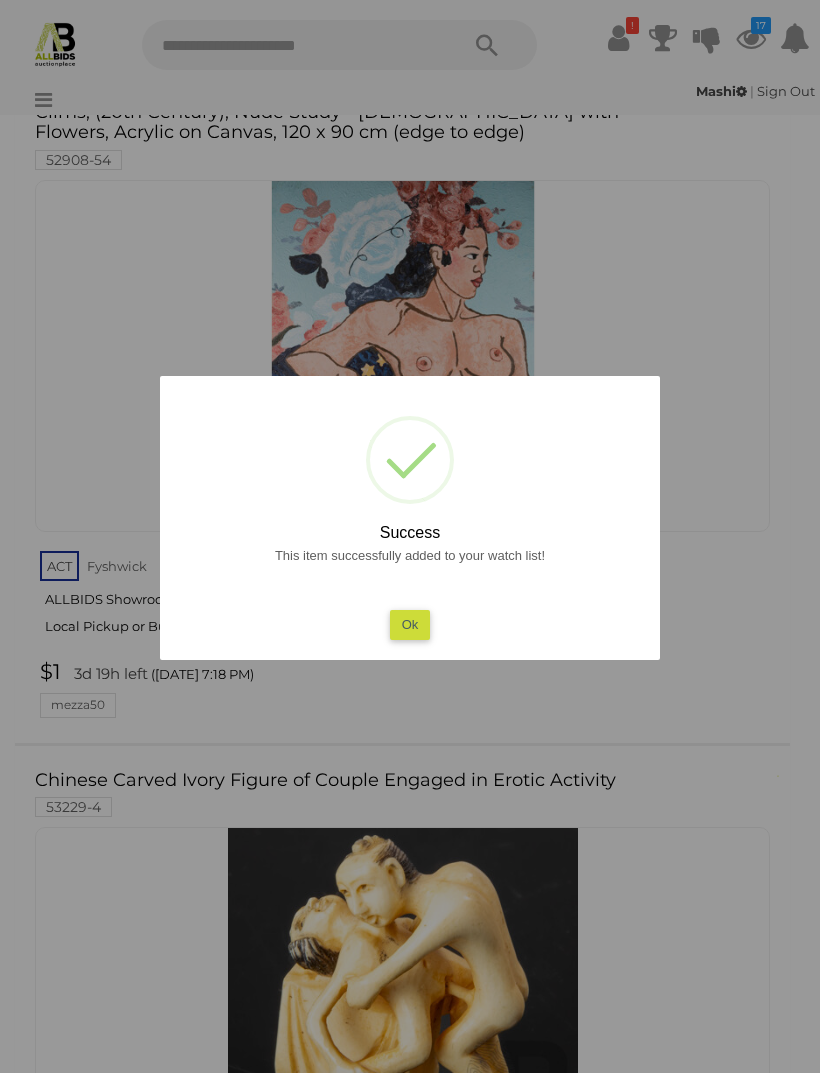 click on "Ok" at bounding box center [410, 624] 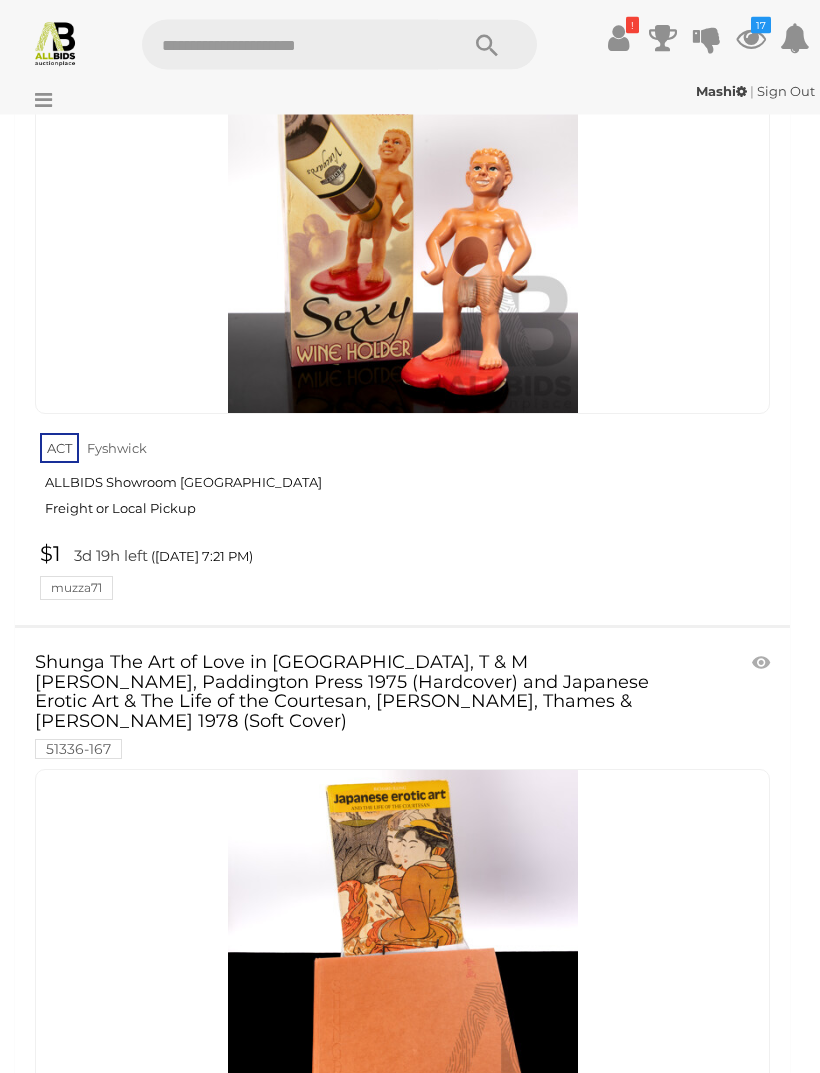 scroll, scrollTop: 65954, scrollLeft: 0, axis: vertical 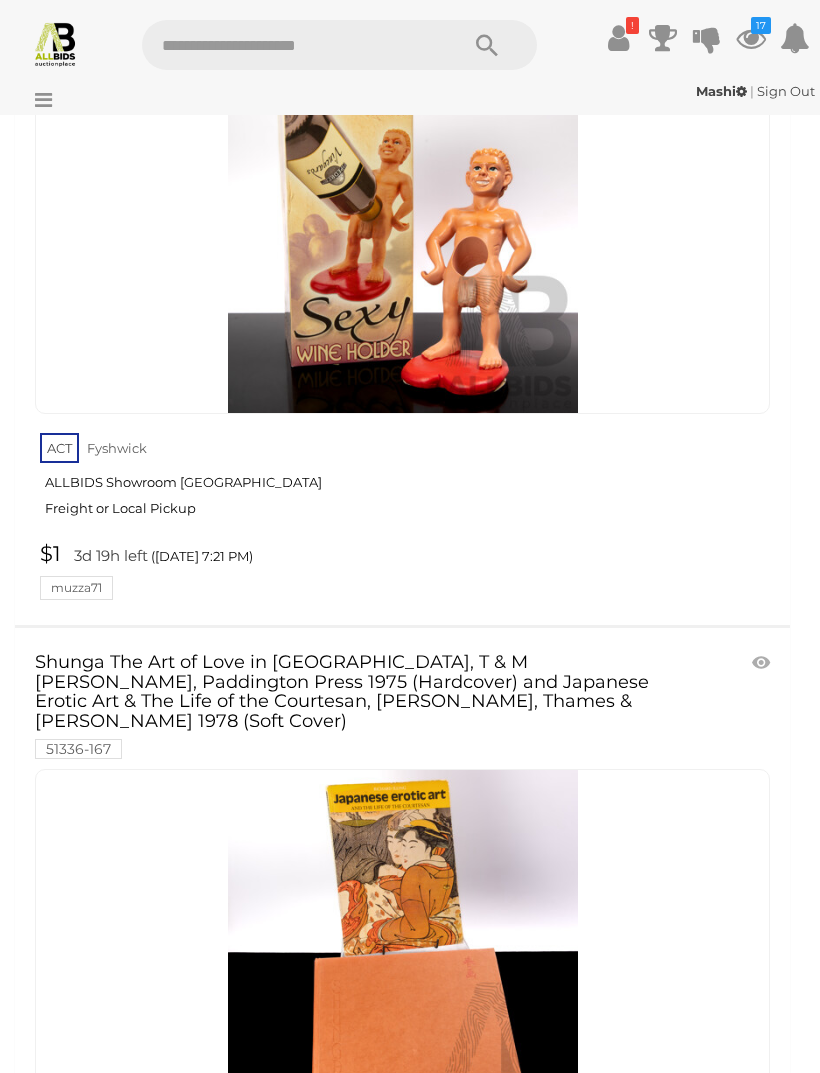 click on "$17
3d 19h left
([DATE] 7:22 PM)
laureni" at bounding box center (405, 1278) 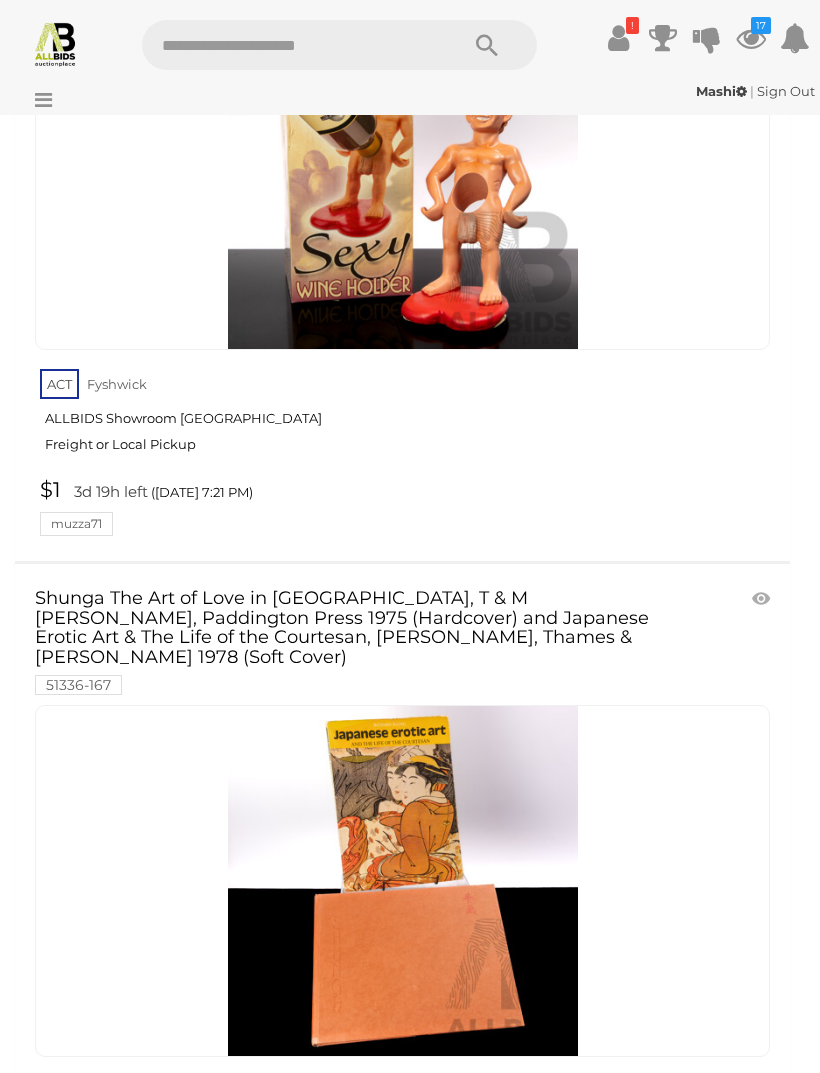 click on "4" at bounding box center (234, 1318) 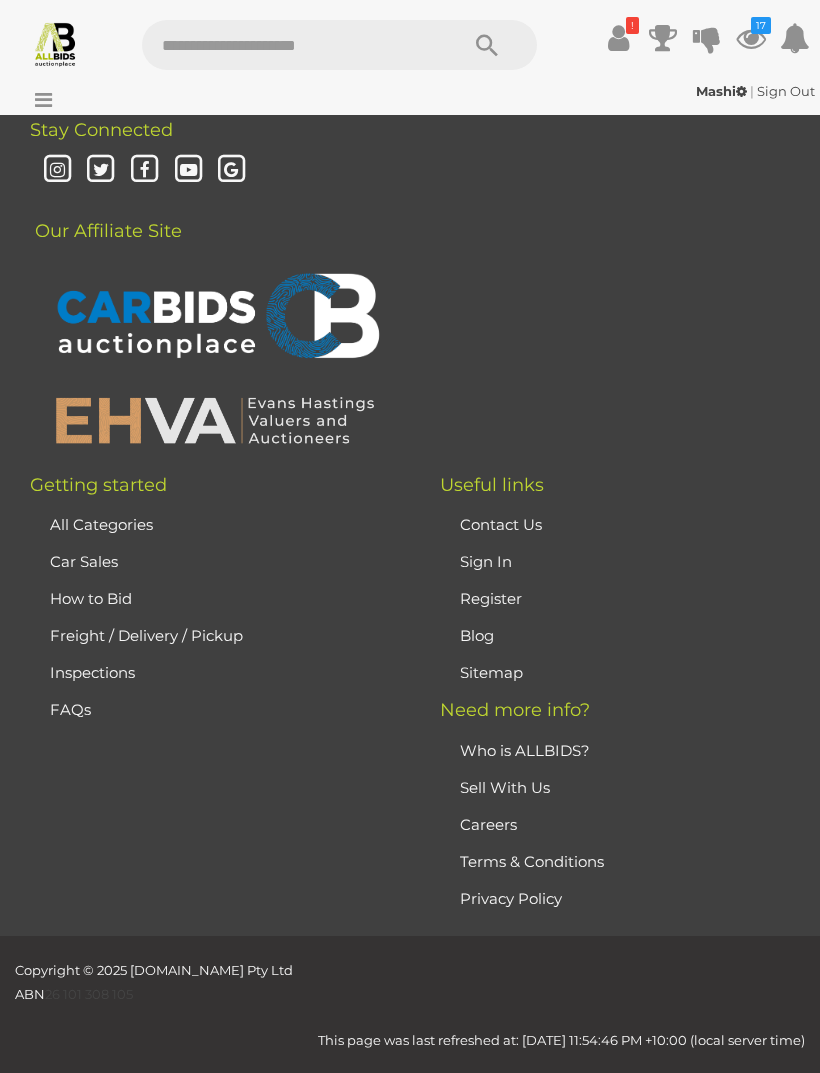scroll, scrollTop: 471, scrollLeft: 0, axis: vertical 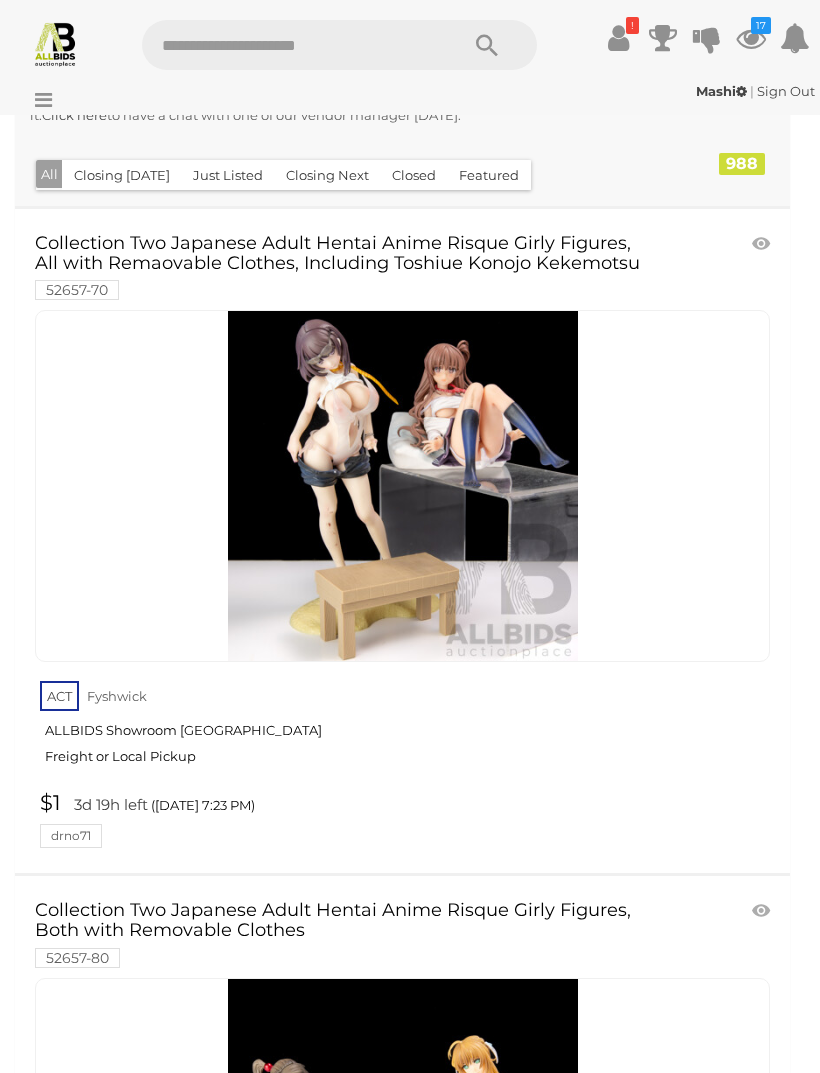 click at bounding box center [402, 486] 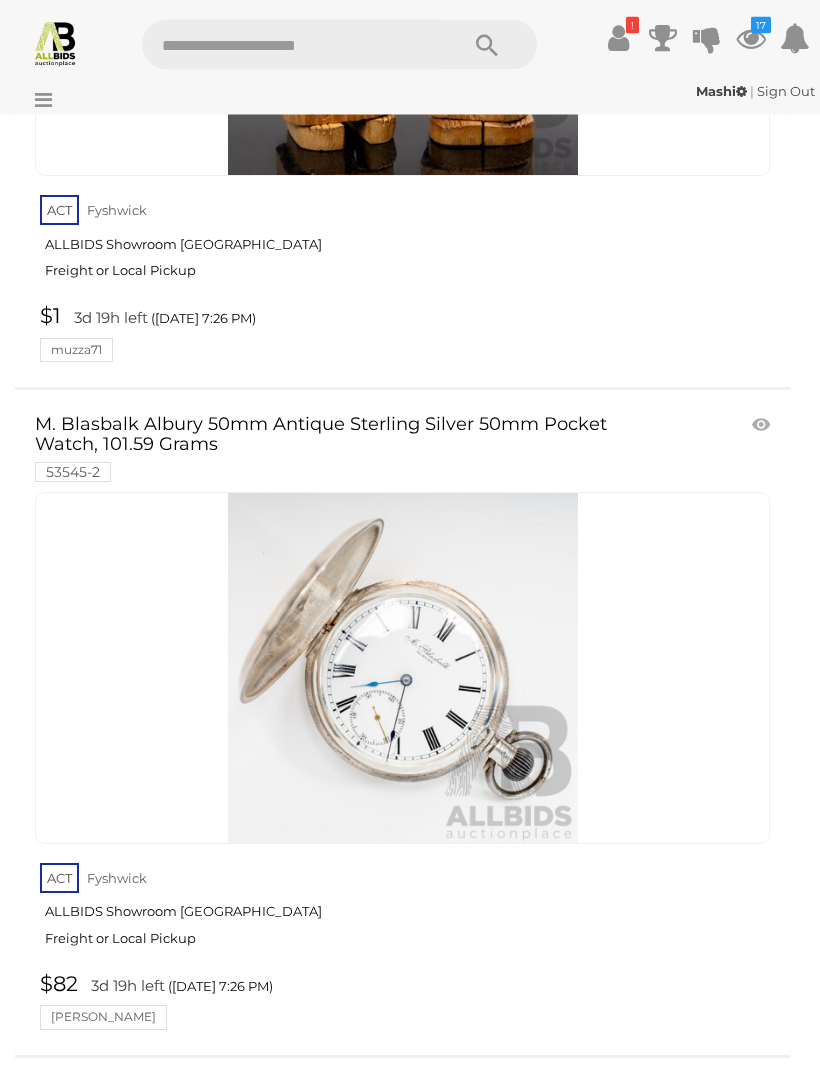 scroll, scrollTop: 3627, scrollLeft: 0, axis: vertical 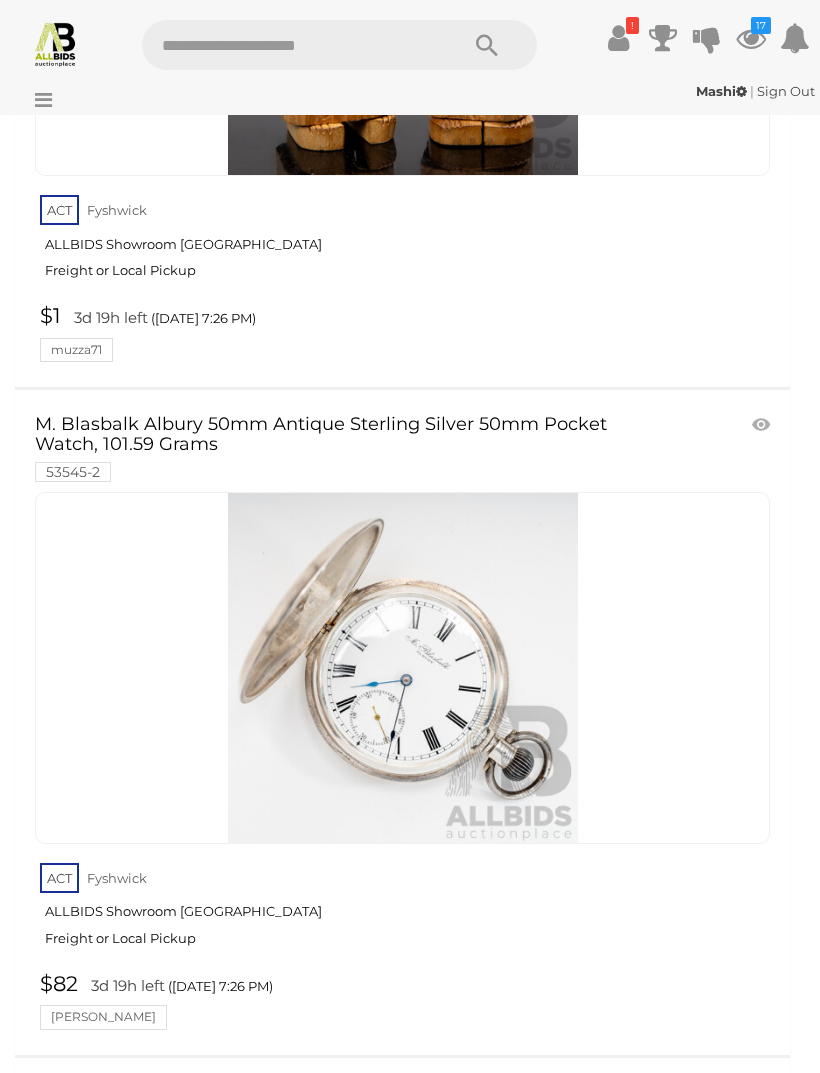 click at bounding box center (763, 425) 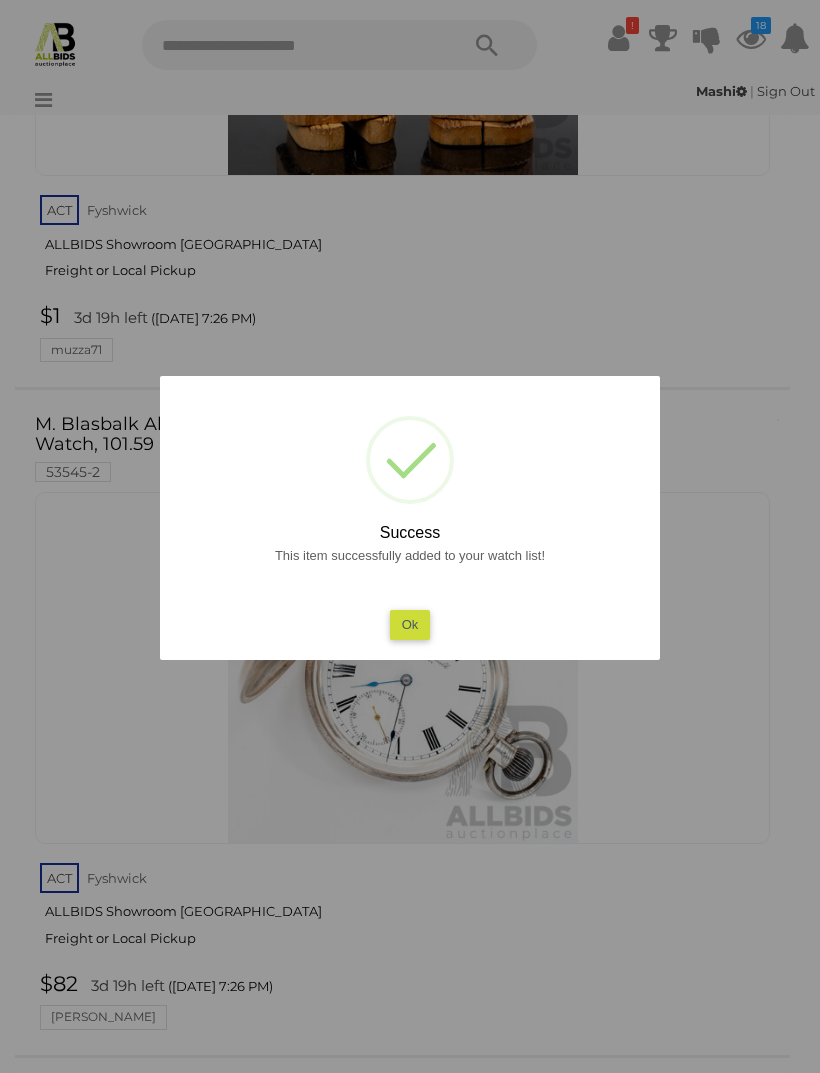 click on "Ok" at bounding box center (410, 624) 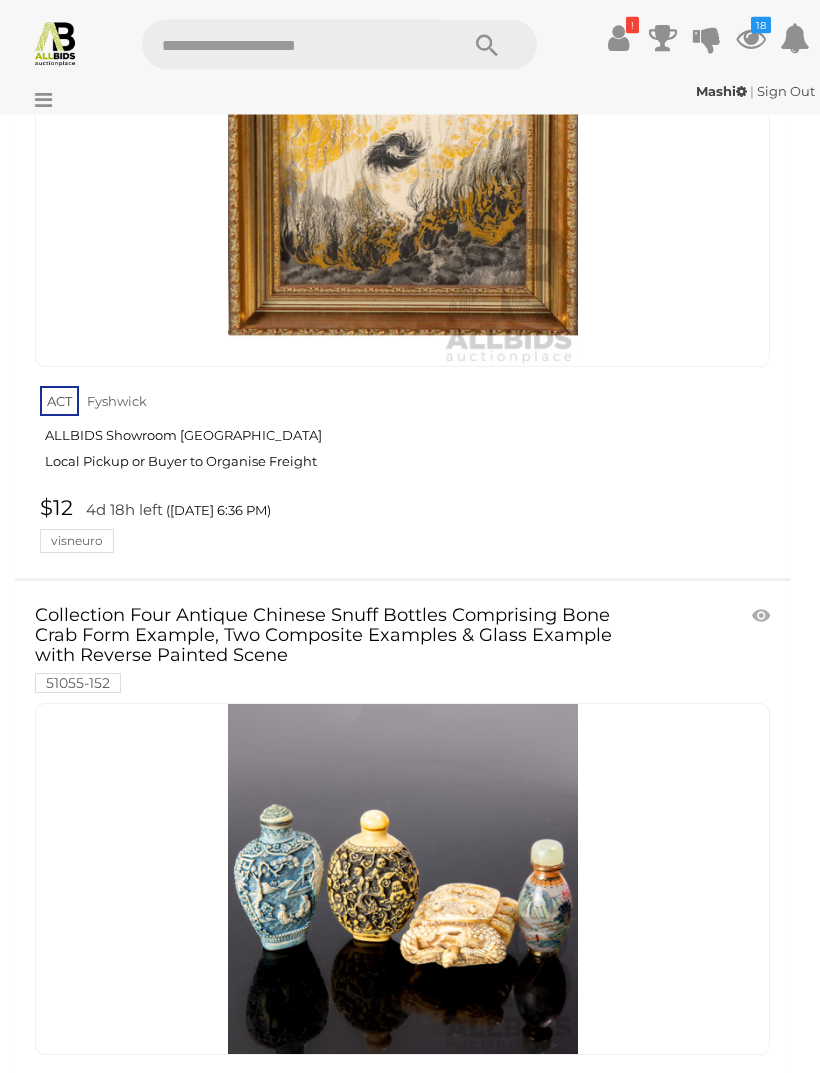 scroll, scrollTop: 27837, scrollLeft: 0, axis: vertical 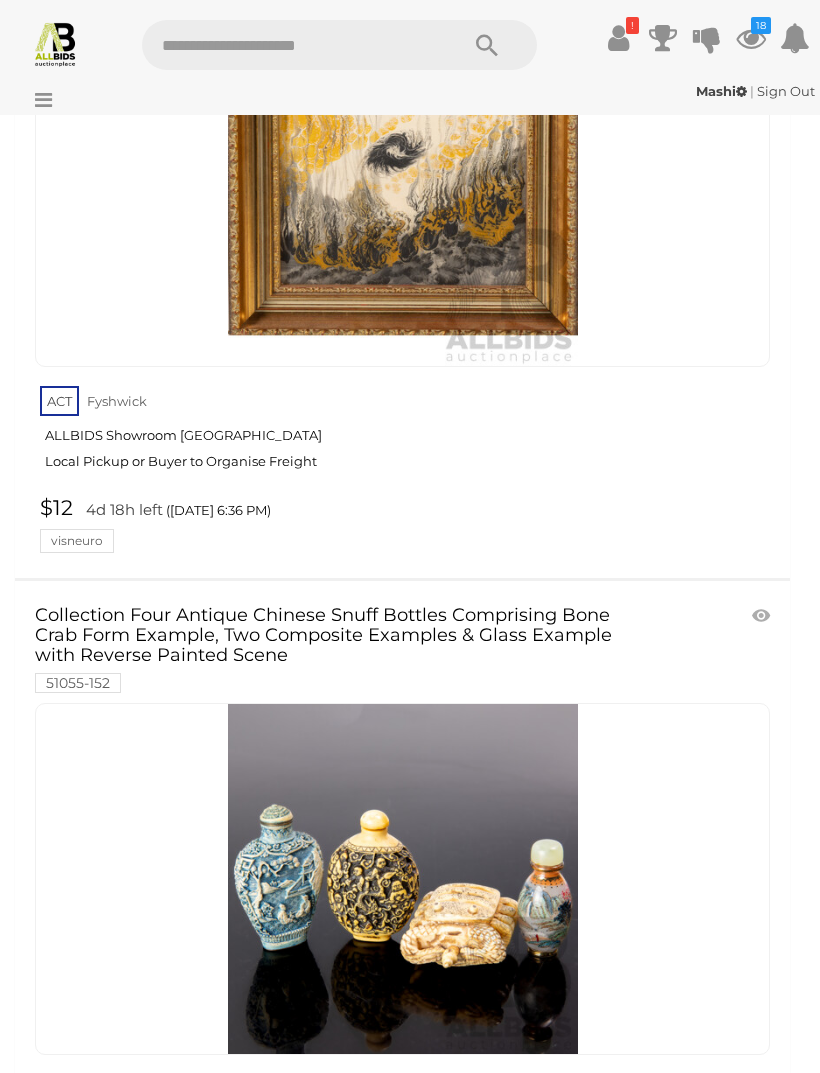 click at bounding box center [763, 616] 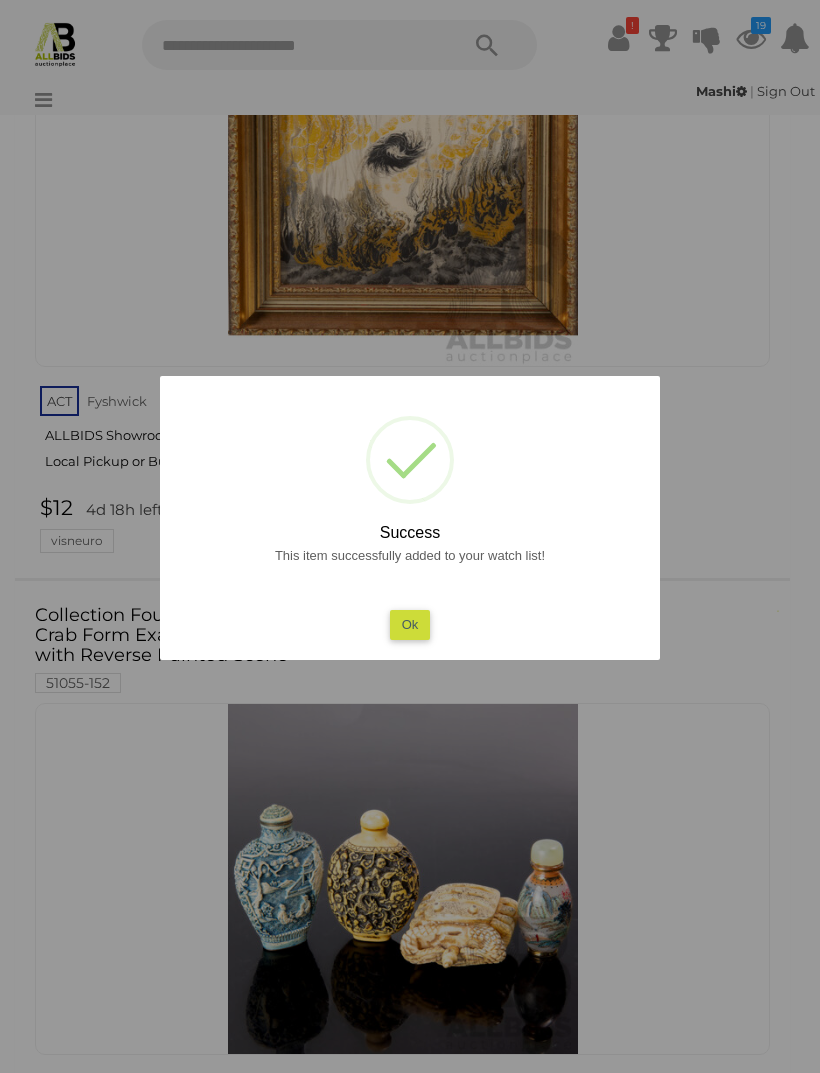 click on "Ok" at bounding box center [410, 624] 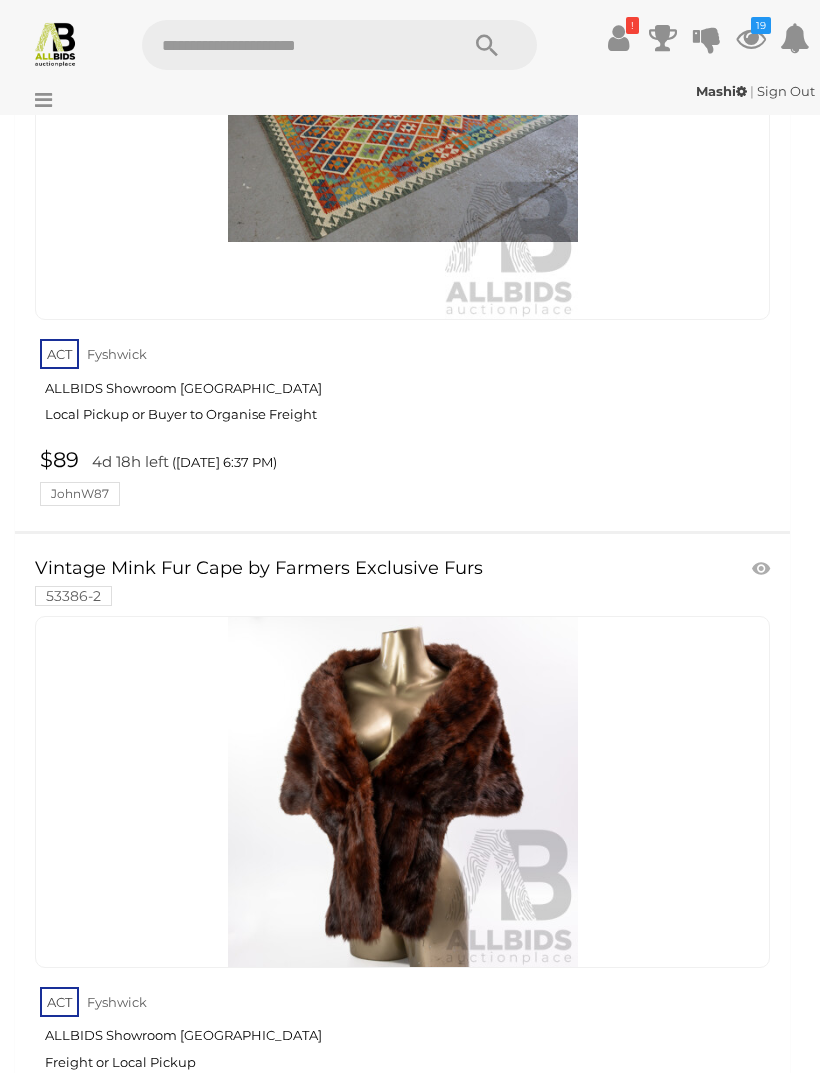 scroll, scrollTop: 29237, scrollLeft: 0, axis: vertical 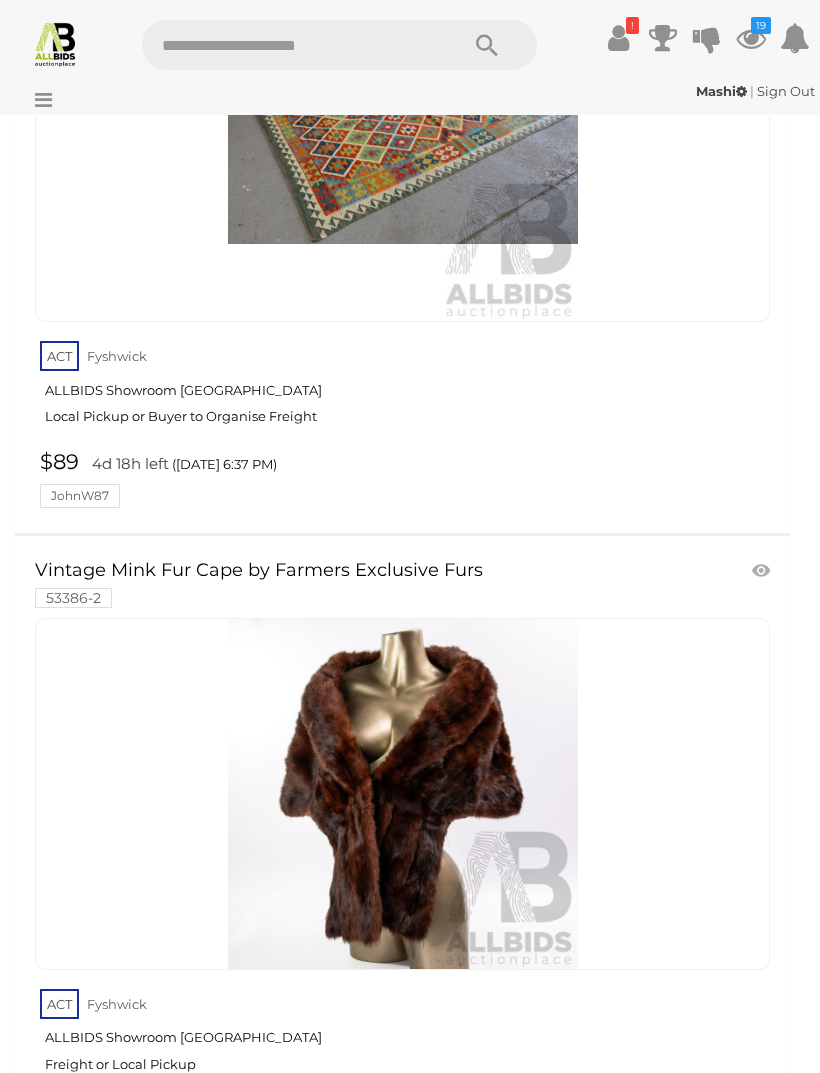 click at bounding box center [763, 571] 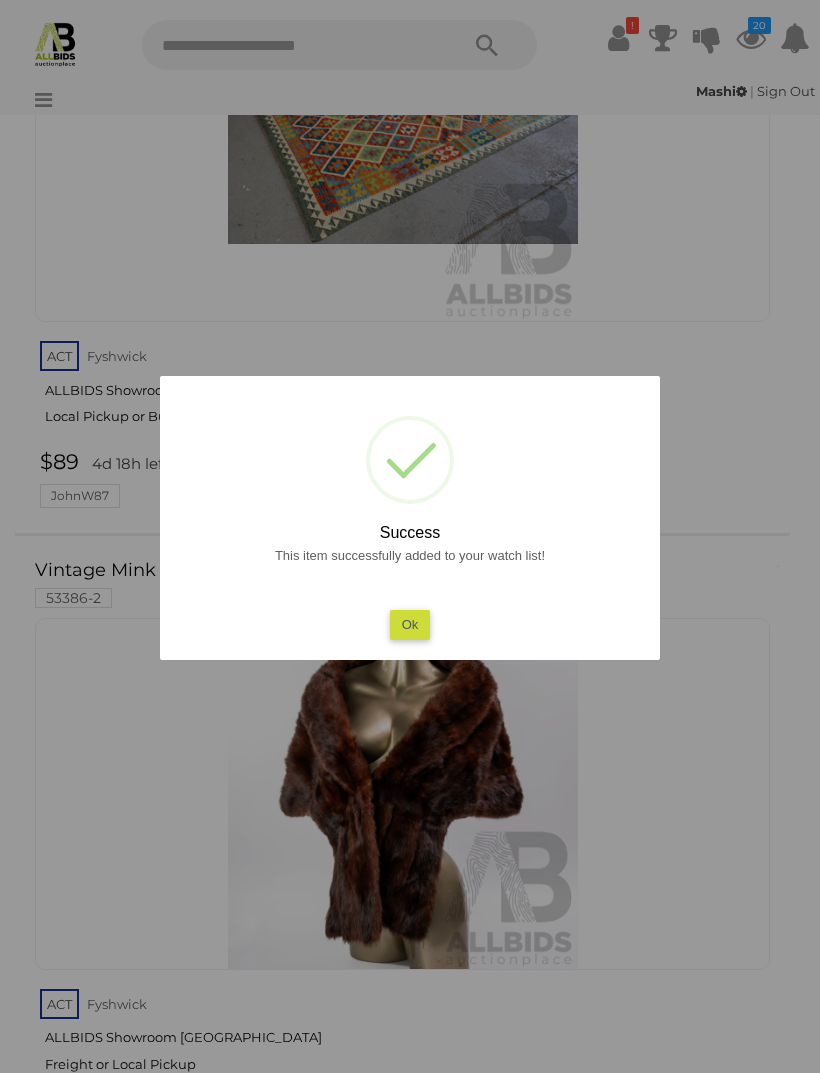 click on "Ok" at bounding box center [410, 624] 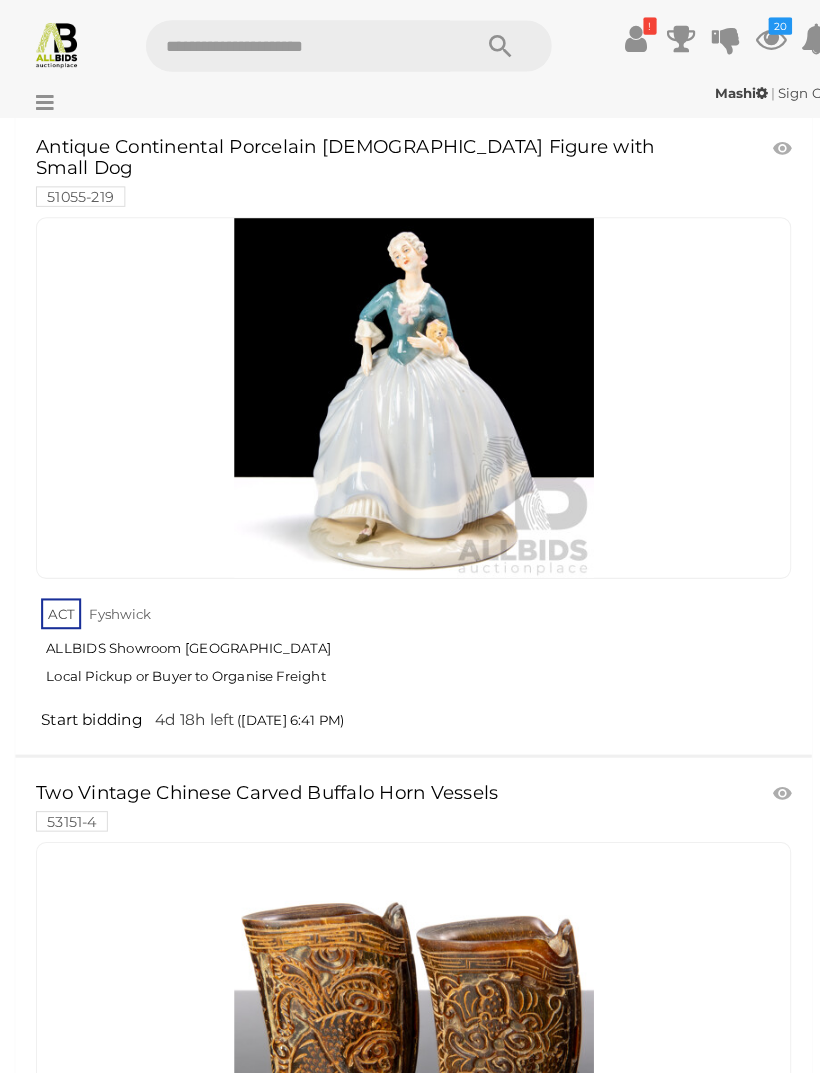 scroll, scrollTop: 34944, scrollLeft: 0, axis: vertical 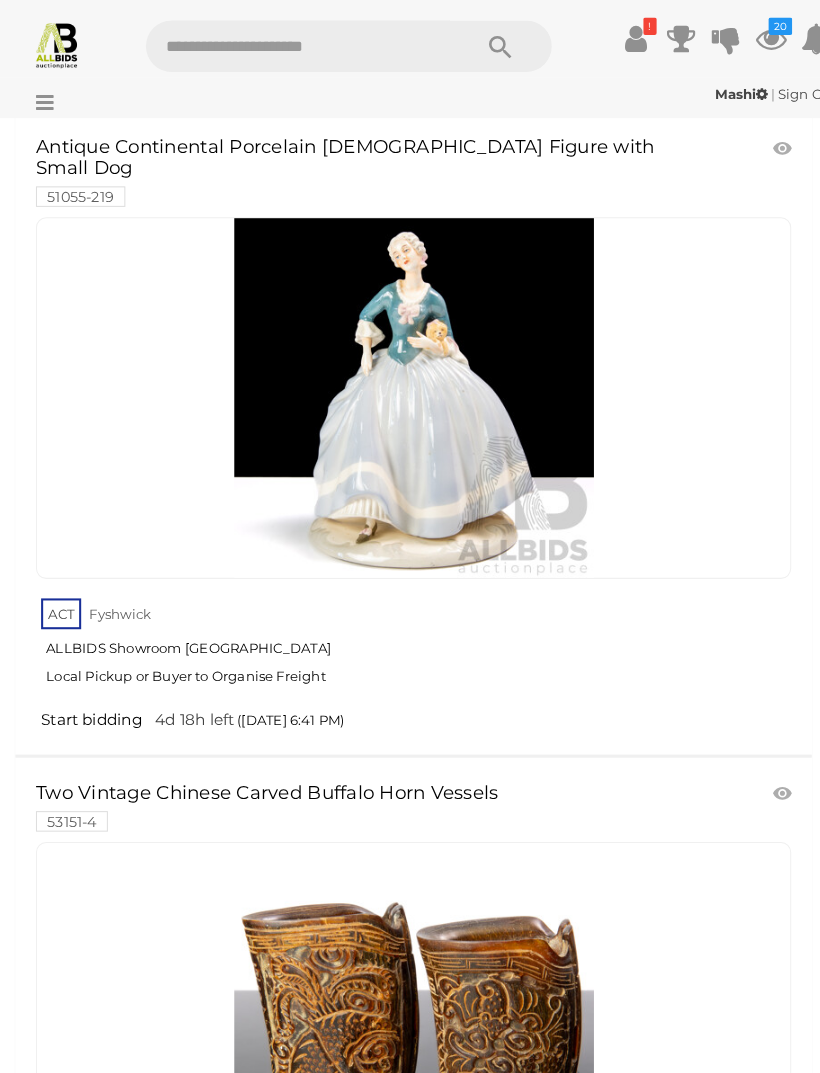 click at bounding box center (763, 772) 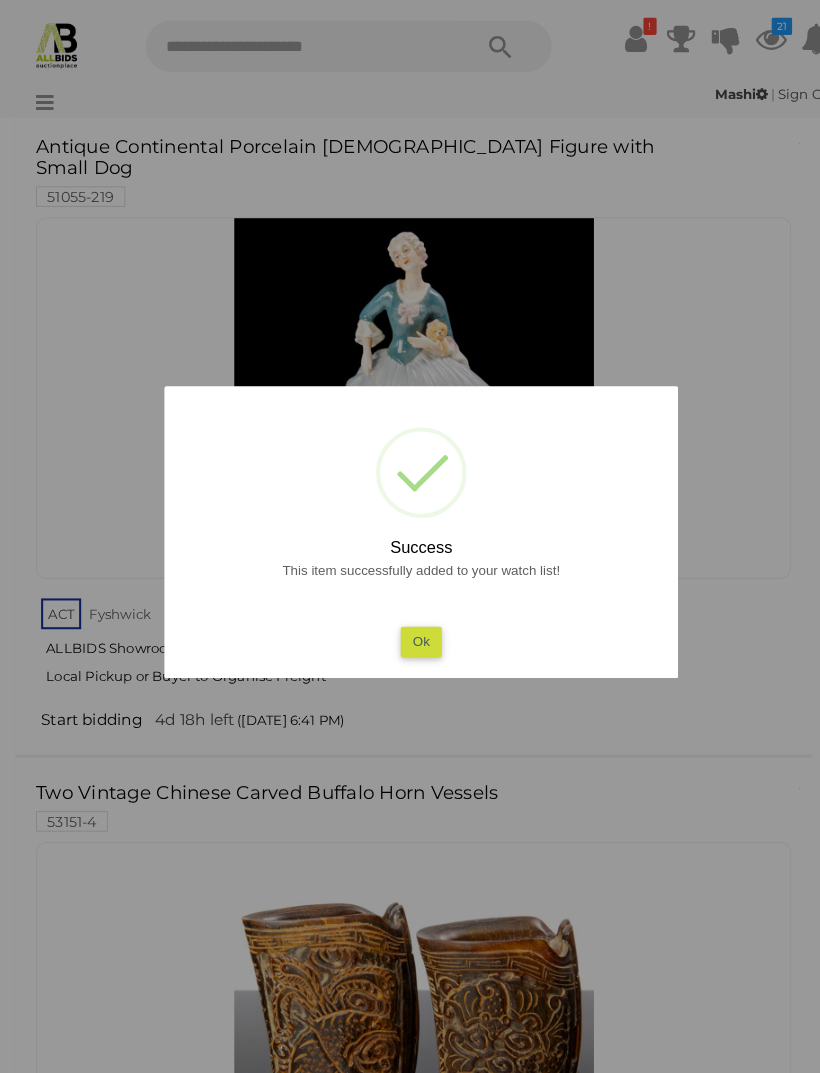 click on "Ok" at bounding box center (410, 624) 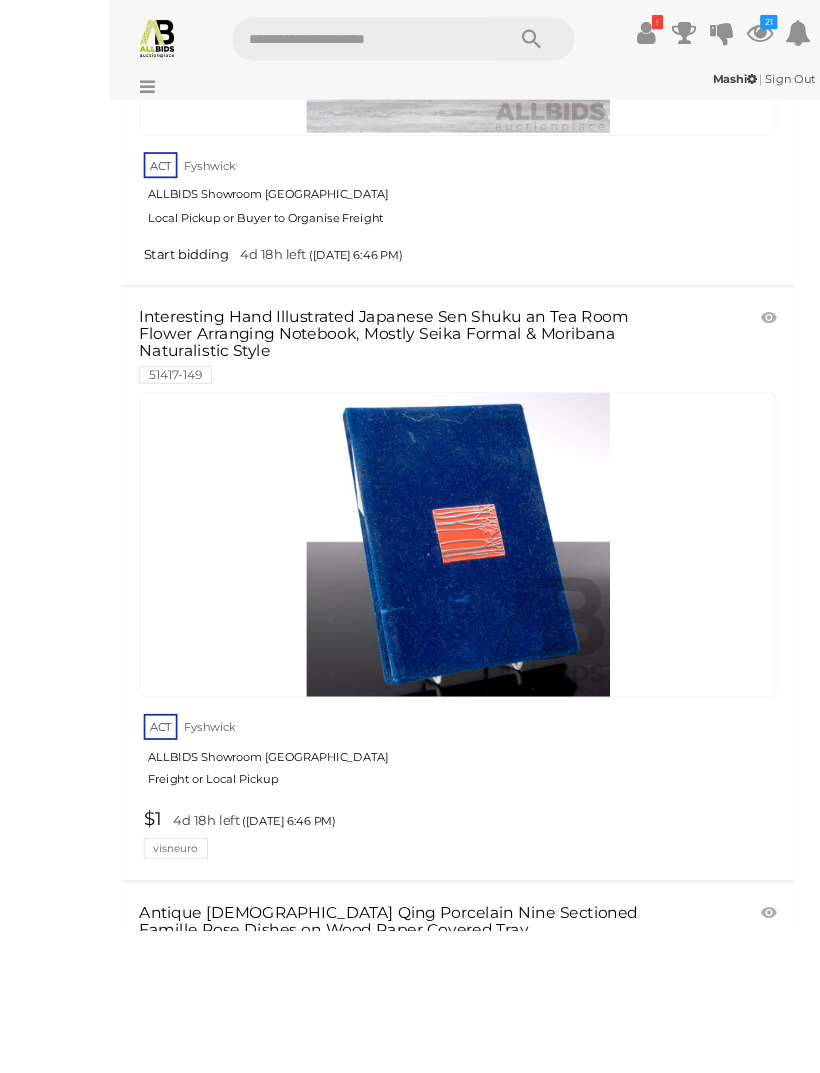 scroll, scrollTop: 43471, scrollLeft: 0, axis: vertical 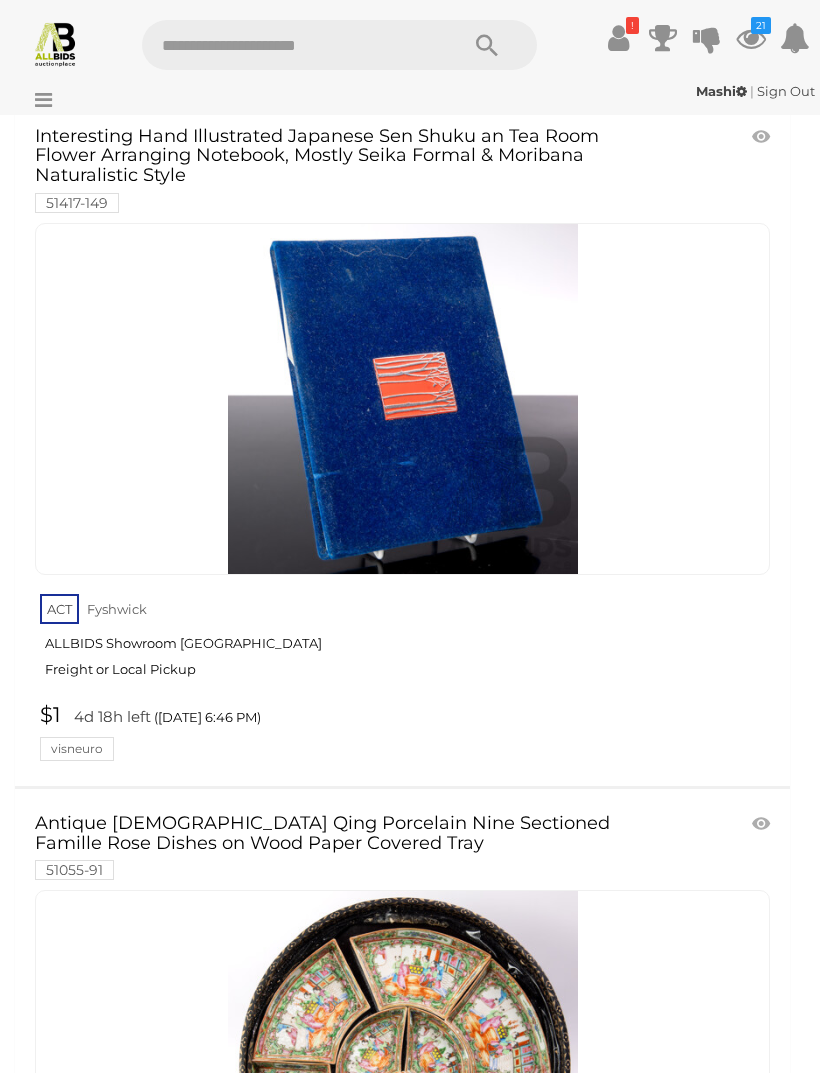 click at bounding box center [763, 824] 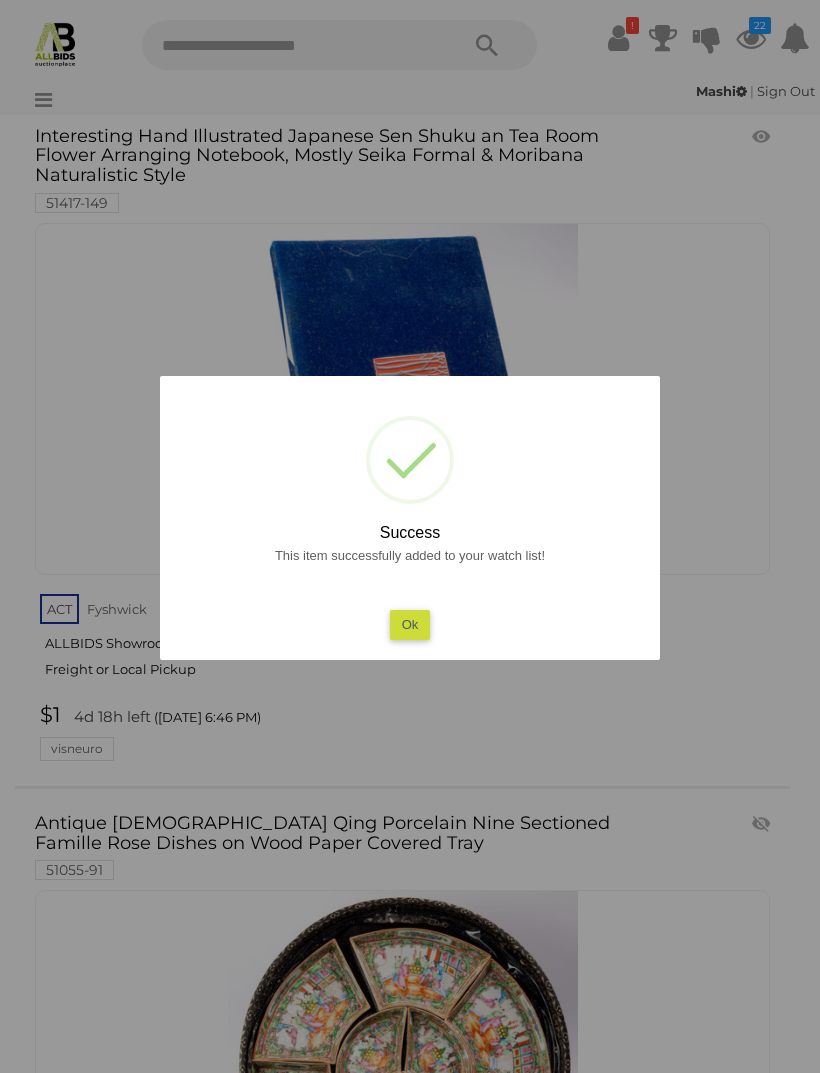 click on "Ok" at bounding box center (410, 624) 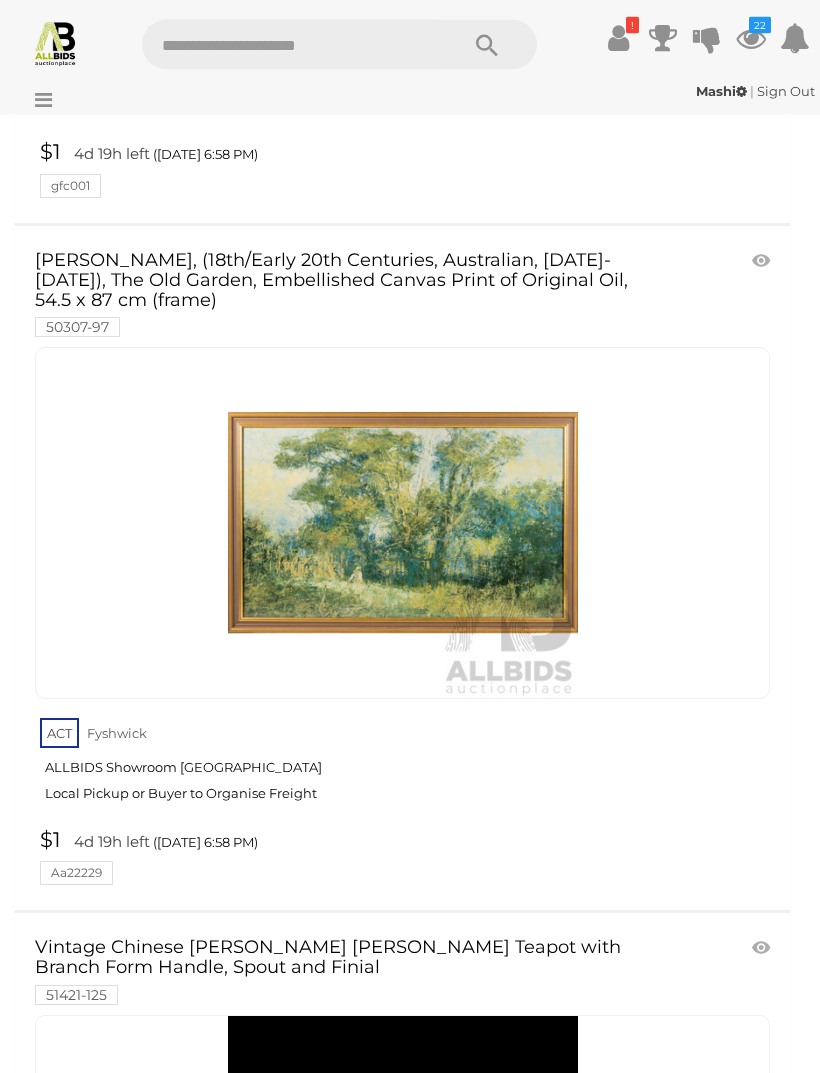 scroll, scrollTop: 61525, scrollLeft: 0, axis: vertical 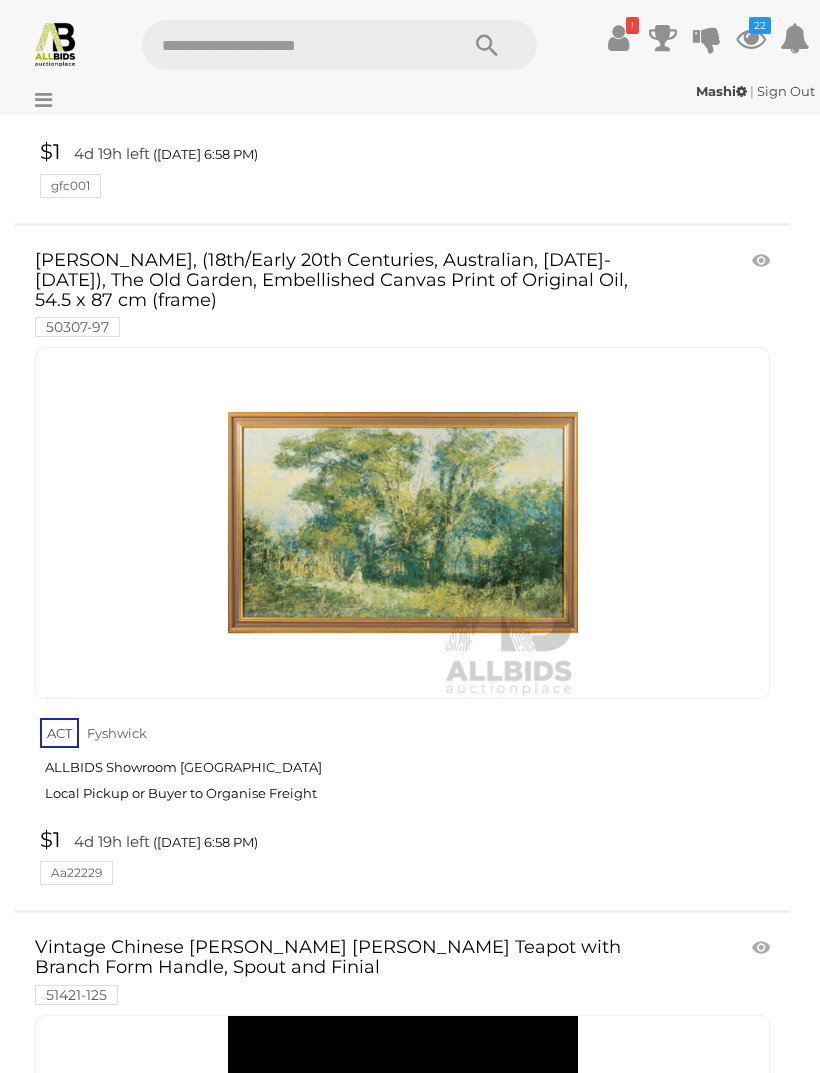 click at bounding box center [763, 948] 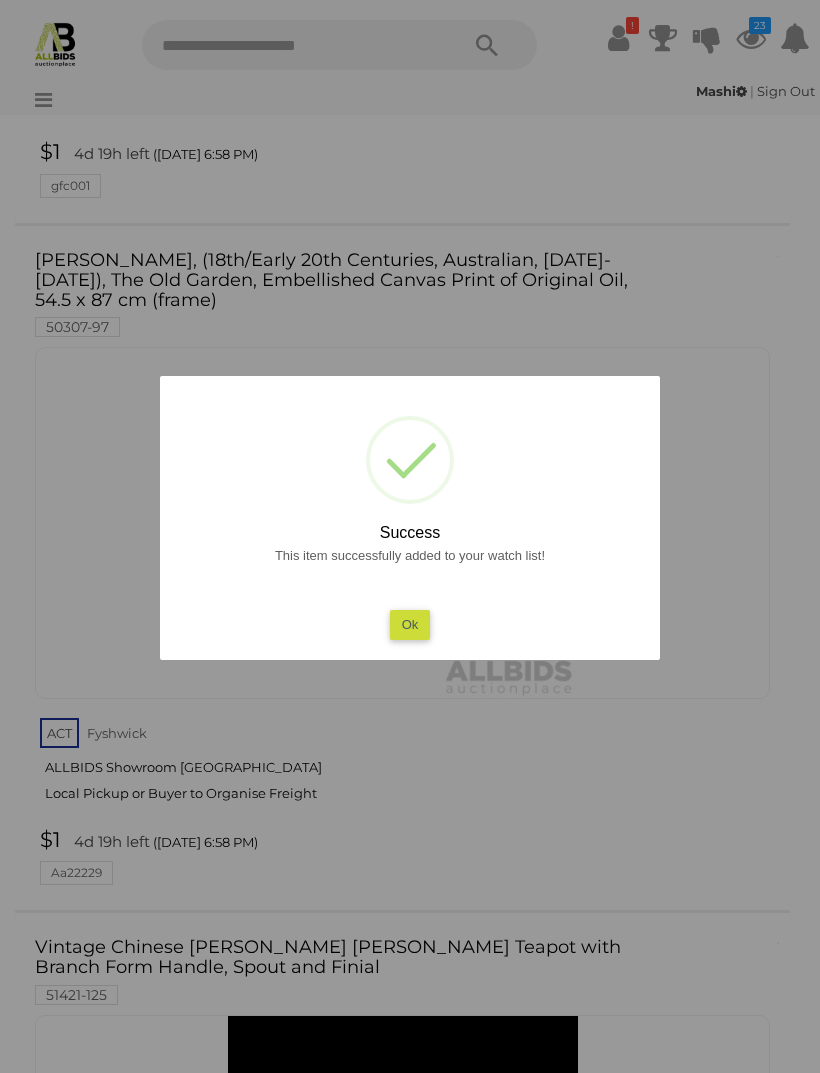 click on "Ok" at bounding box center [410, 624] 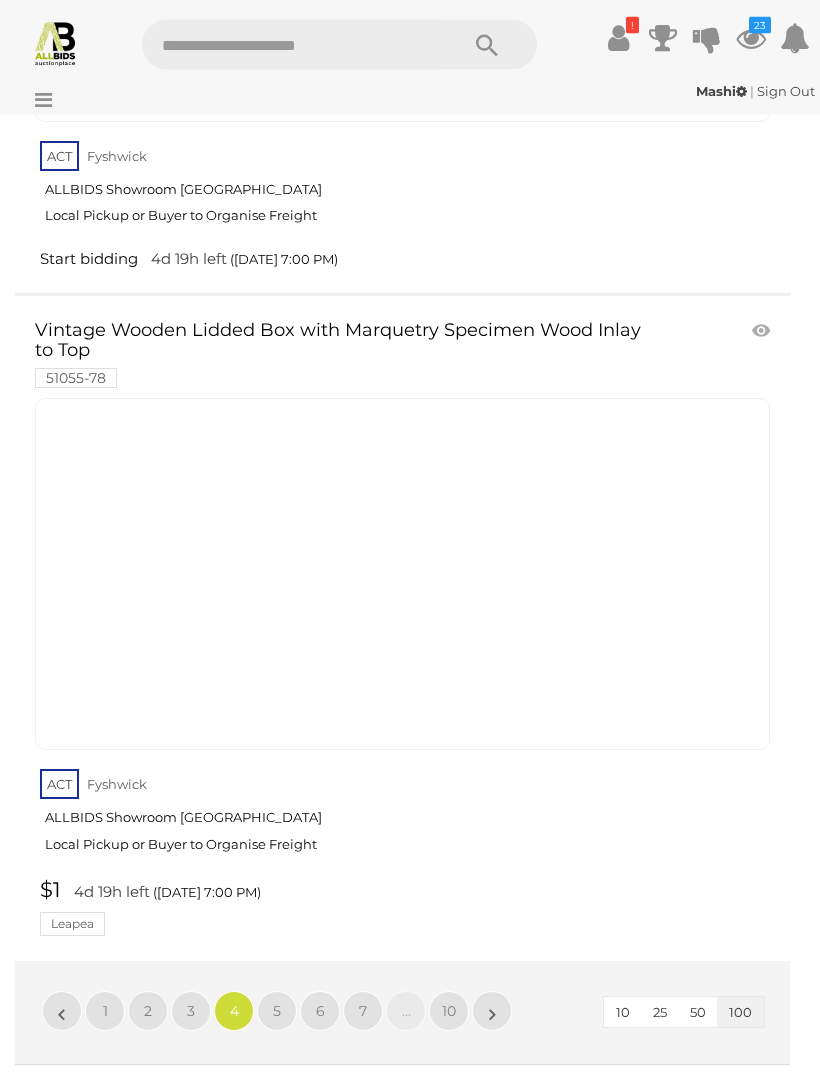 scroll, scrollTop: 65302, scrollLeft: 0, axis: vertical 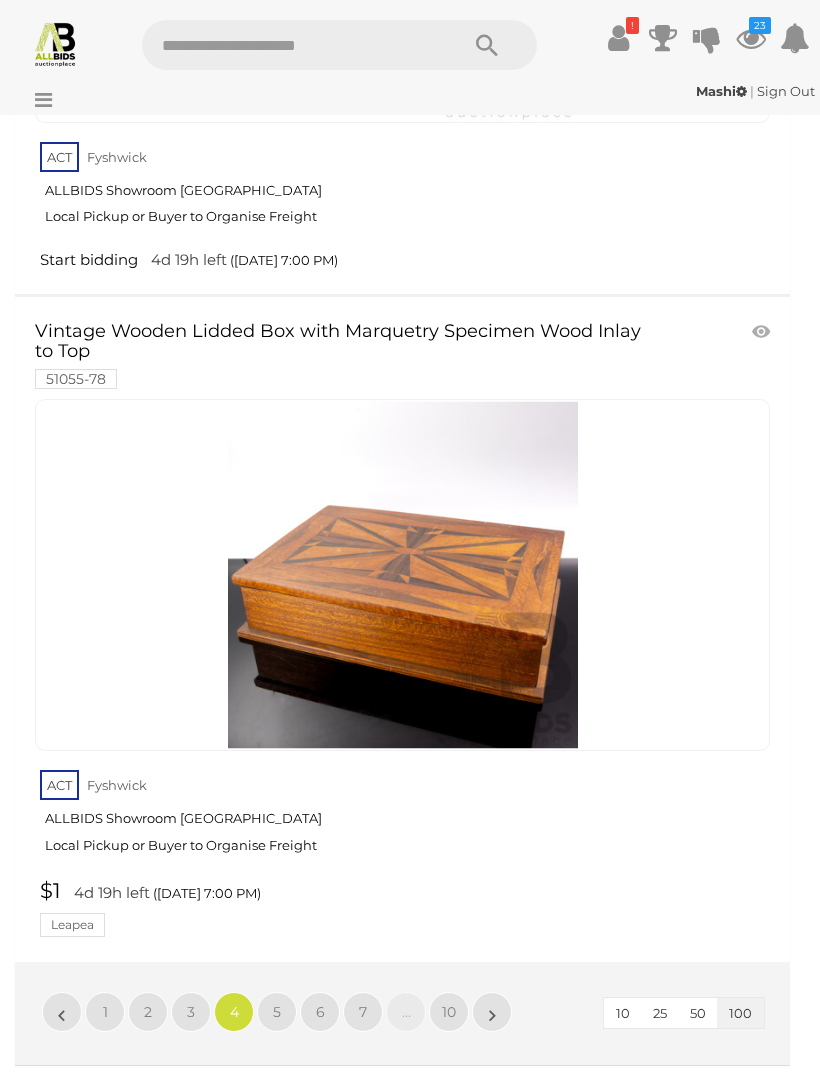 click on "5" at bounding box center (277, 1012) 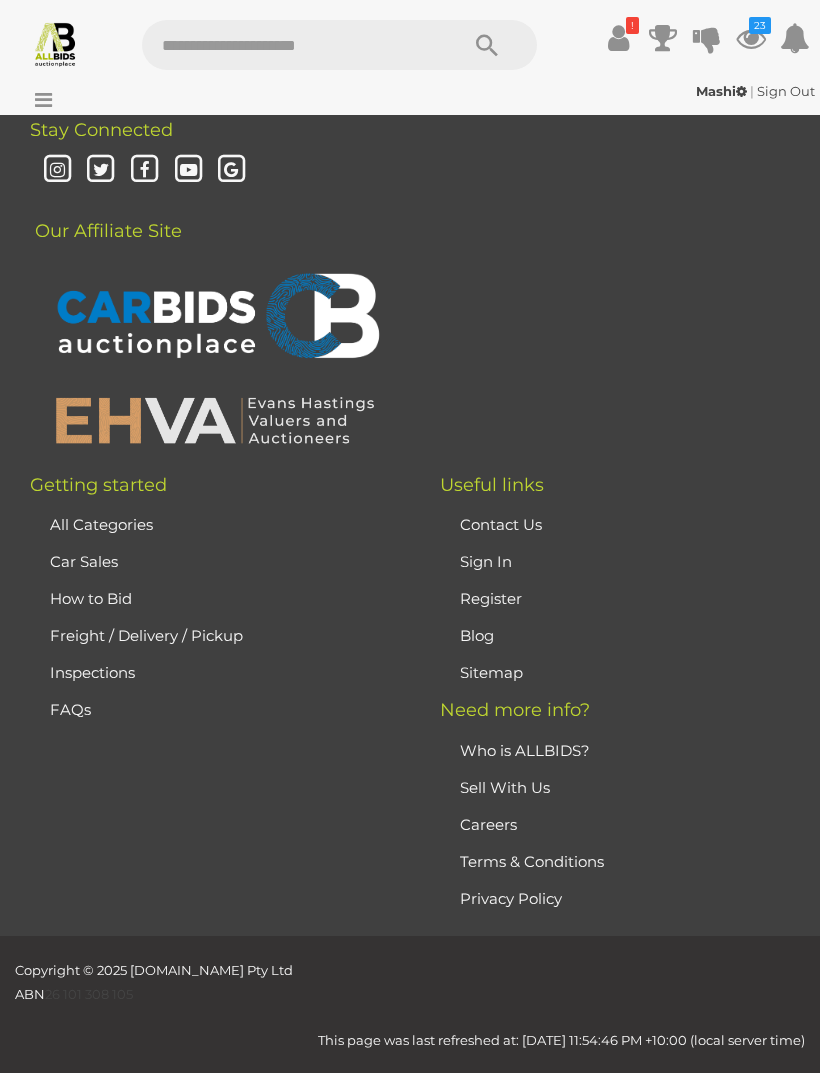 scroll, scrollTop: 471, scrollLeft: 0, axis: vertical 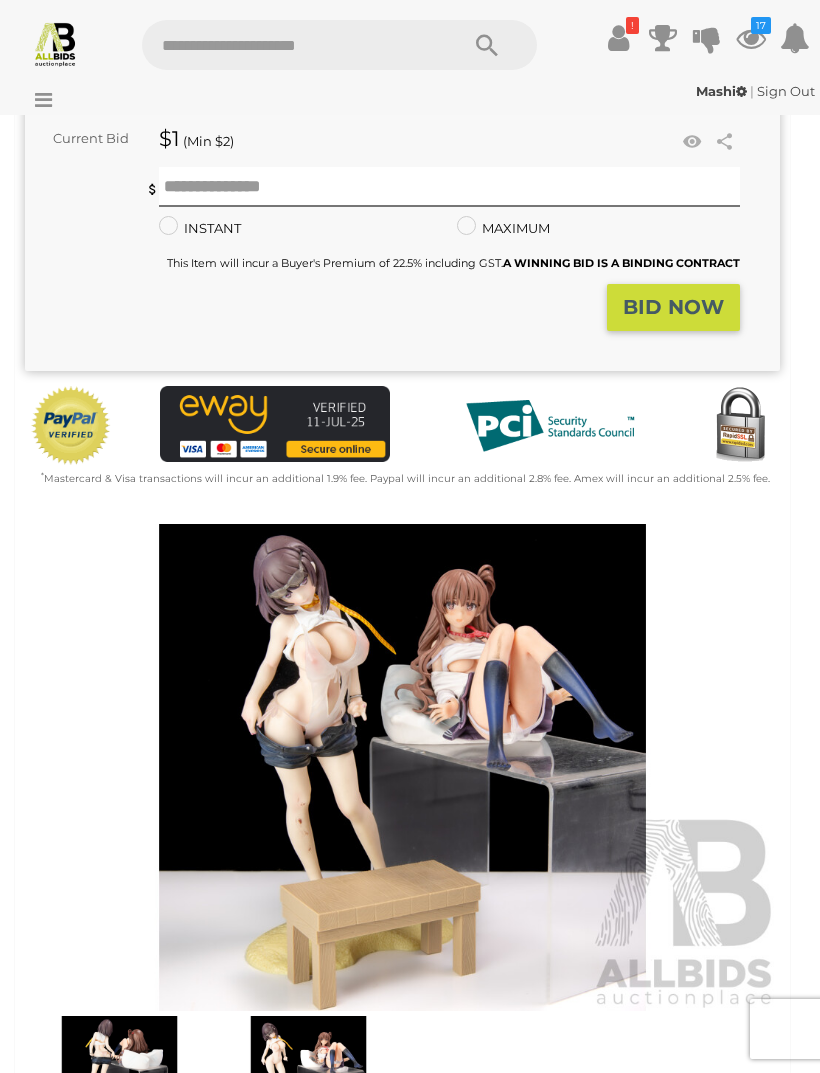 click at bounding box center (308, 1073) 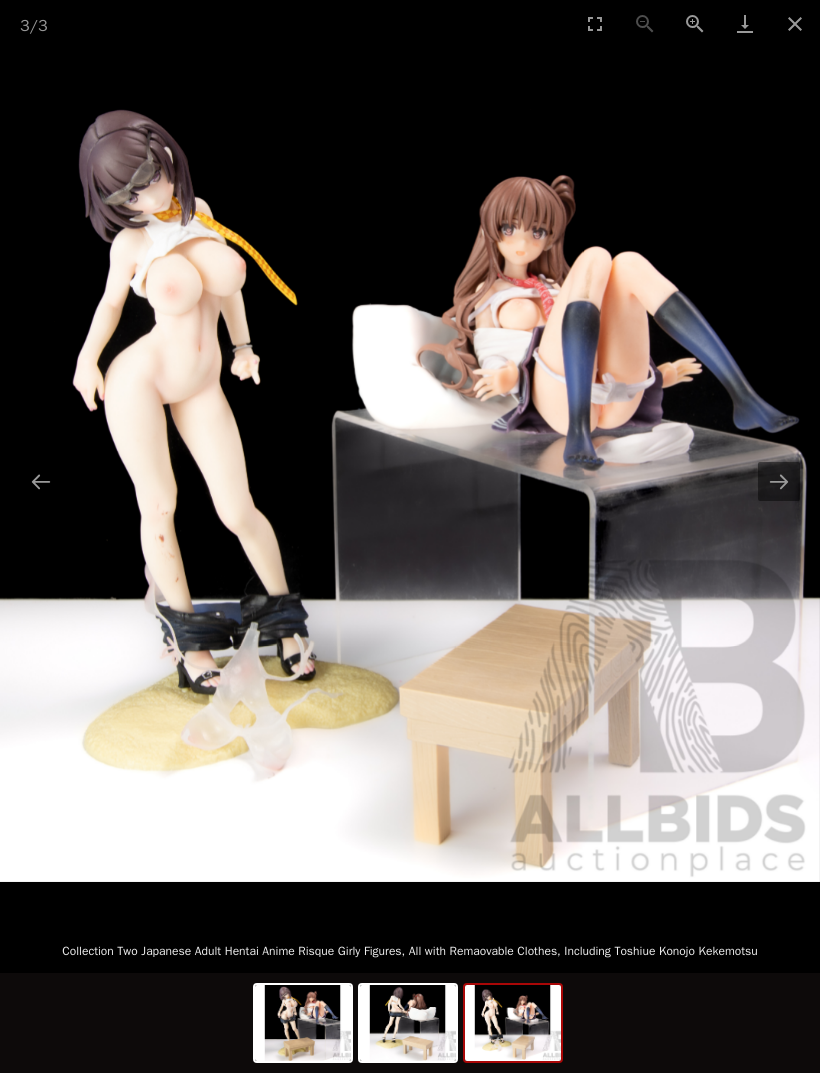 click at bounding box center [795, 23] 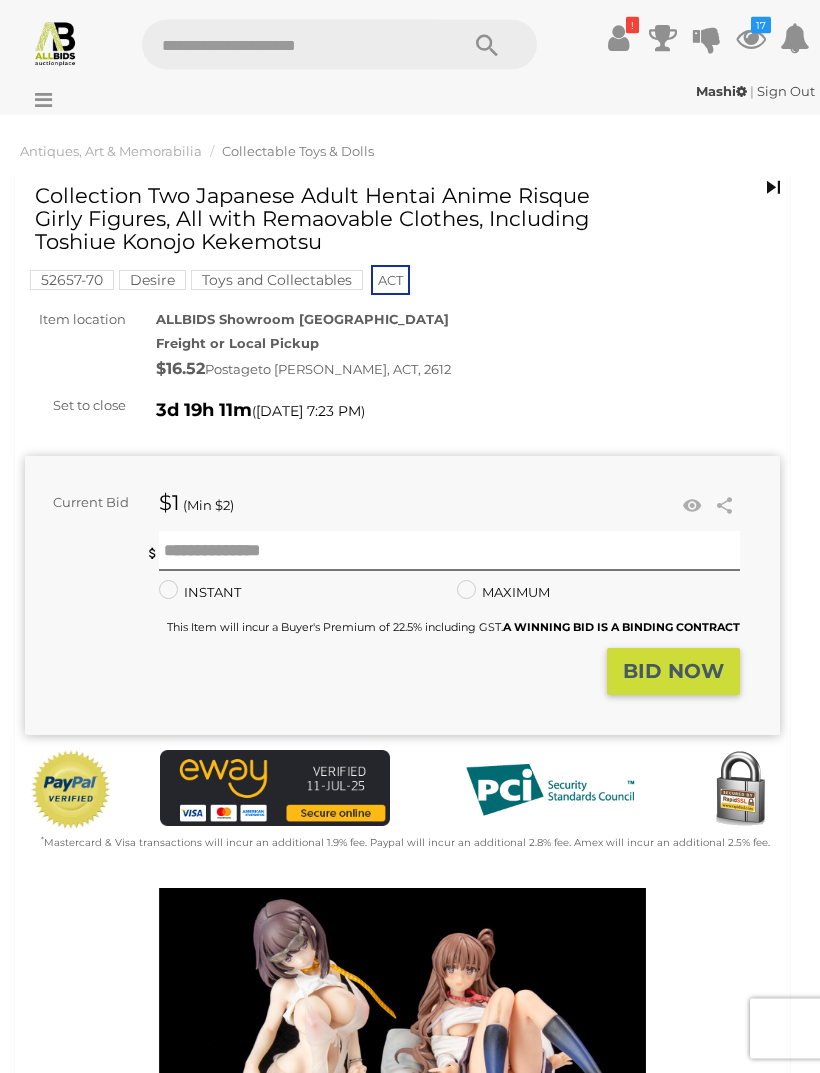 scroll, scrollTop: 0, scrollLeft: 0, axis: both 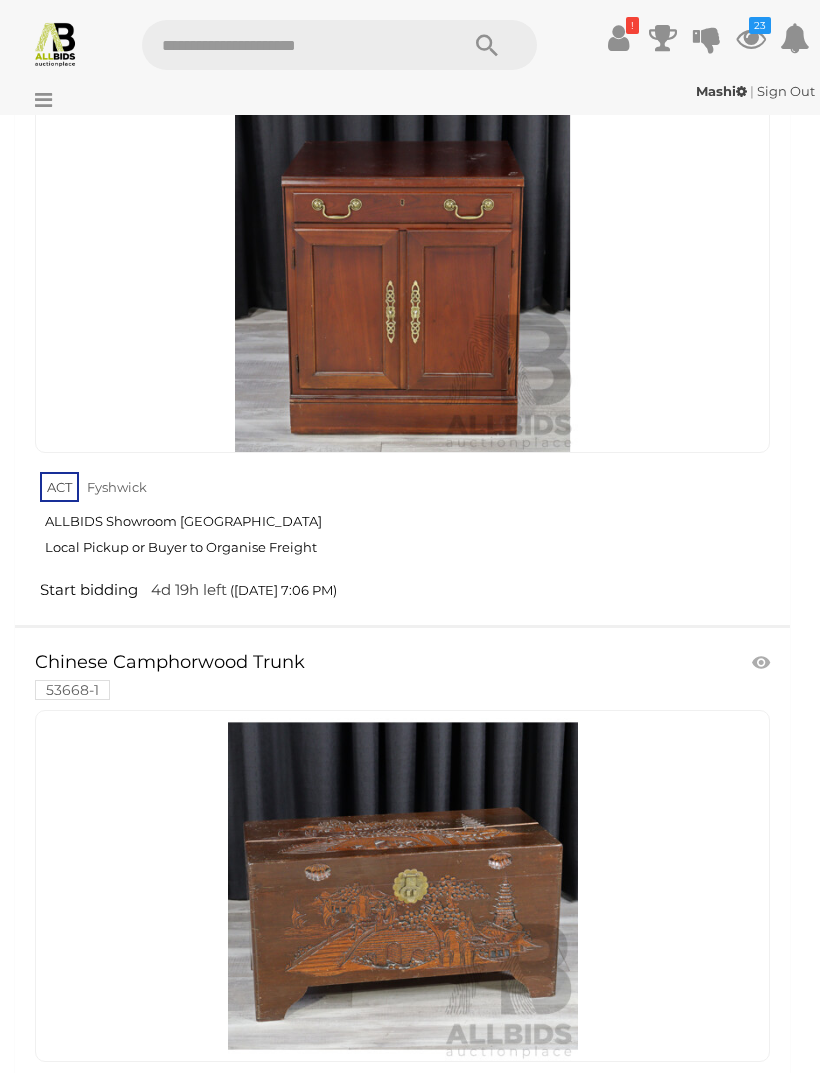click at bounding box center (763, 663) 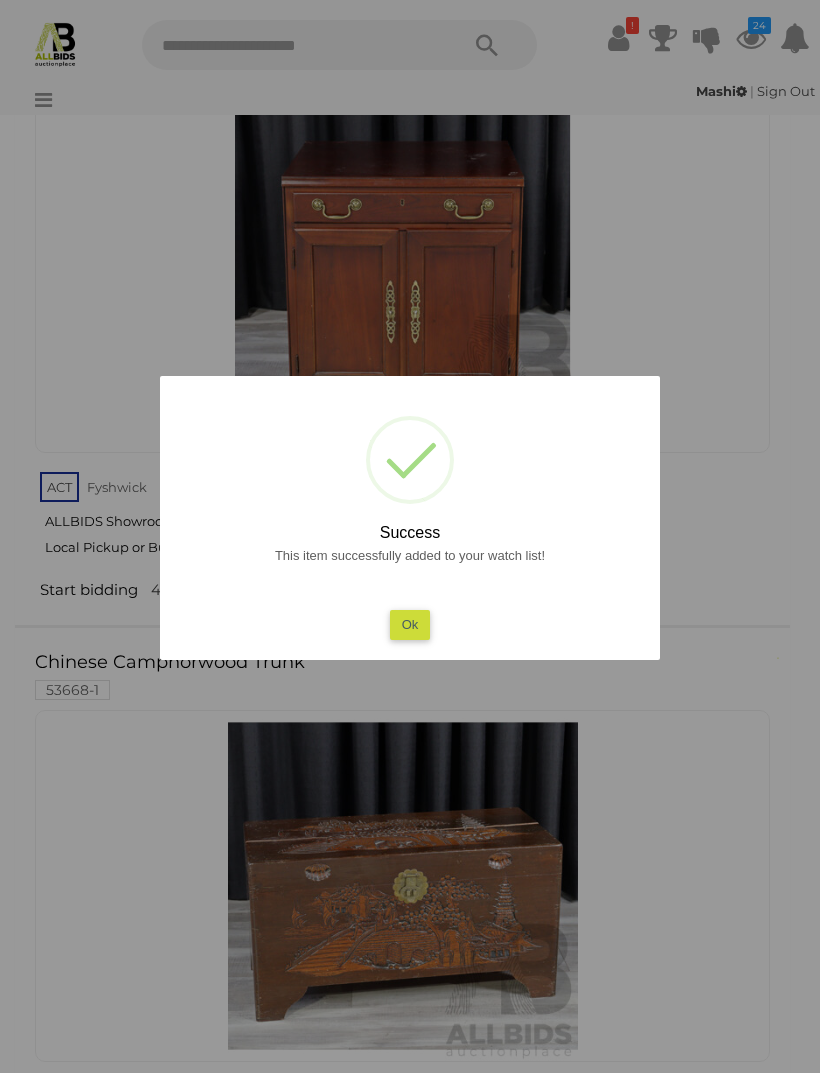 click on "Ok" at bounding box center [410, 624] 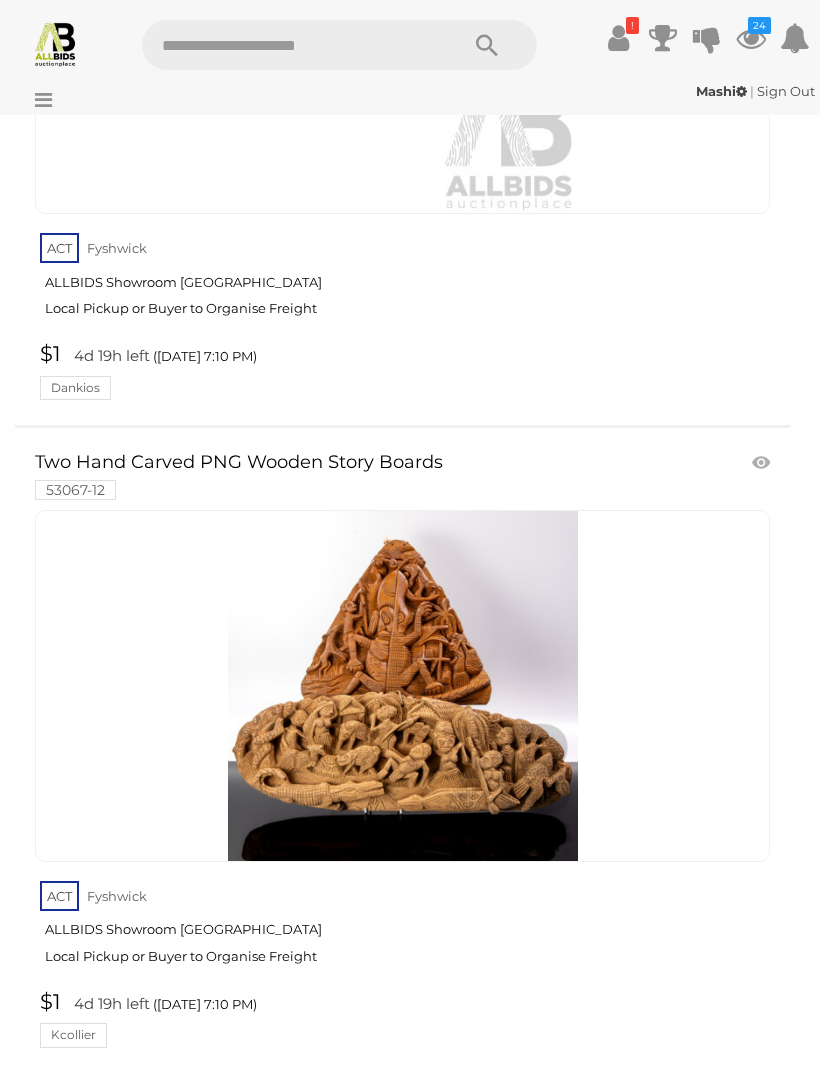 scroll, scrollTop: 15288, scrollLeft: 0, axis: vertical 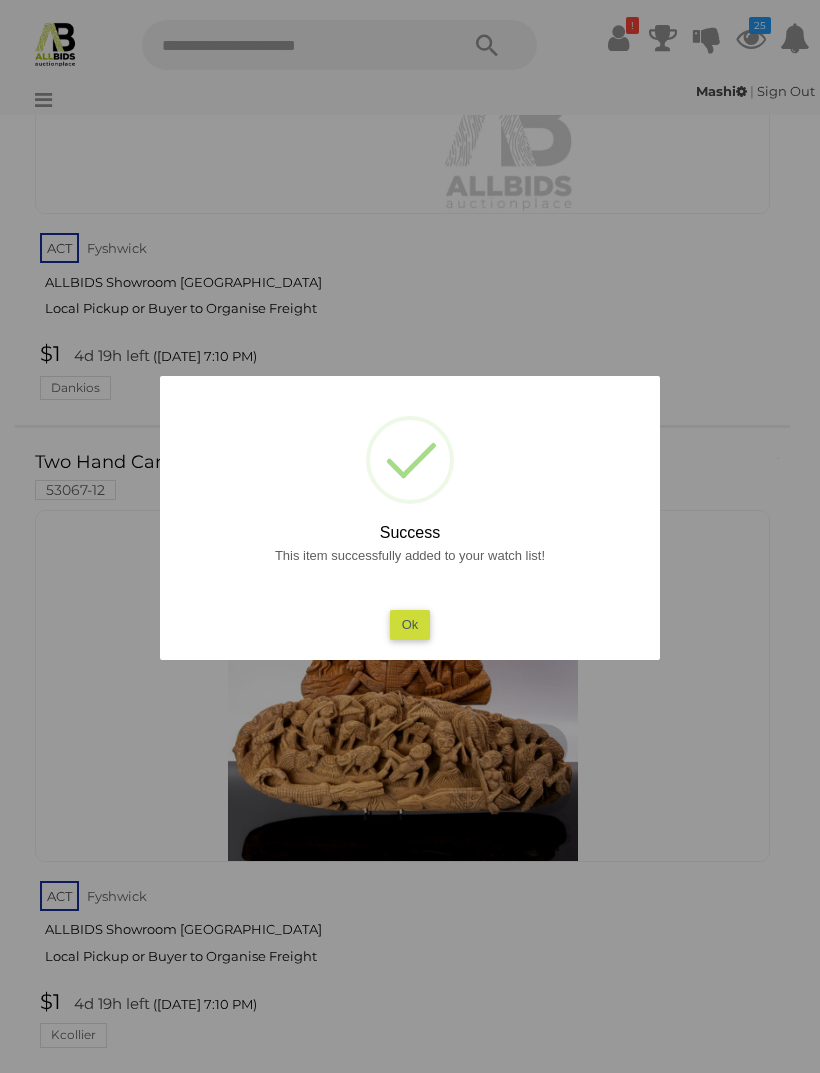 click on "Ok" at bounding box center [410, 624] 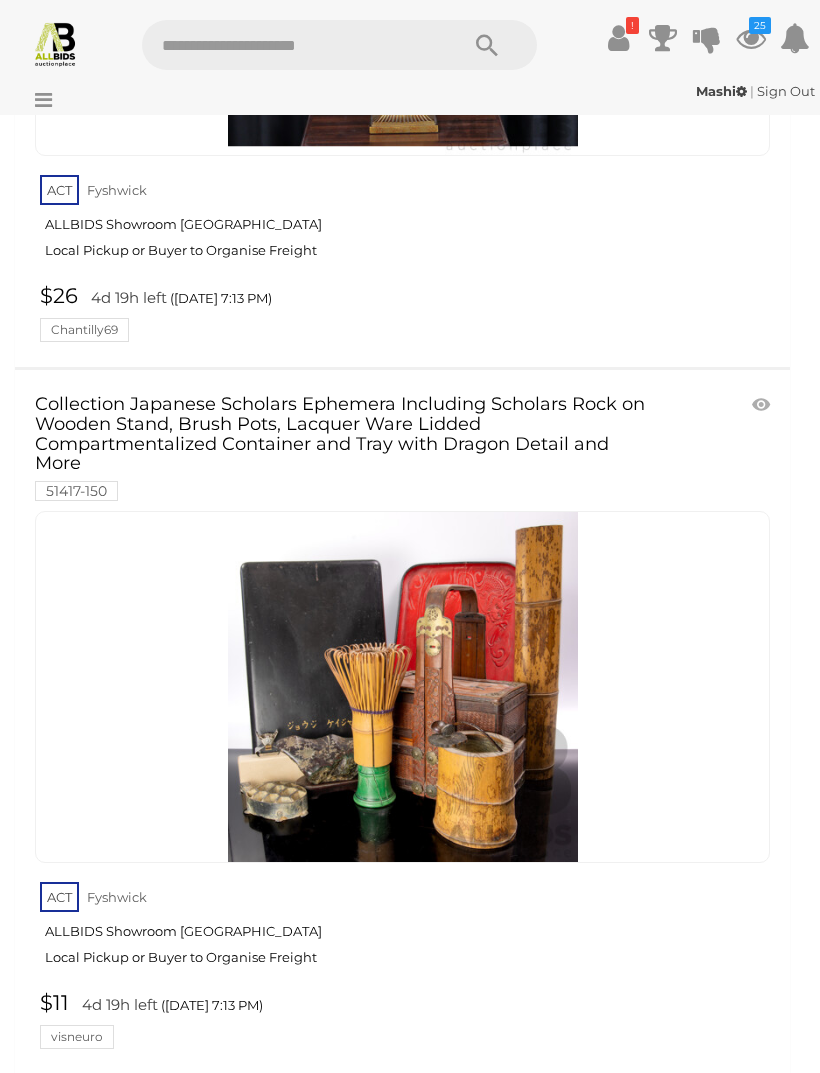 scroll, scrollTop: 20529, scrollLeft: 0, axis: vertical 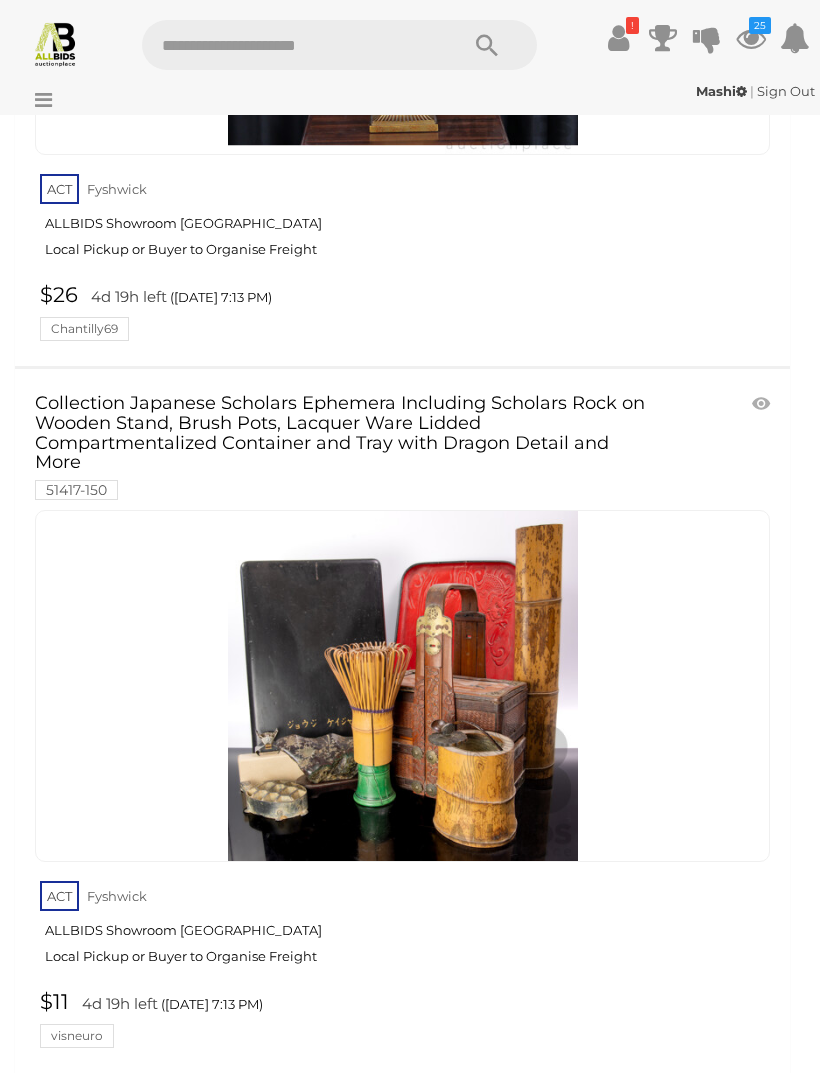 click at bounding box center (763, 404) 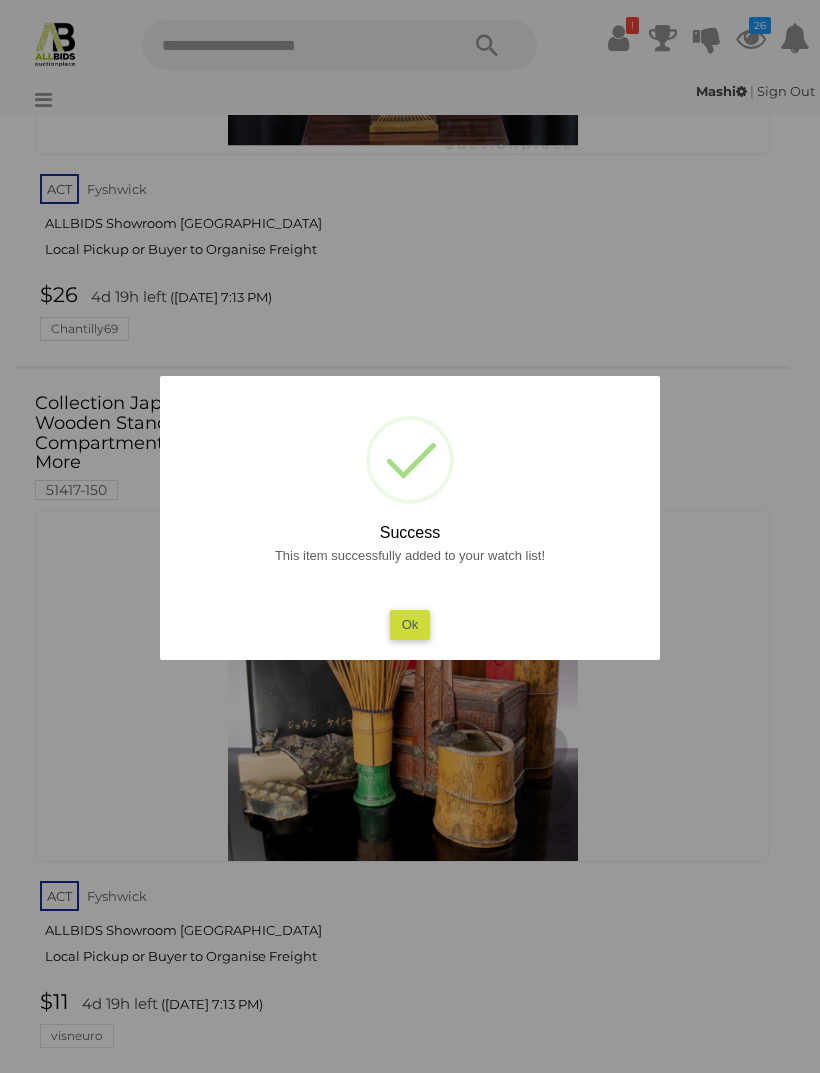 click on "Ok" at bounding box center [410, 624] 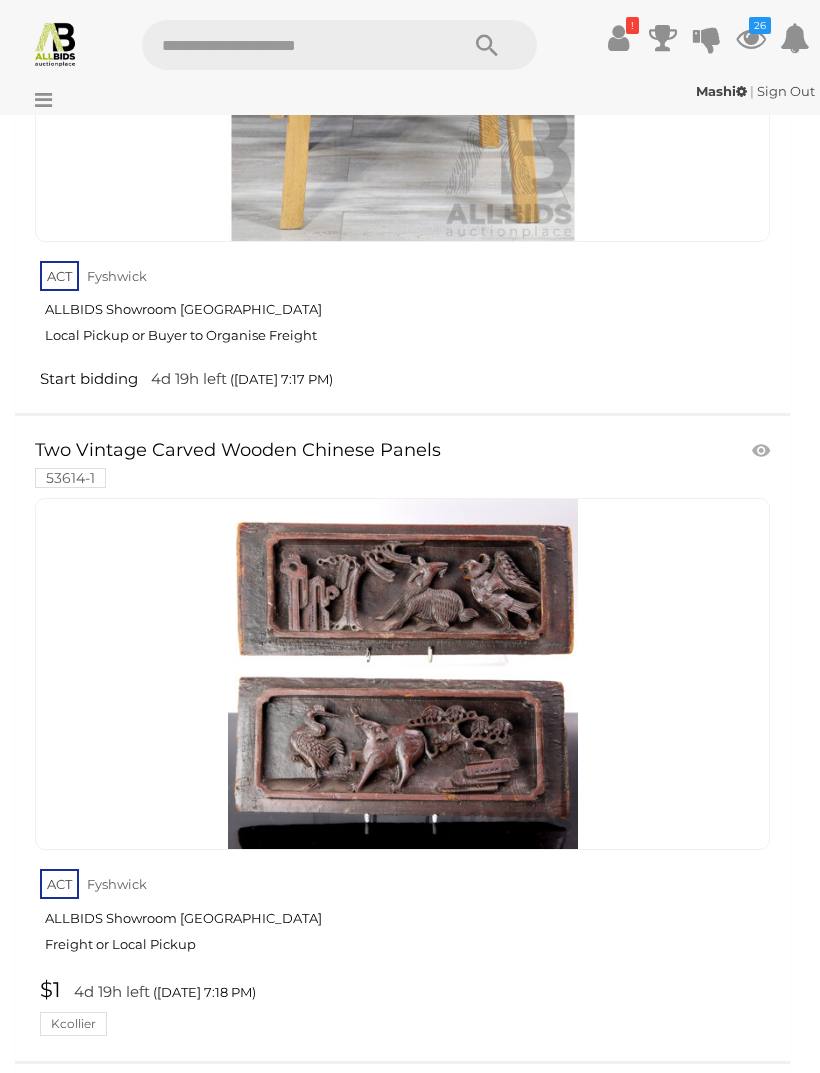 scroll, scrollTop: 27627, scrollLeft: 0, axis: vertical 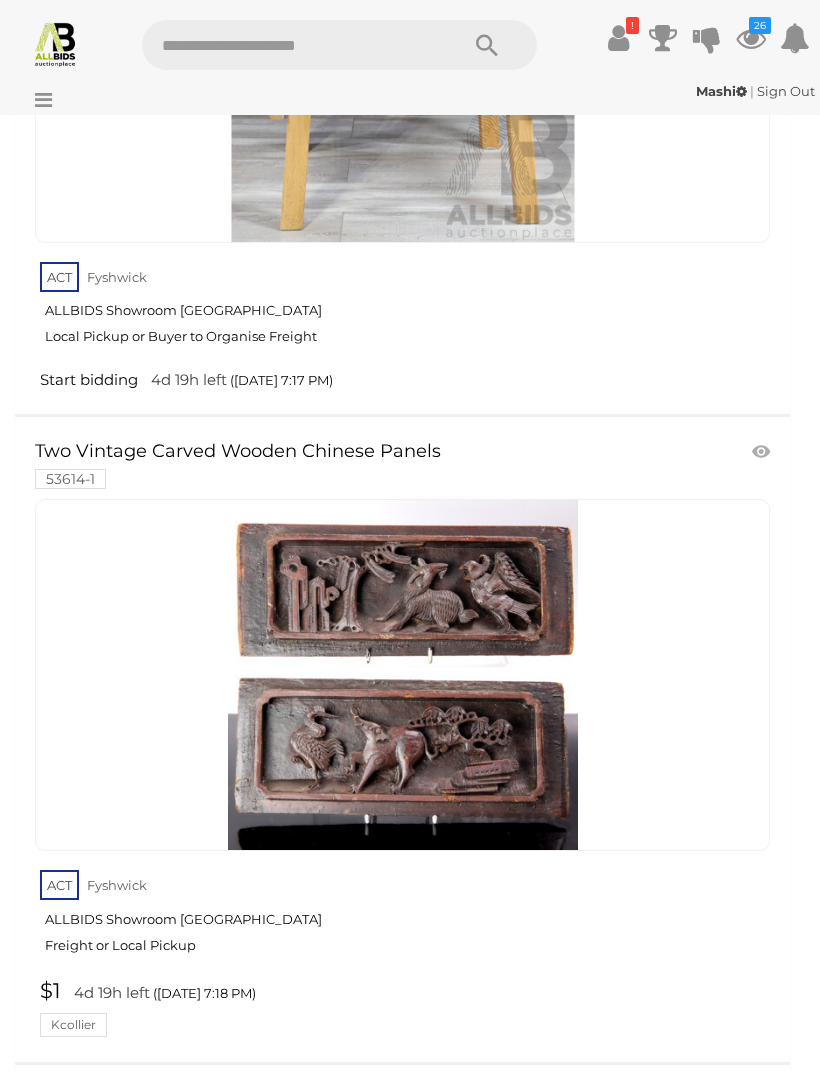 click at bounding box center [763, 452] 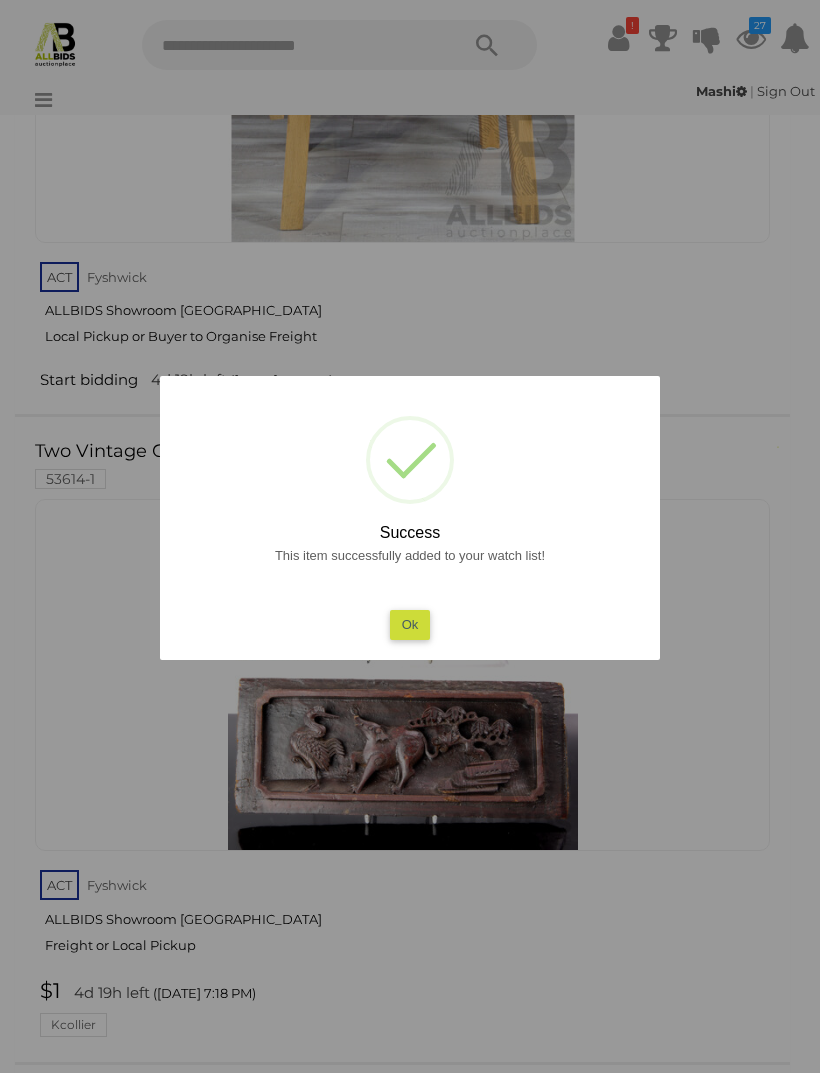 click on "Ok" at bounding box center (410, 624) 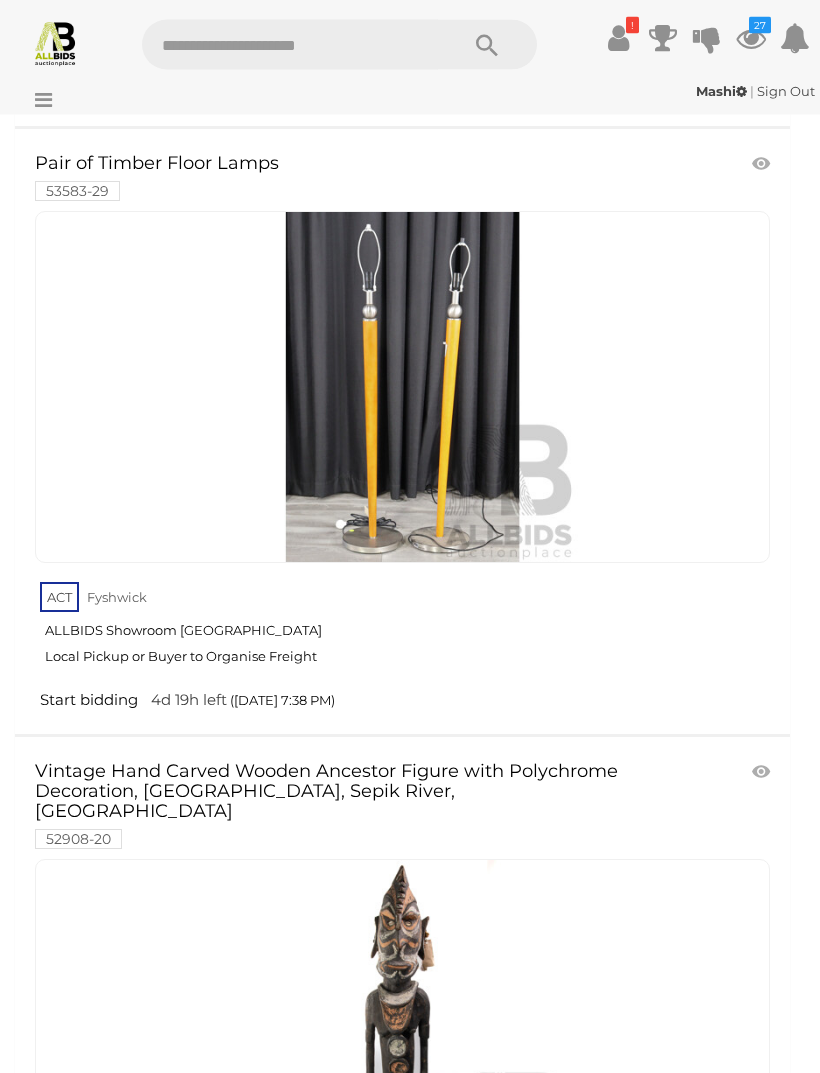 scroll, scrollTop: 60405, scrollLeft: 0, axis: vertical 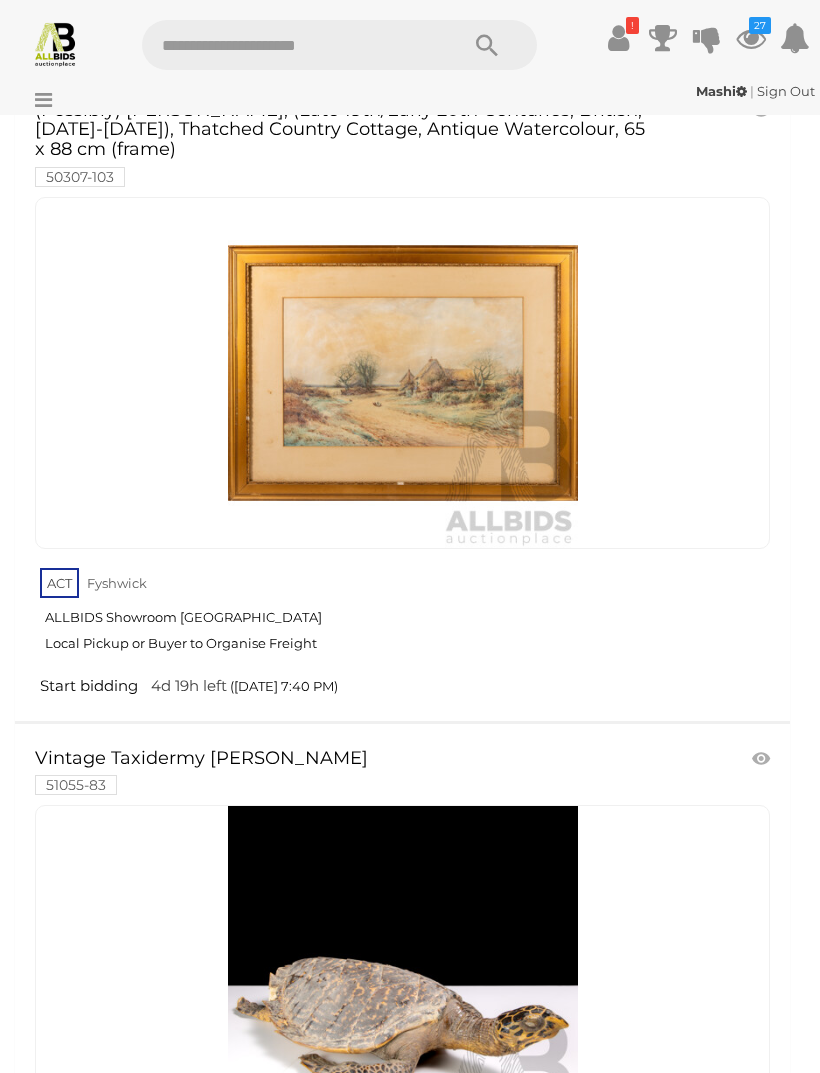 click at bounding box center [763, 759] 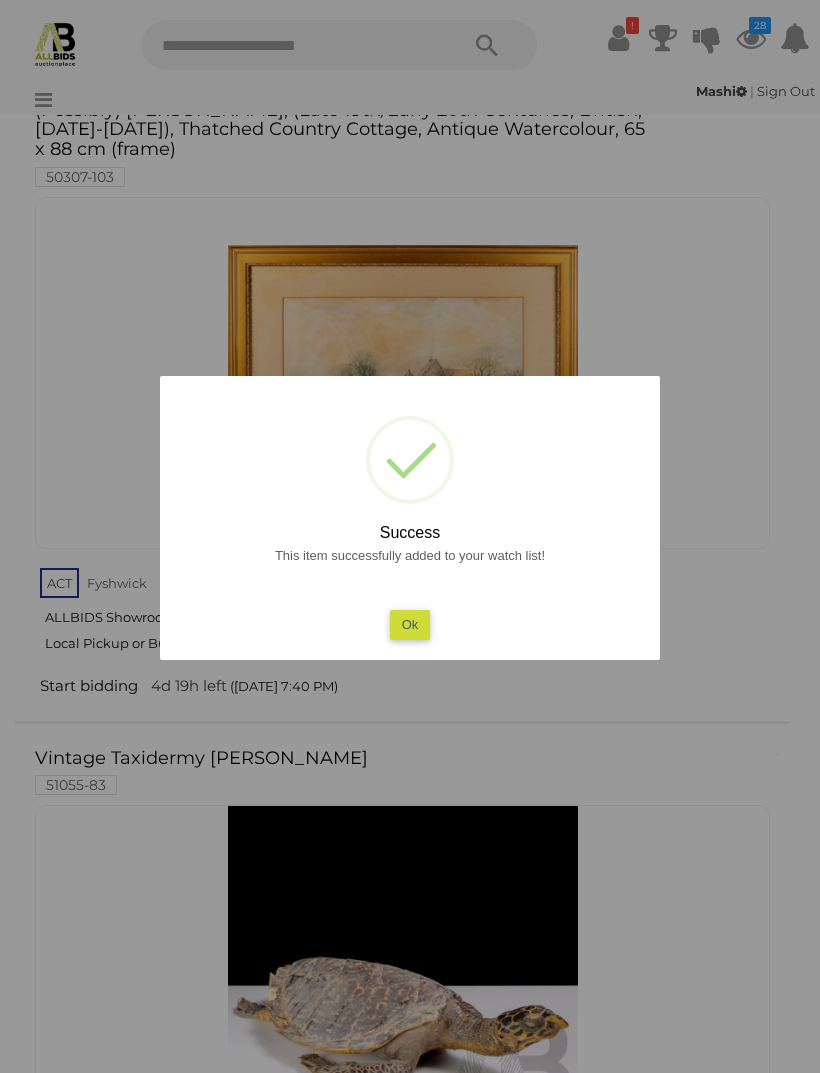 click on "Ok" at bounding box center (410, 624) 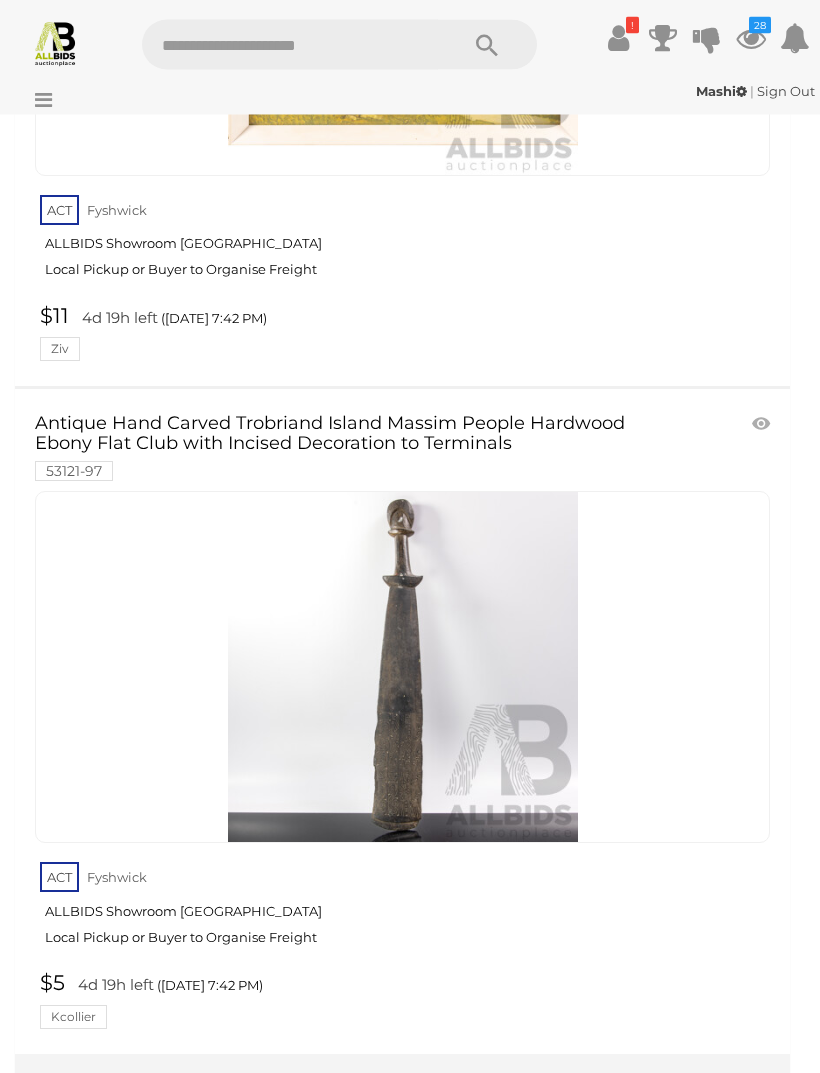 scroll, scrollTop: 64719, scrollLeft: 0, axis: vertical 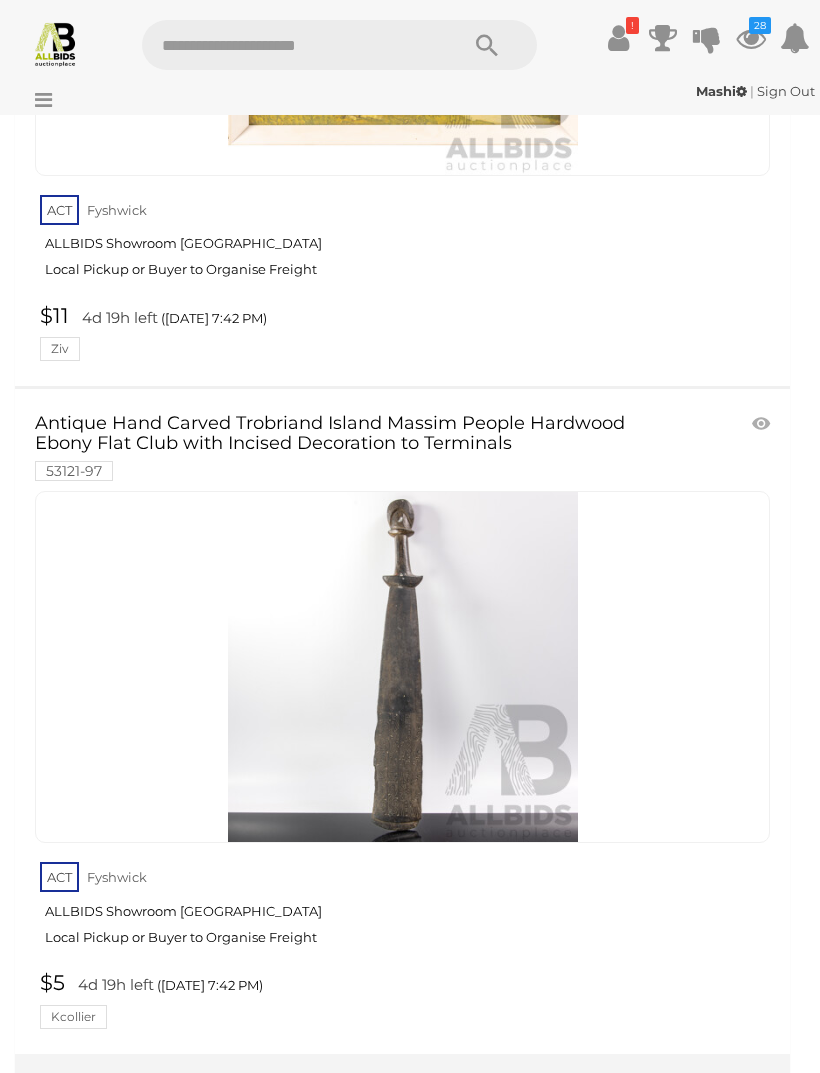 click on "6" at bounding box center (320, 1104) 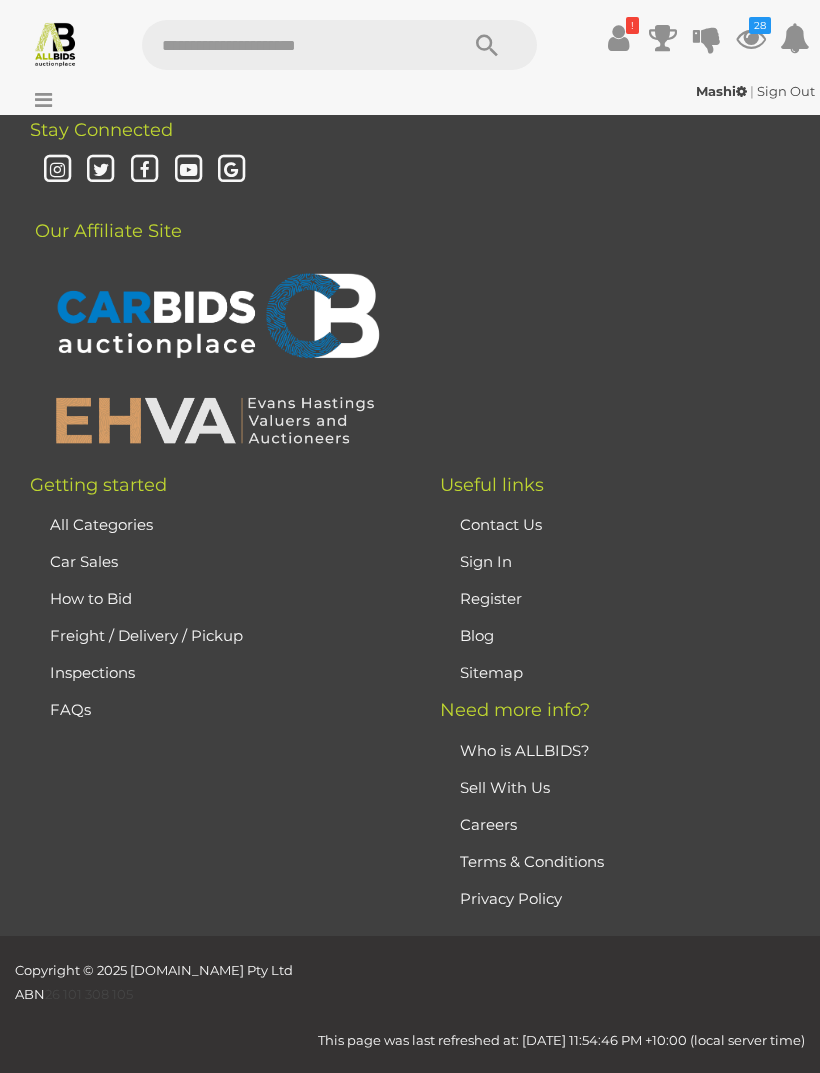 scroll, scrollTop: 471, scrollLeft: 0, axis: vertical 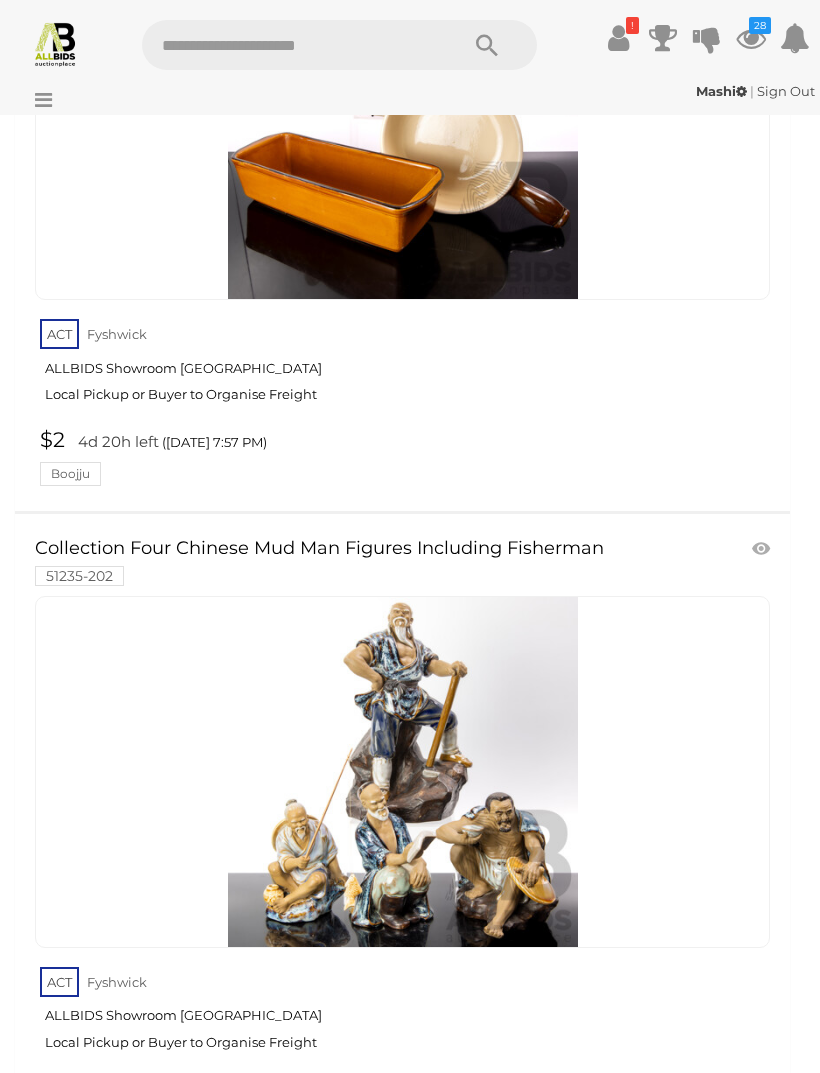 click at bounding box center [763, 549] 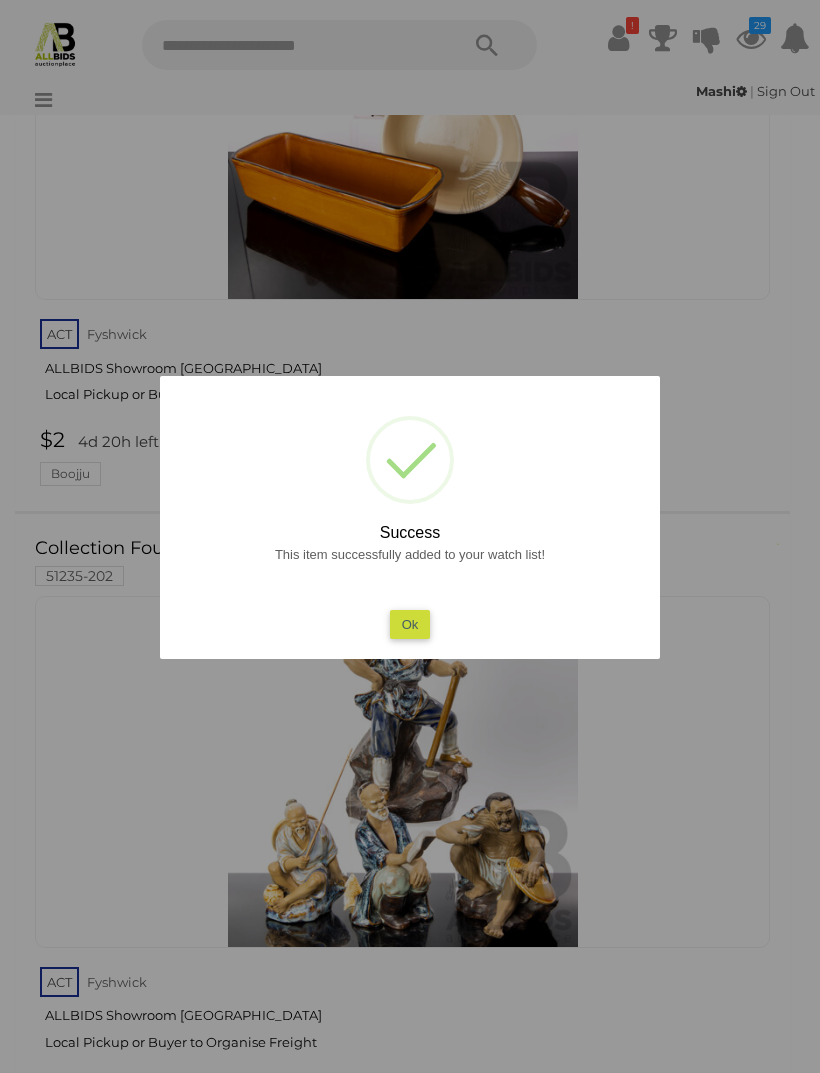 click on "Ok" at bounding box center (410, 624) 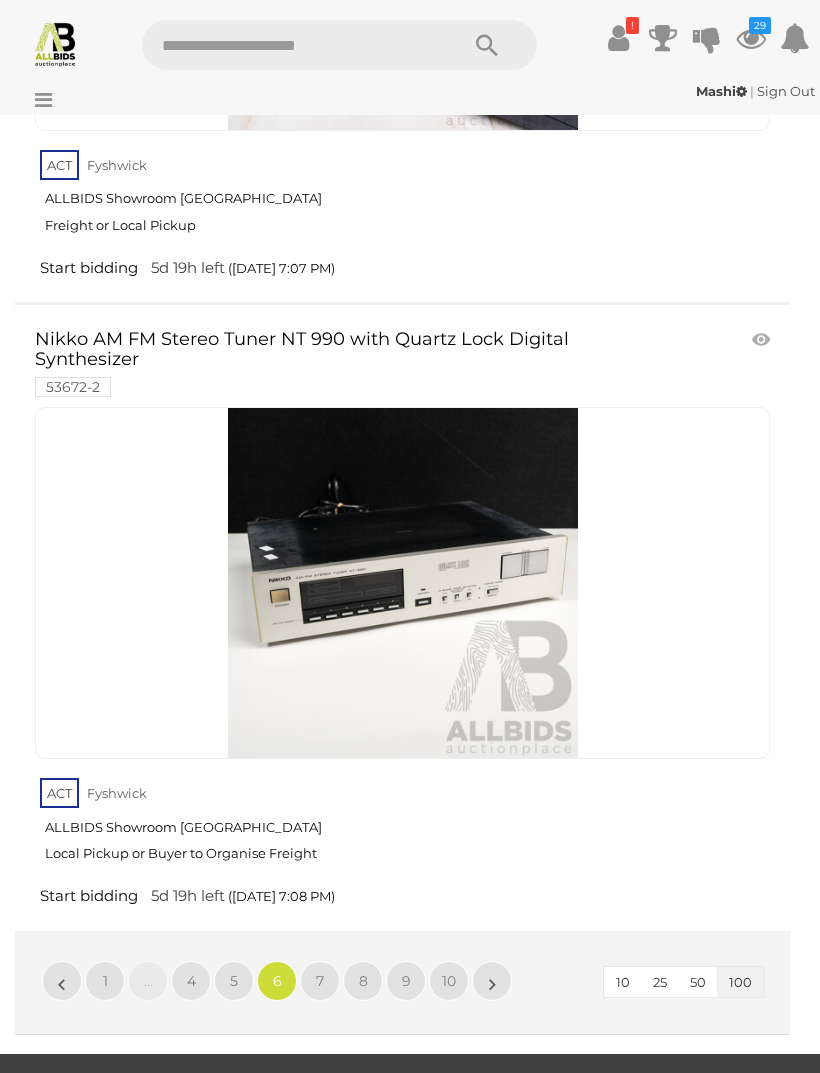 scroll, scrollTop: 64550, scrollLeft: 0, axis: vertical 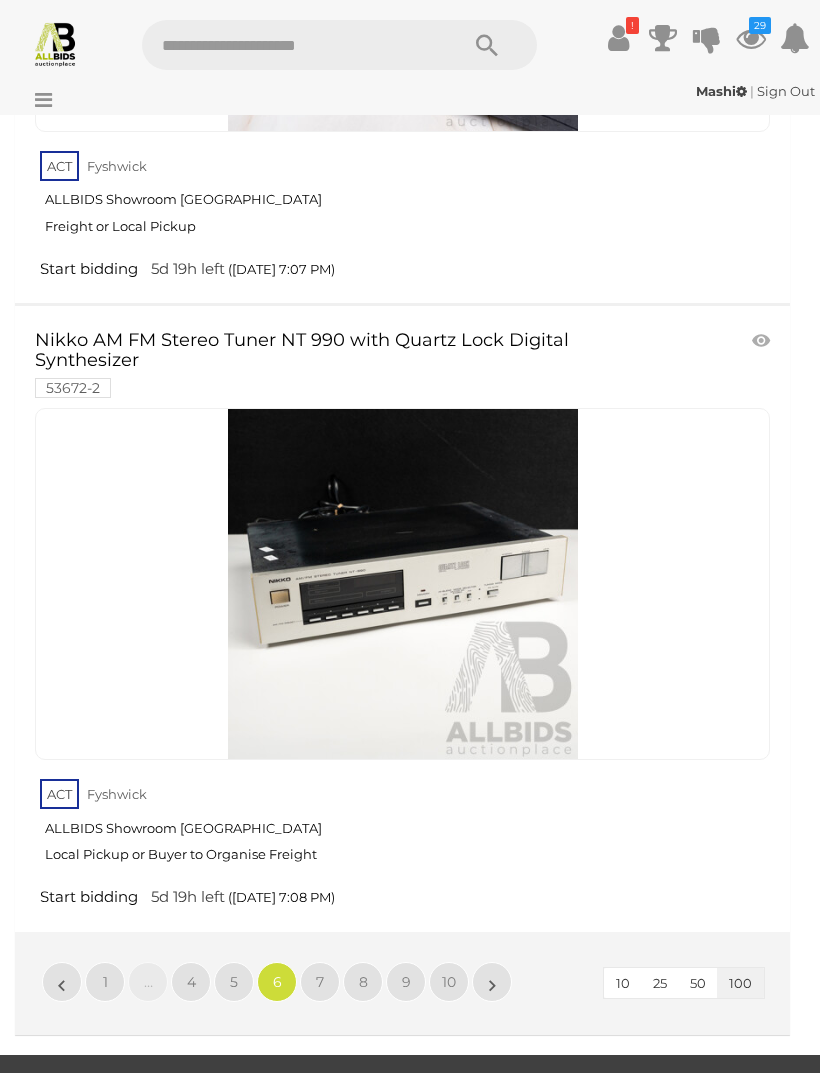 click on "7" at bounding box center (320, 982) 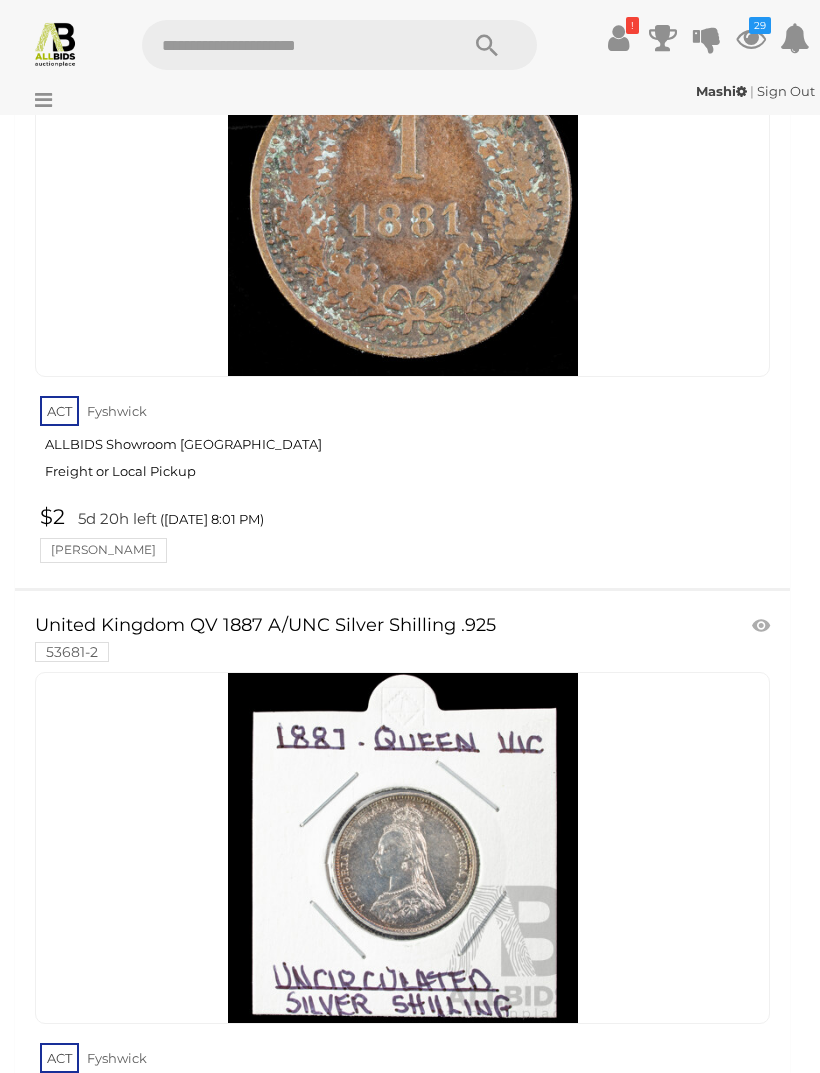 scroll, scrollTop: 43367, scrollLeft: 0, axis: vertical 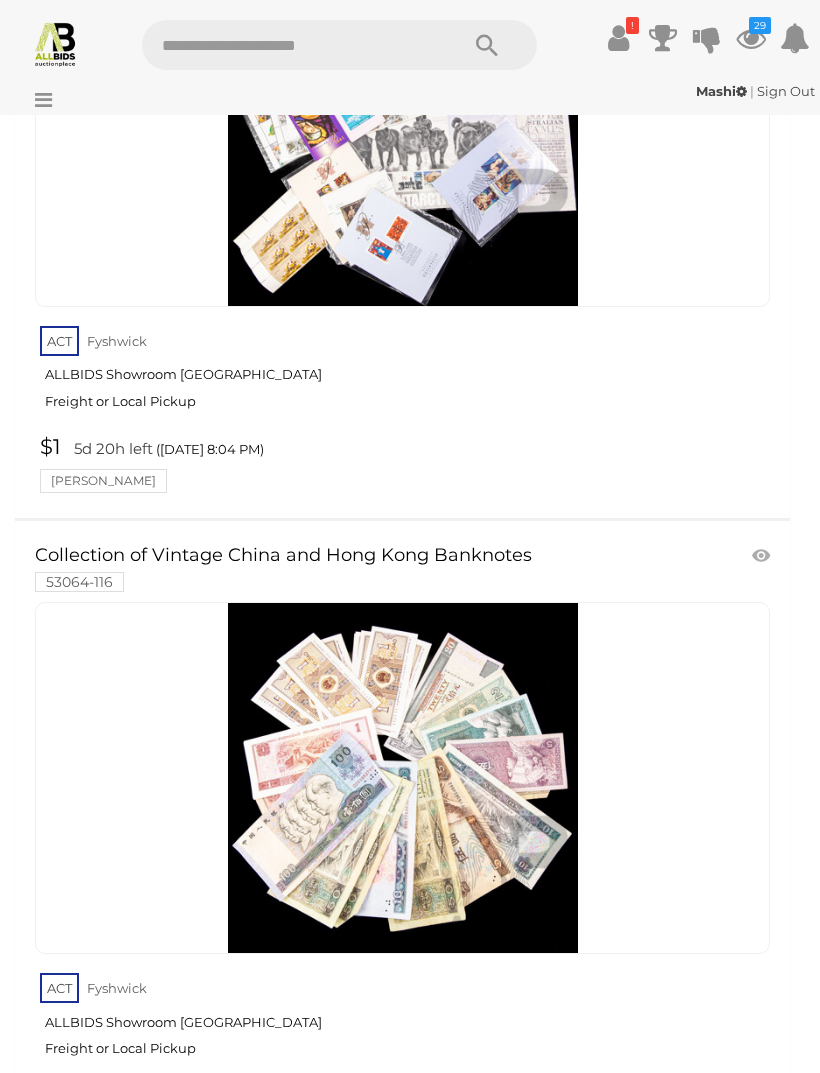 click at bounding box center [763, 556] 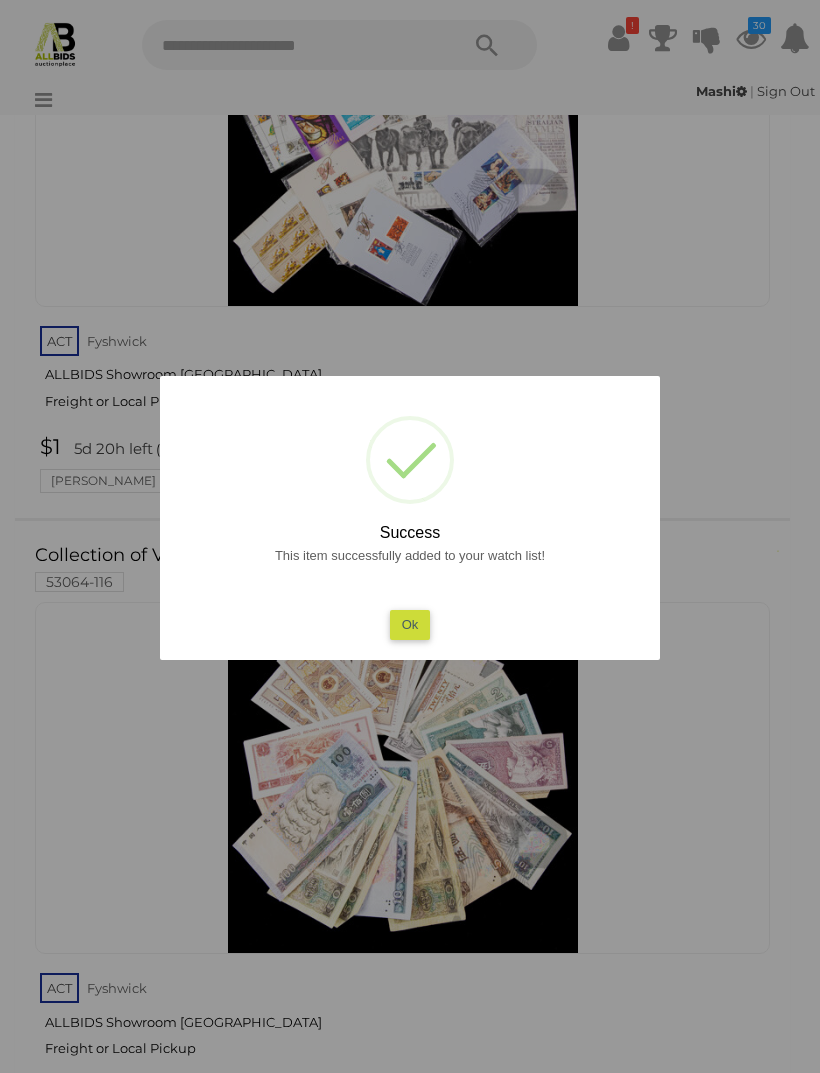 click on "Ok" at bounding box center (410, 624) 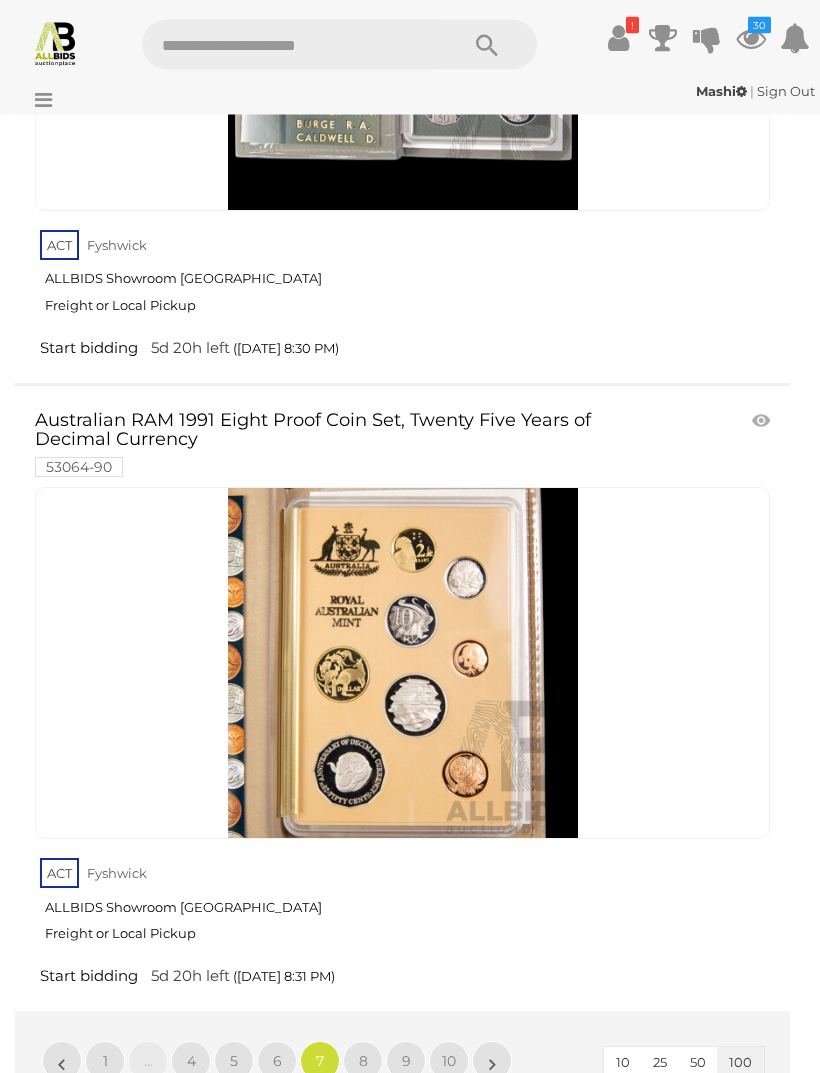 scroll, scrollTop: 64174, scrollLeft: 0, axis: vertical 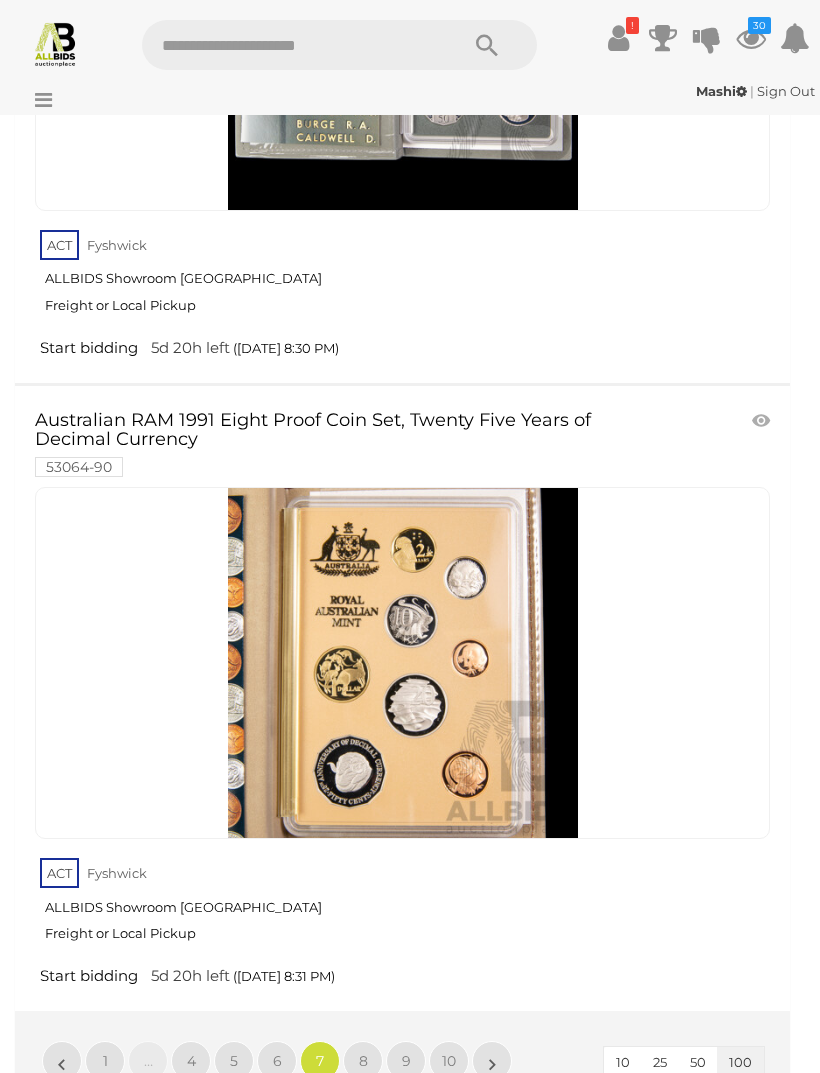 click on "8" at bounding box center [363, 1061] 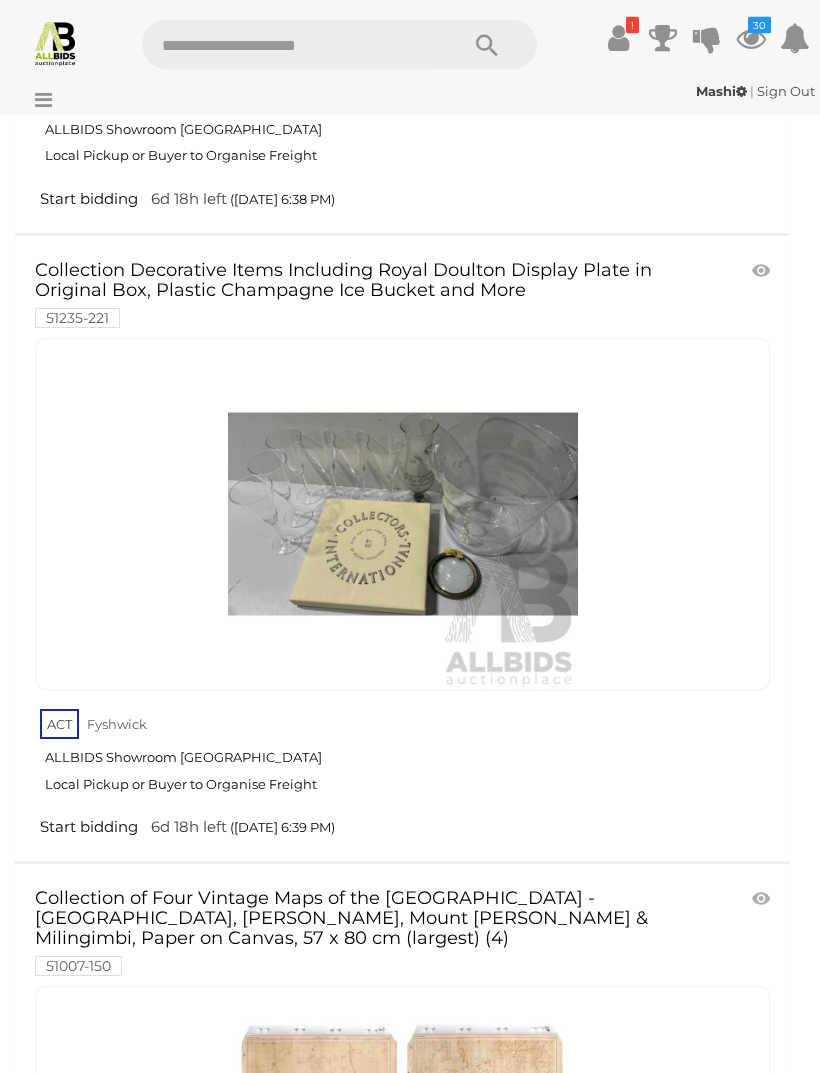 scroll, scrollTop: 50876, scrollLeft: 0, axis: vertical 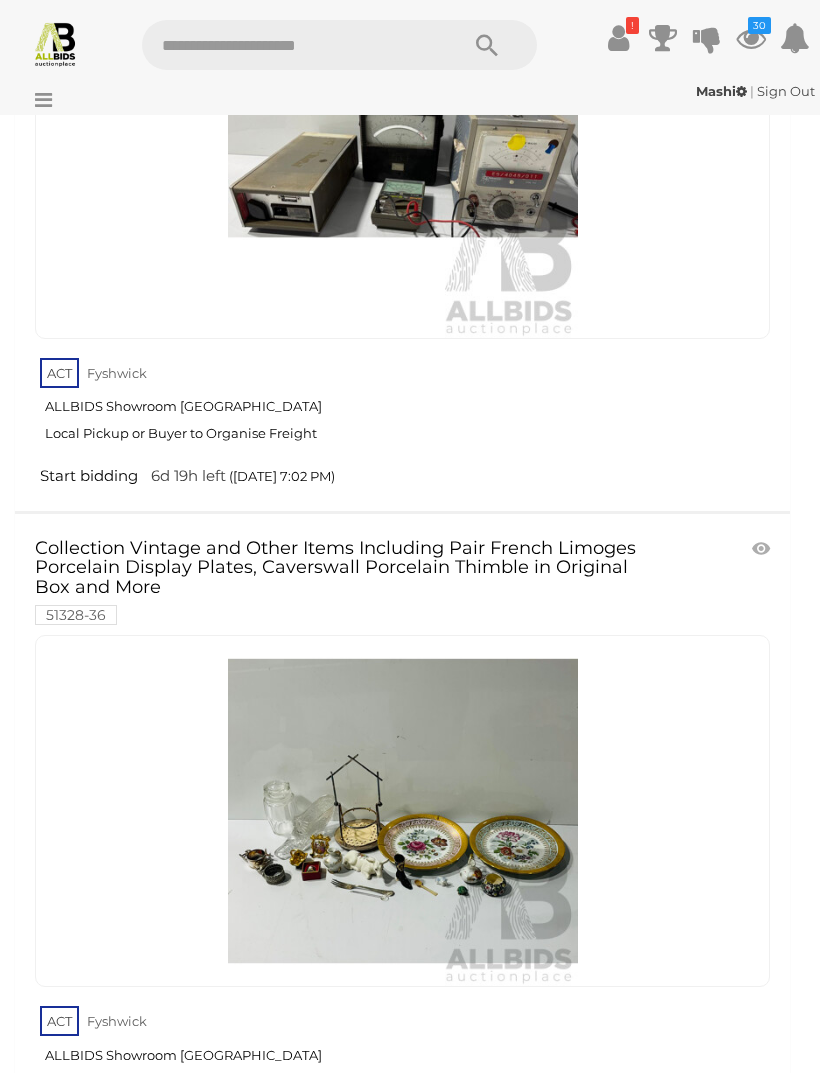 click on "9" at bounding box center (406, 1209) 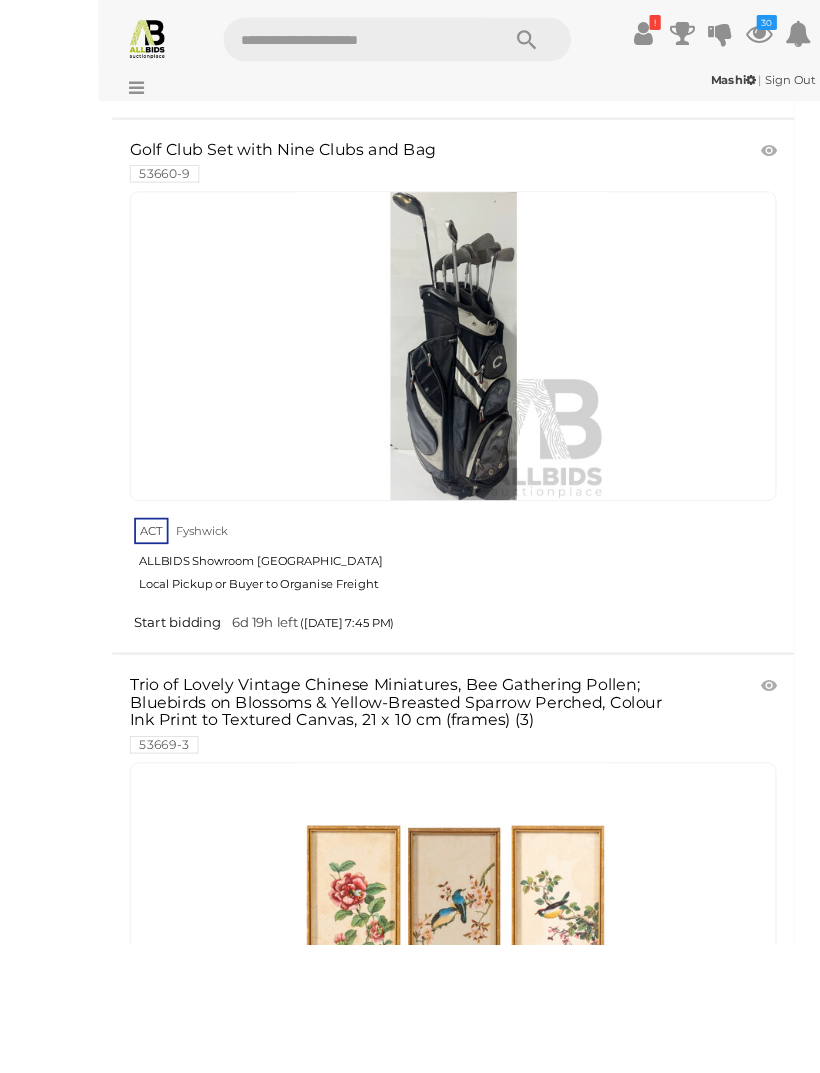 scroll, scrollTop: 23530, scrollLeft: 0, axis: vertical 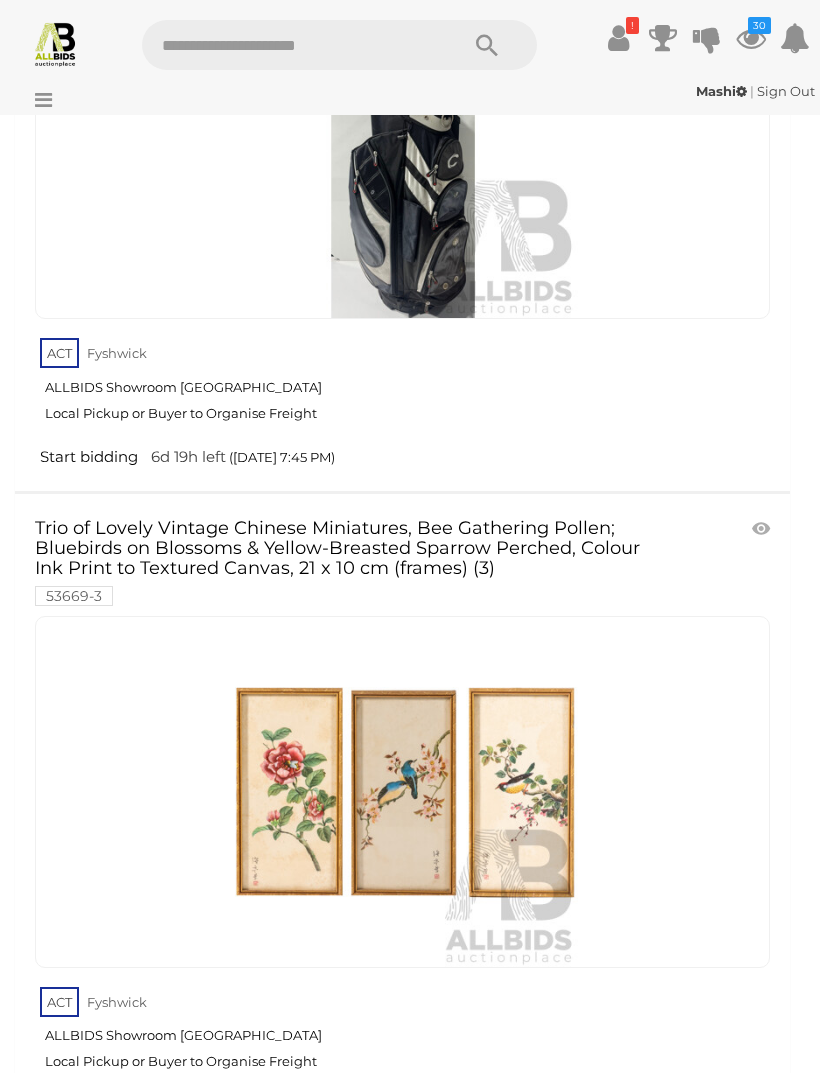 click at bounding box center (763, 529) 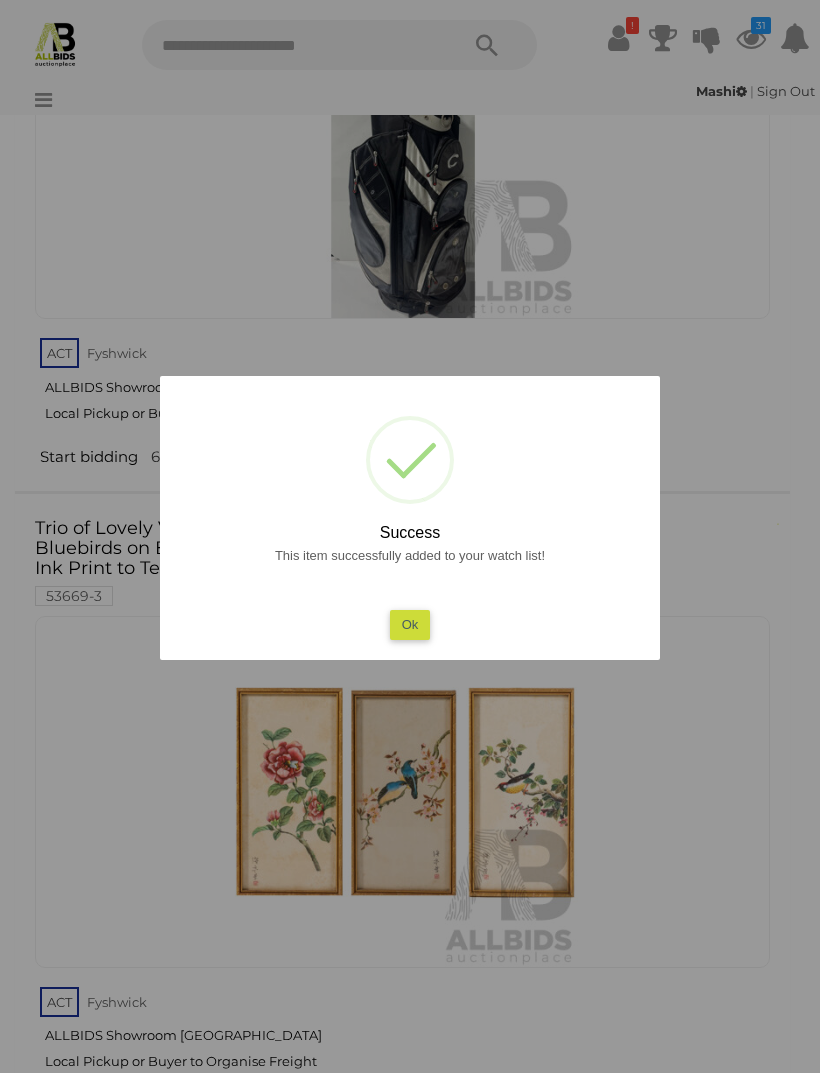 click on "Ok" at bounding box center [410, 624] 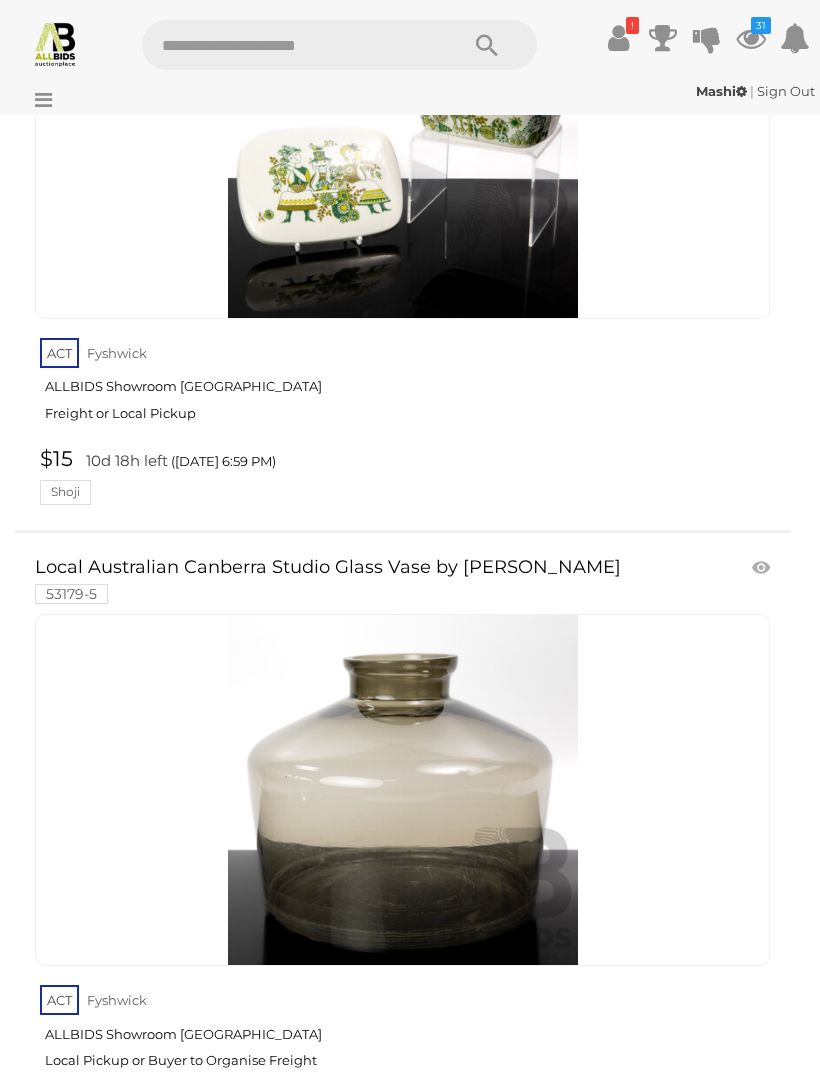 scroll, scrollTop: 62371, scrollLeft: 0, axis: vertical 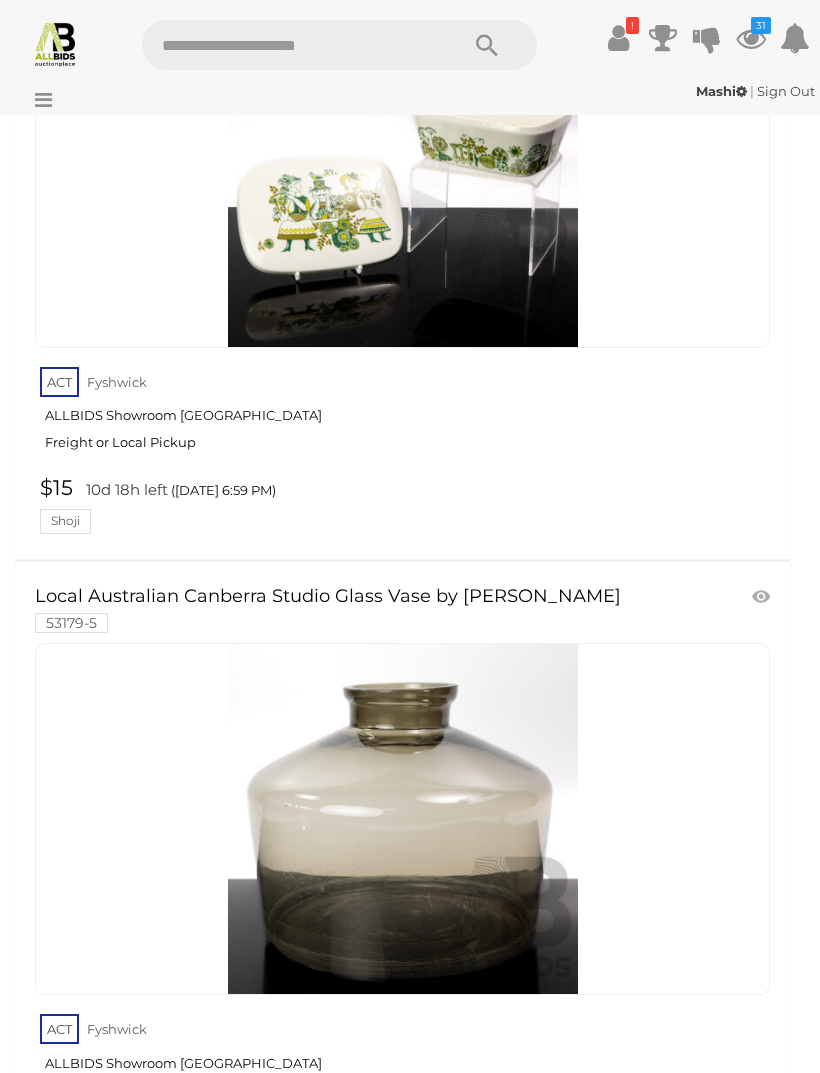click at bounding box center [751, 38] 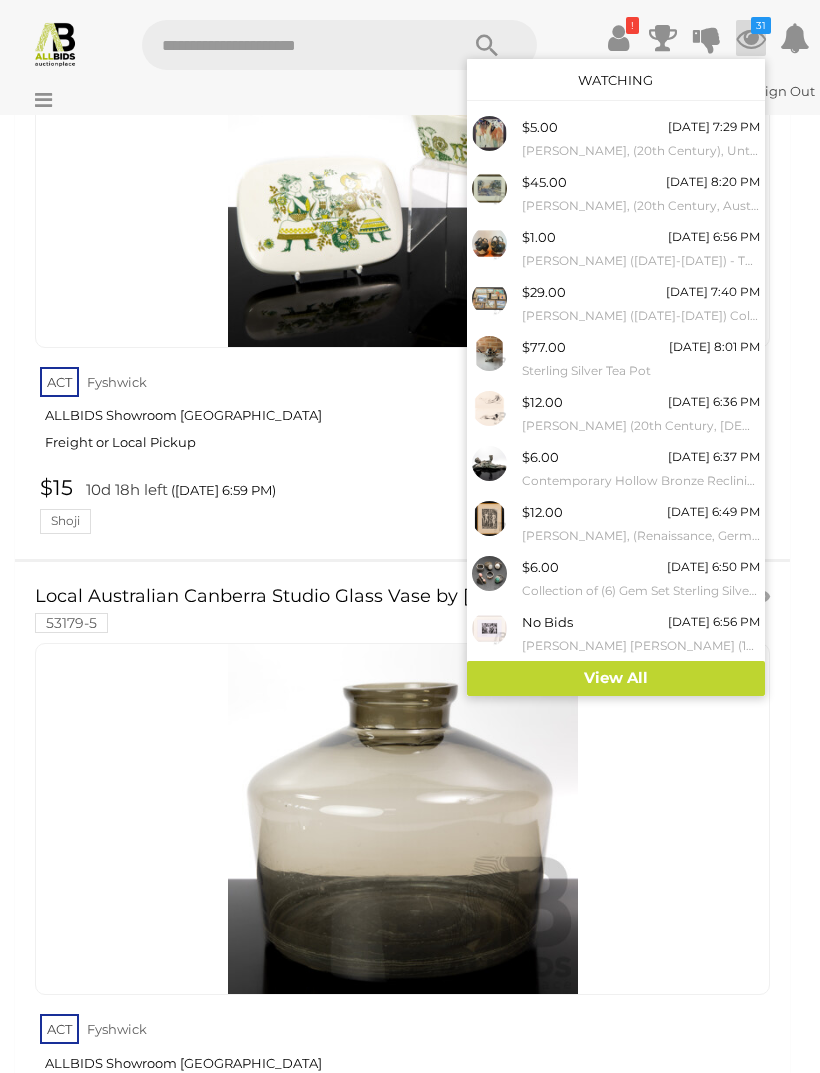 click on "View All" at bounding box center [616, 678] 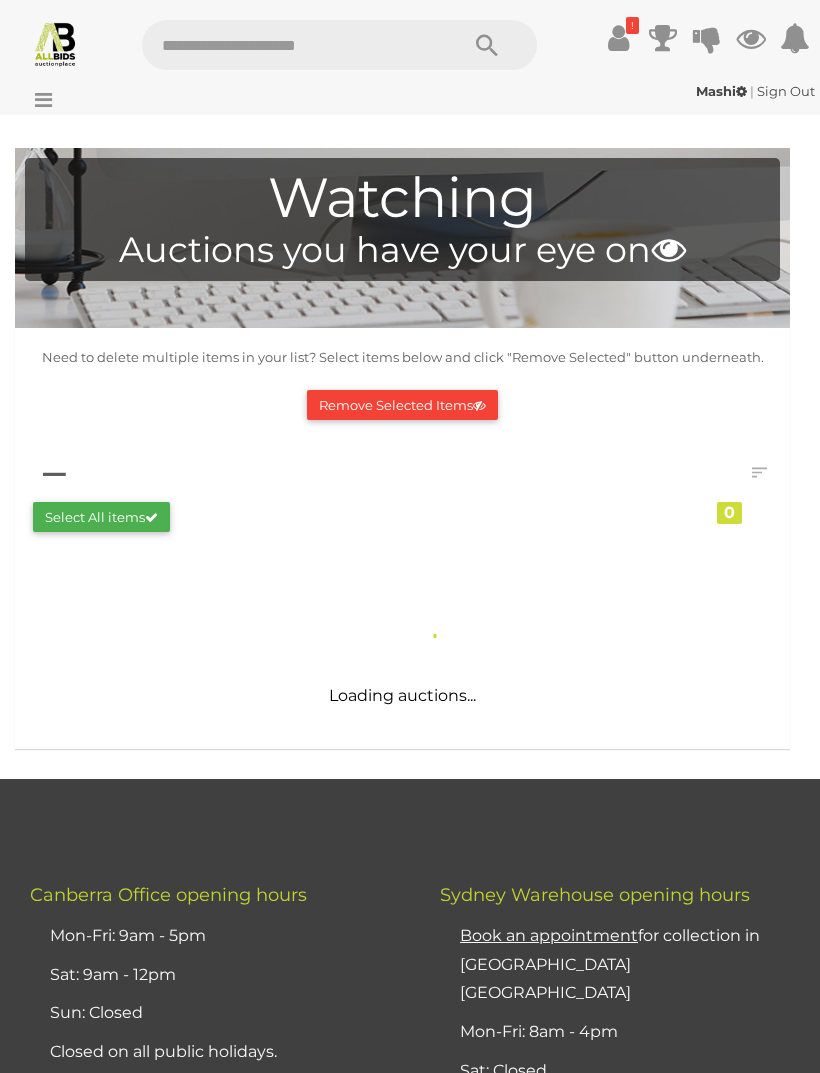 scroll, scrollTop: 0, scrollLeft: 0, axis: both 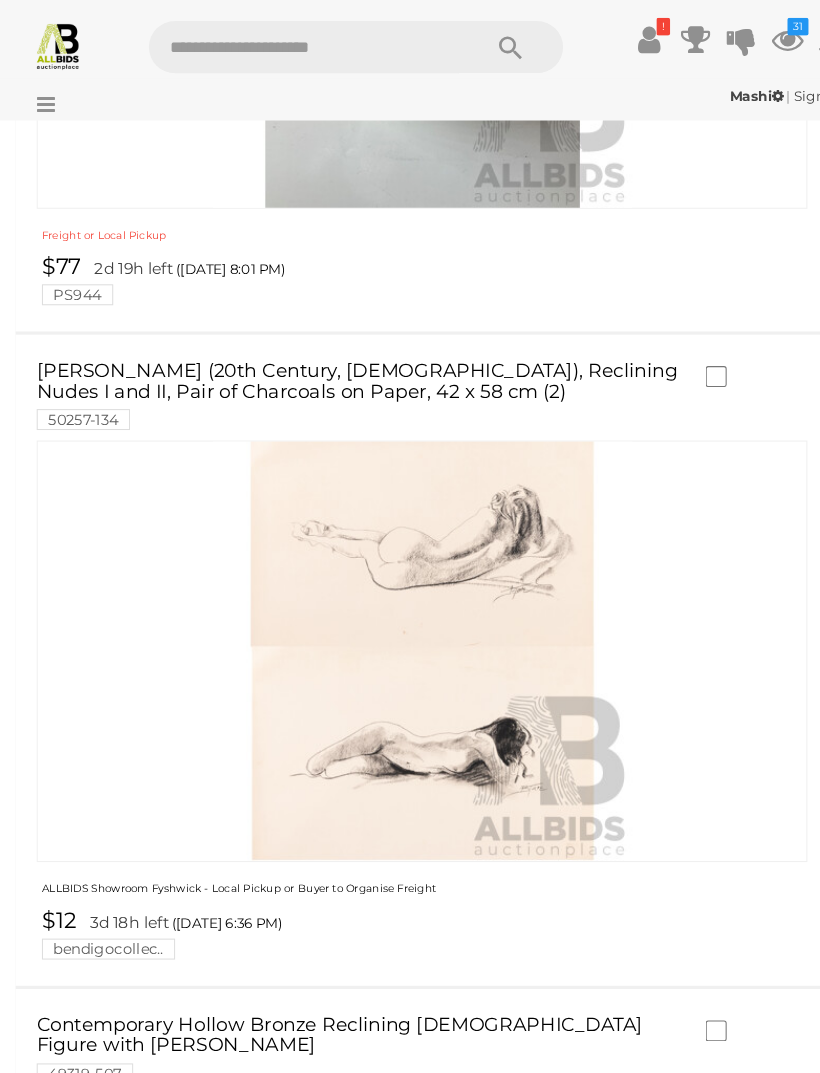 click on "[PERSON_NAME] (20th Century, [DEMOGRAPHIC_DATA]), Reclining Nudes I and II, Pair of Charcoals on Paper, 42 x 58 cm (2)
50257-134" at bounding box center (344, 376) 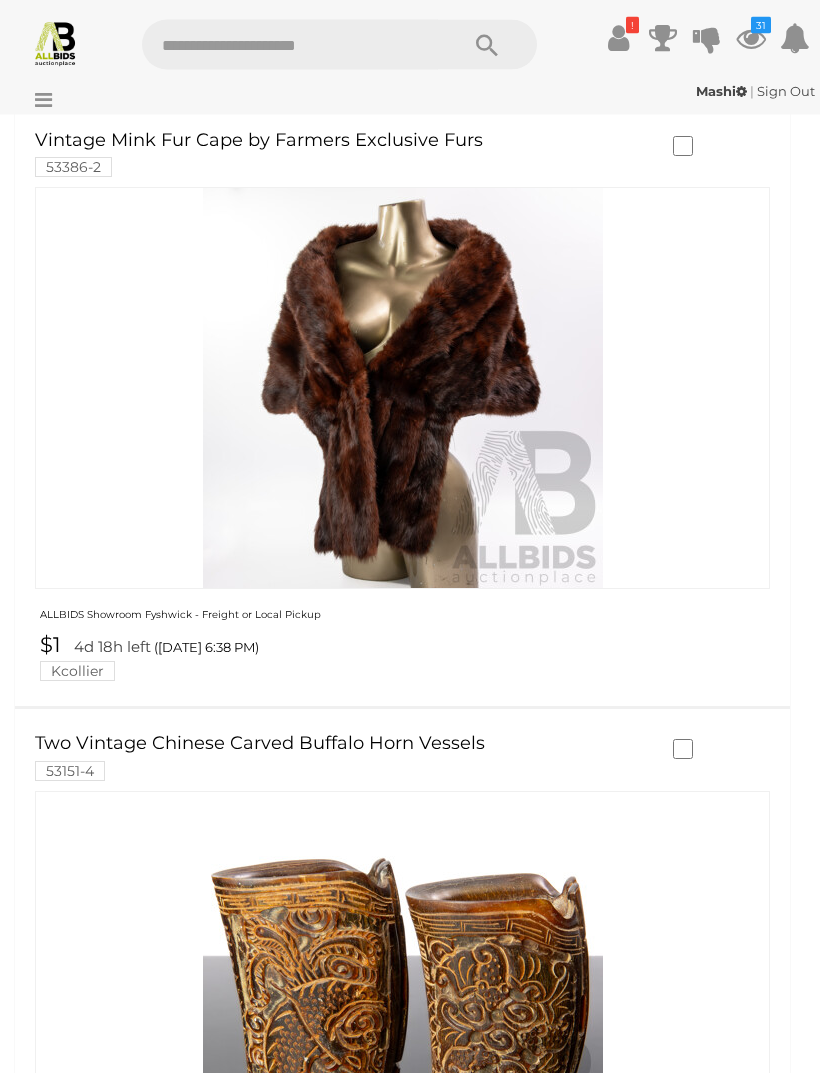 scroll, scrollTop: 7406, scrollLeft: 0, axis: vertical 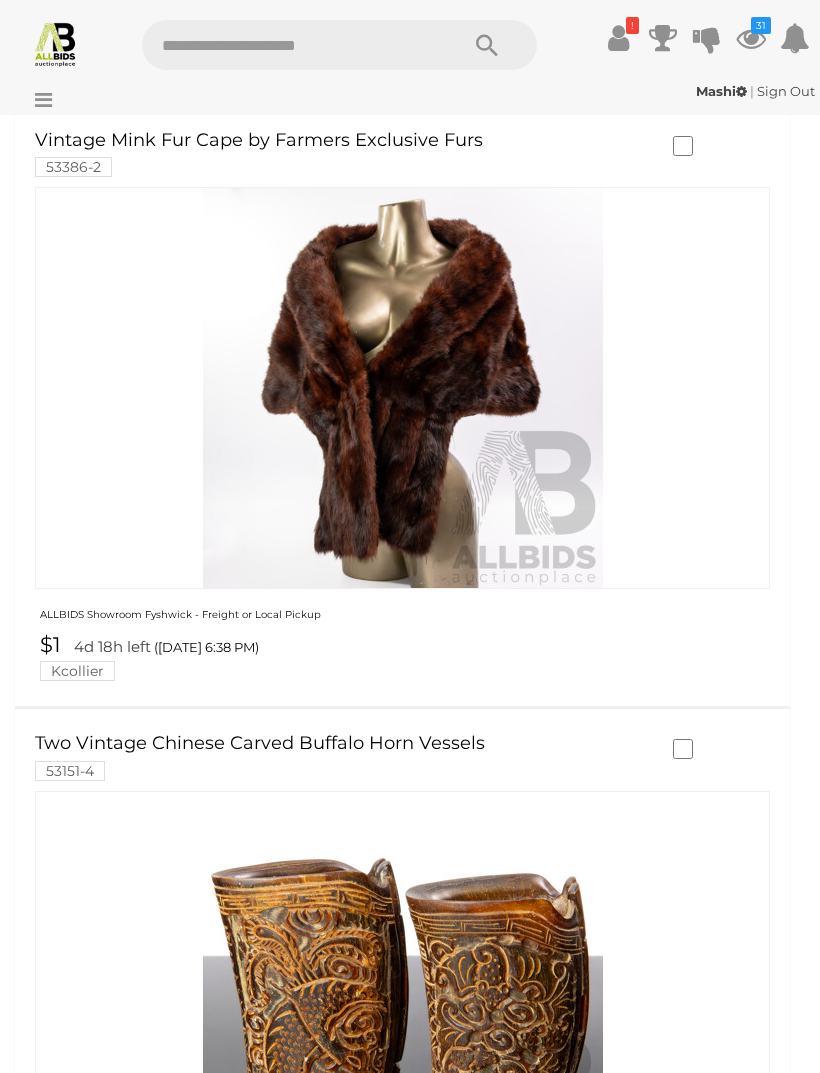 click at bounding box center (402, 992) 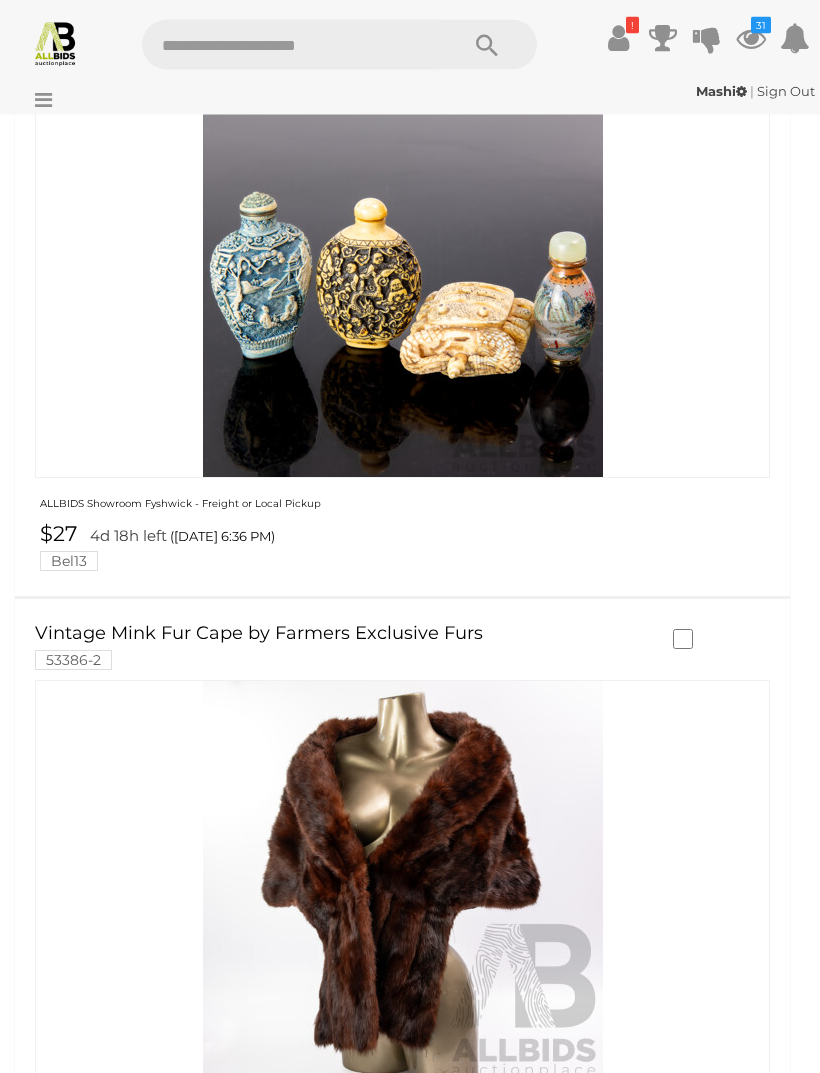 scroll, scrollTop: 7317, scrollLeft: 0, axis: vertical 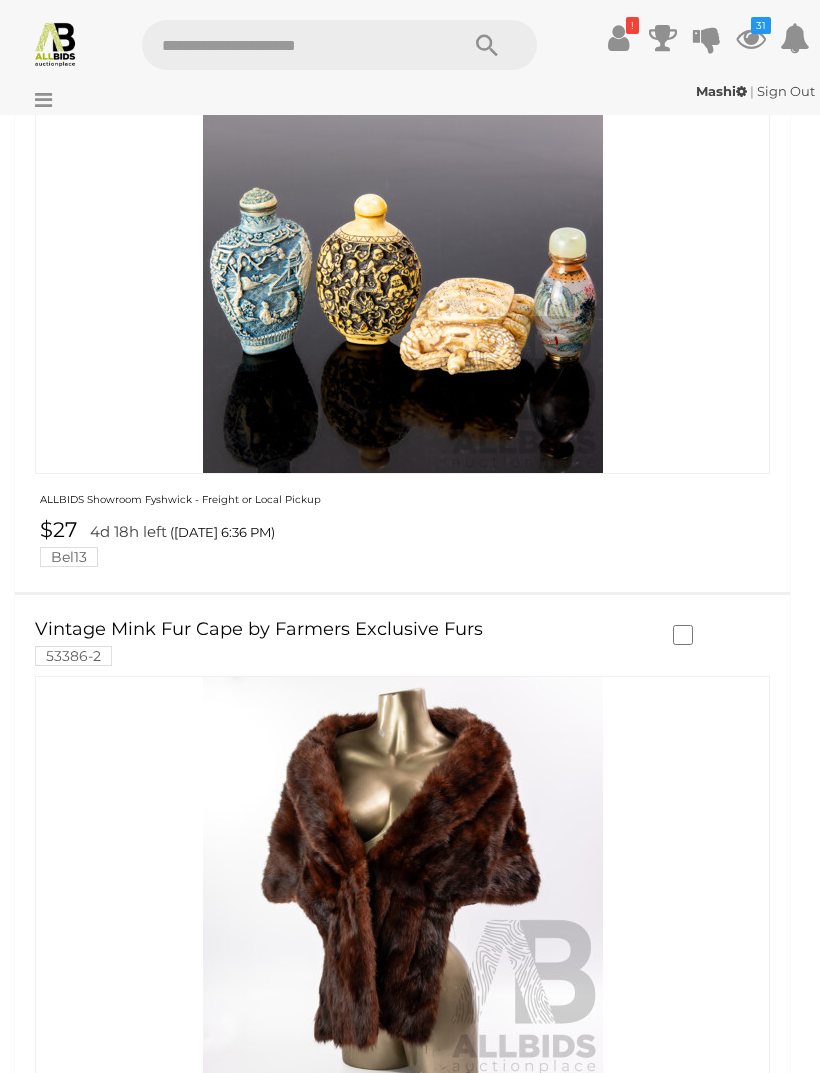 click on "Vintage Chinese [PERSON_NAME] [PERSON_NAME] Teapot with Branch Form Handle, Spout and Finial
51421-125" at bounding box center [344, 2453] 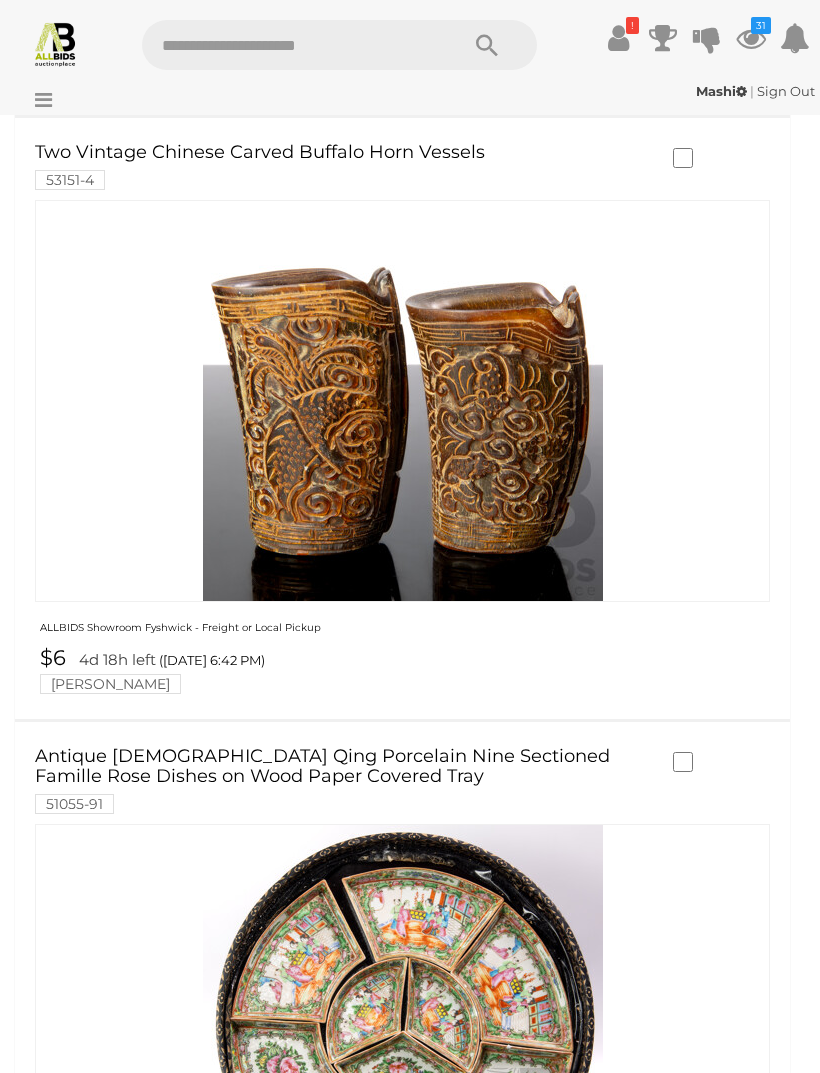 scroll, scrollTop: 8396, scrollLeft: 0, axis: vertical 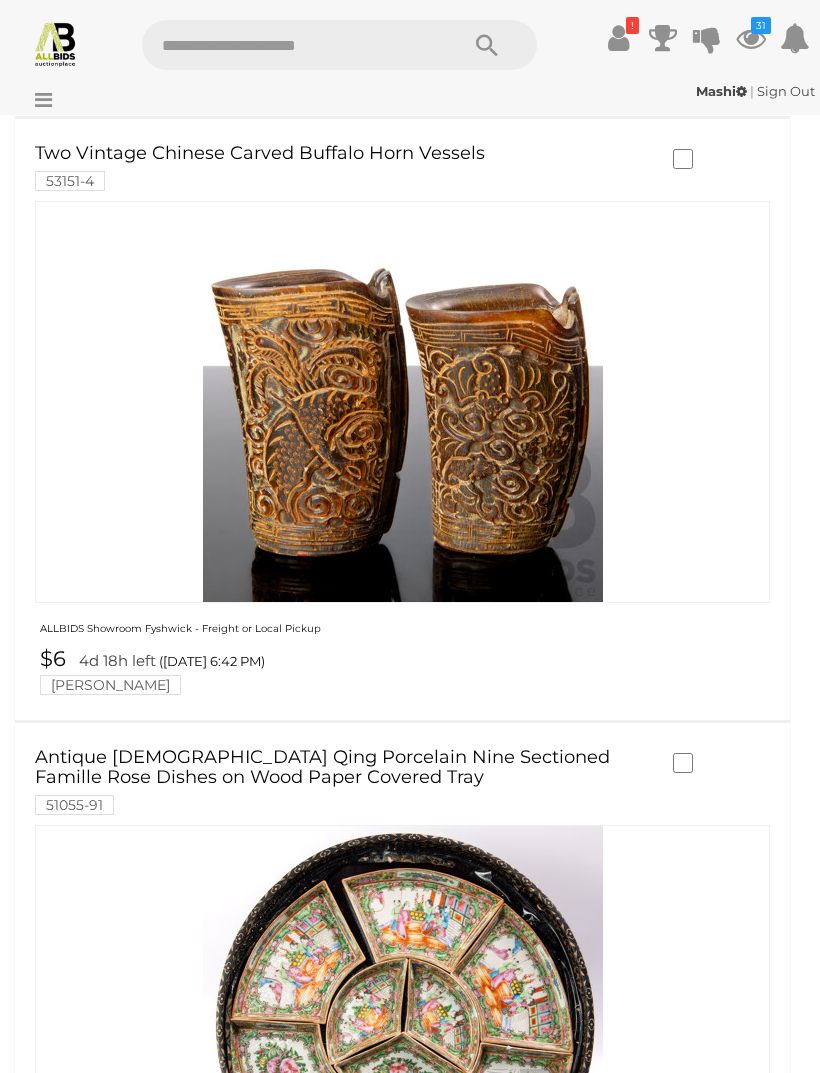 click on "Remove Selected Items" at bounding box center (402, 5352) 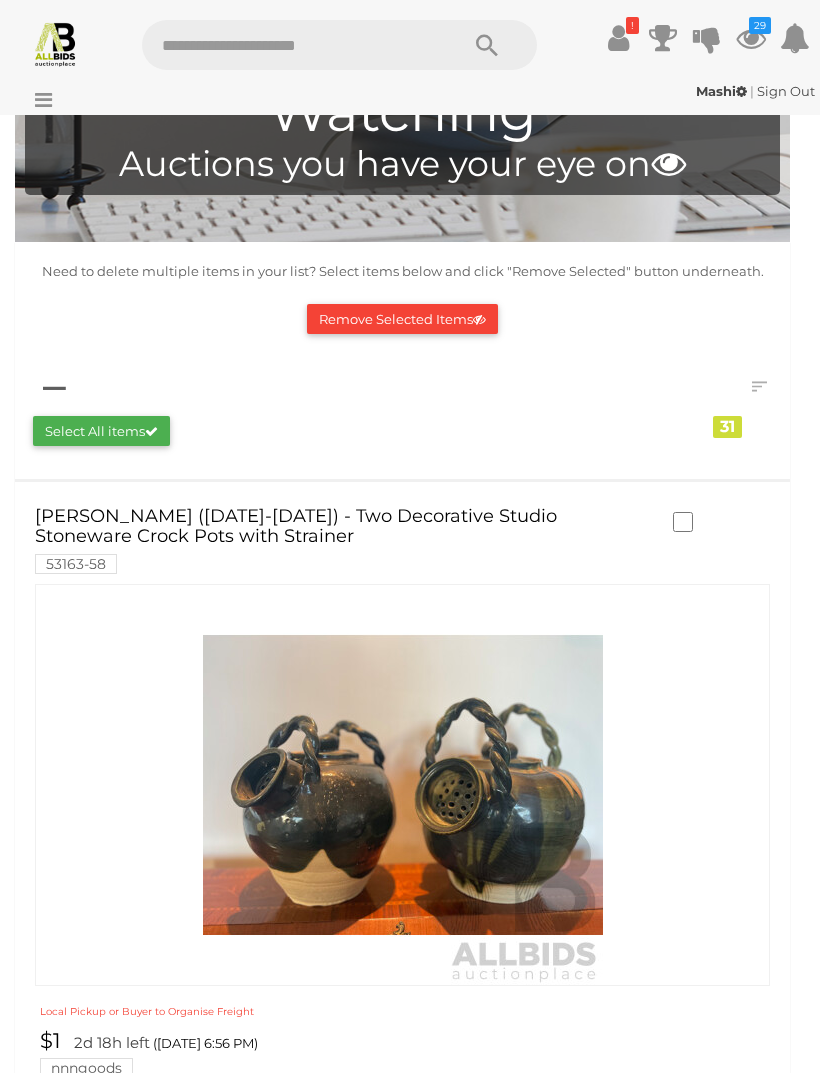 scroll, scrollTop: 88, scrollLeft: 0, axis: vertical 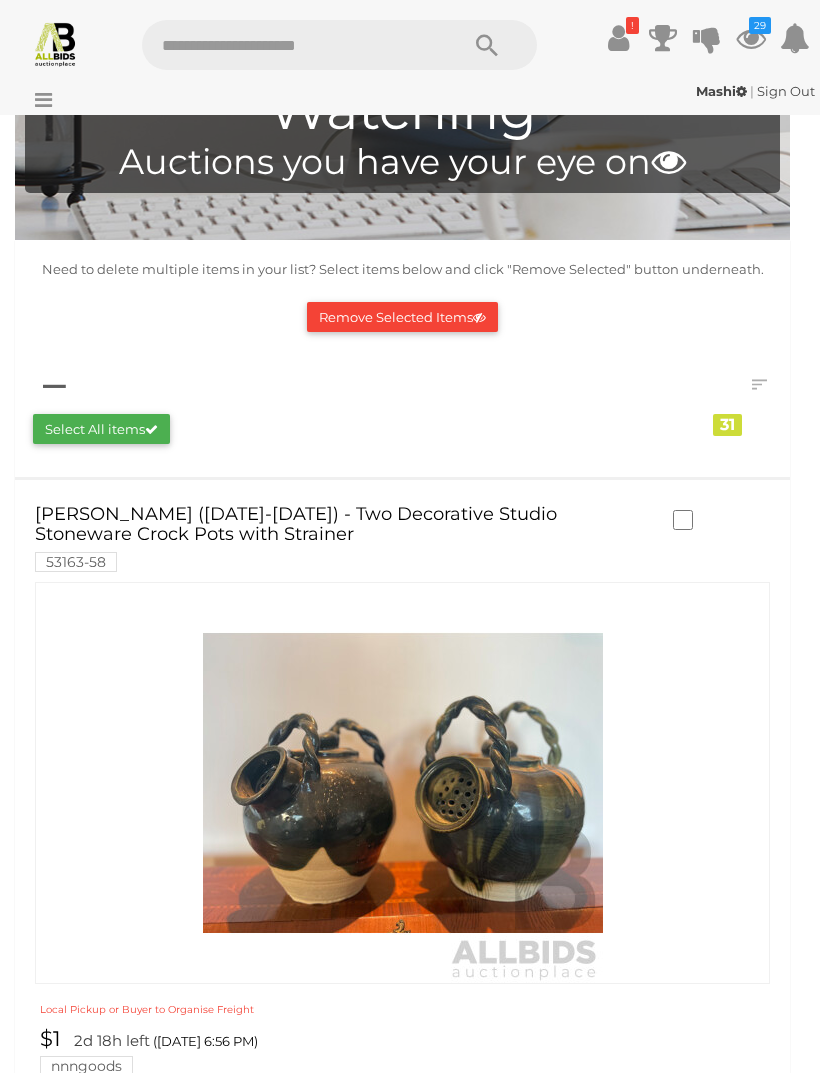 click on "Remove Selected Items" at bounding box center [402, 317] 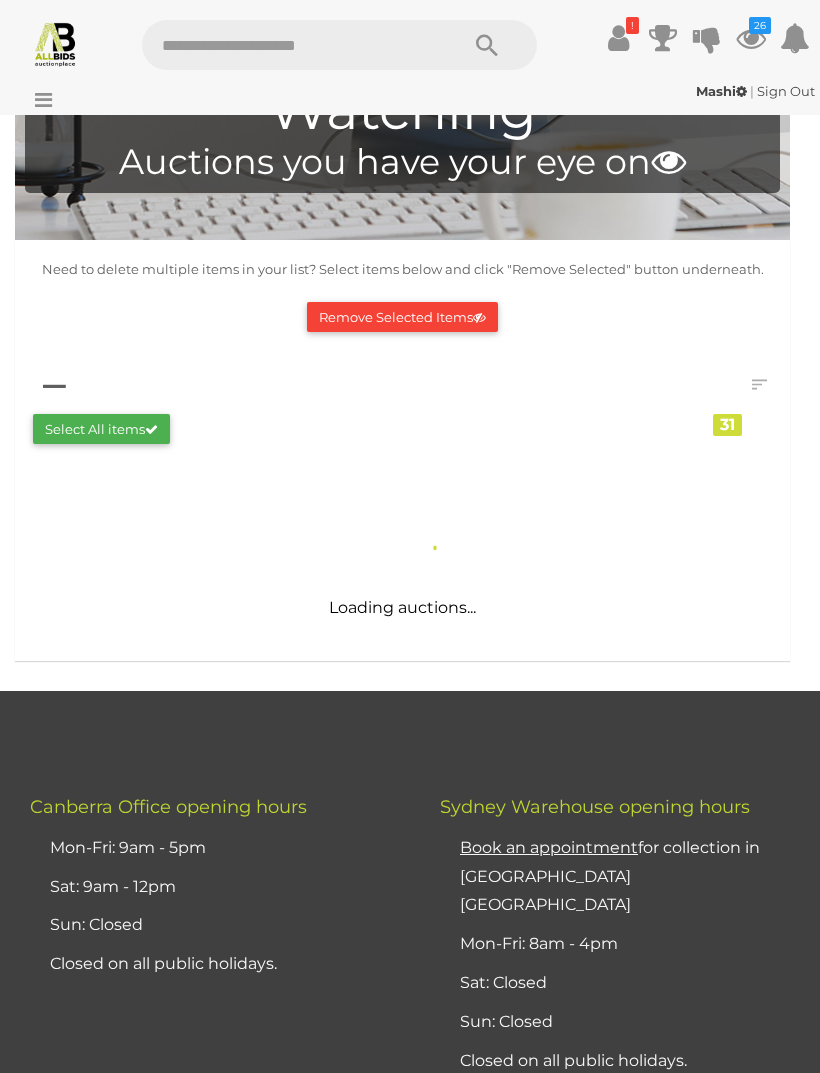 scroll, scrollTop: 0, scrollLeft: 0, axis: both 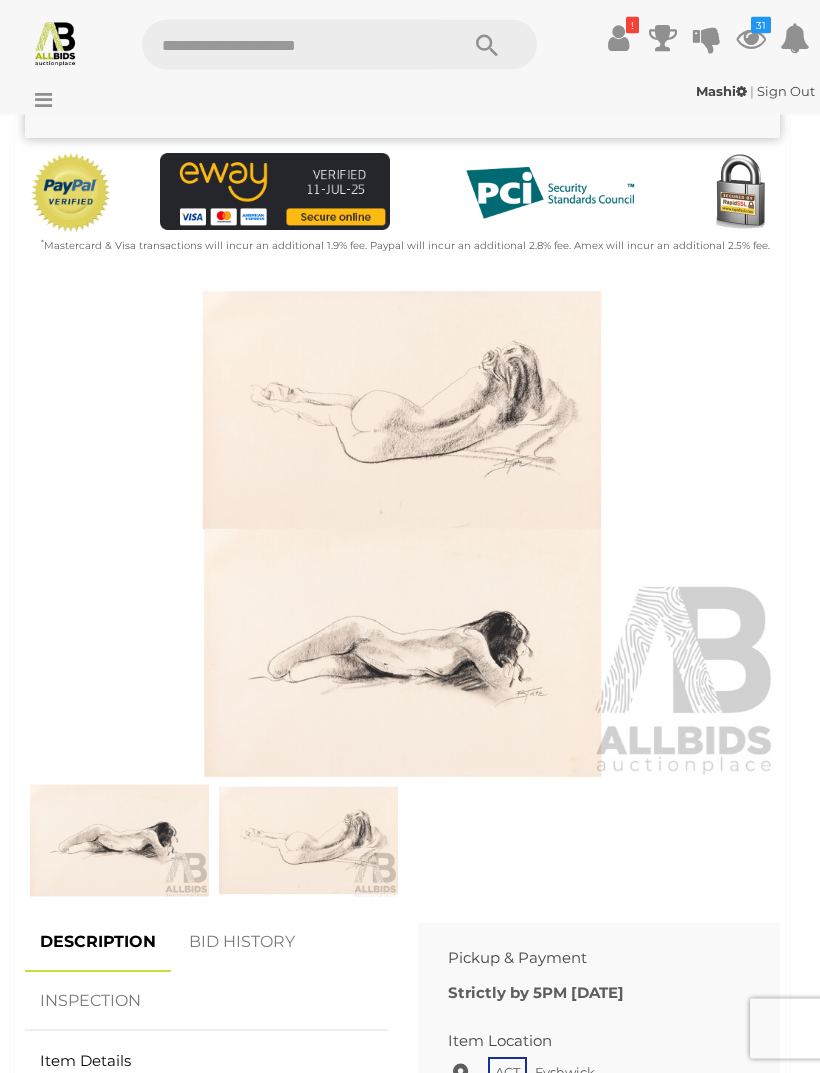 click at bounding box center [119, 841] 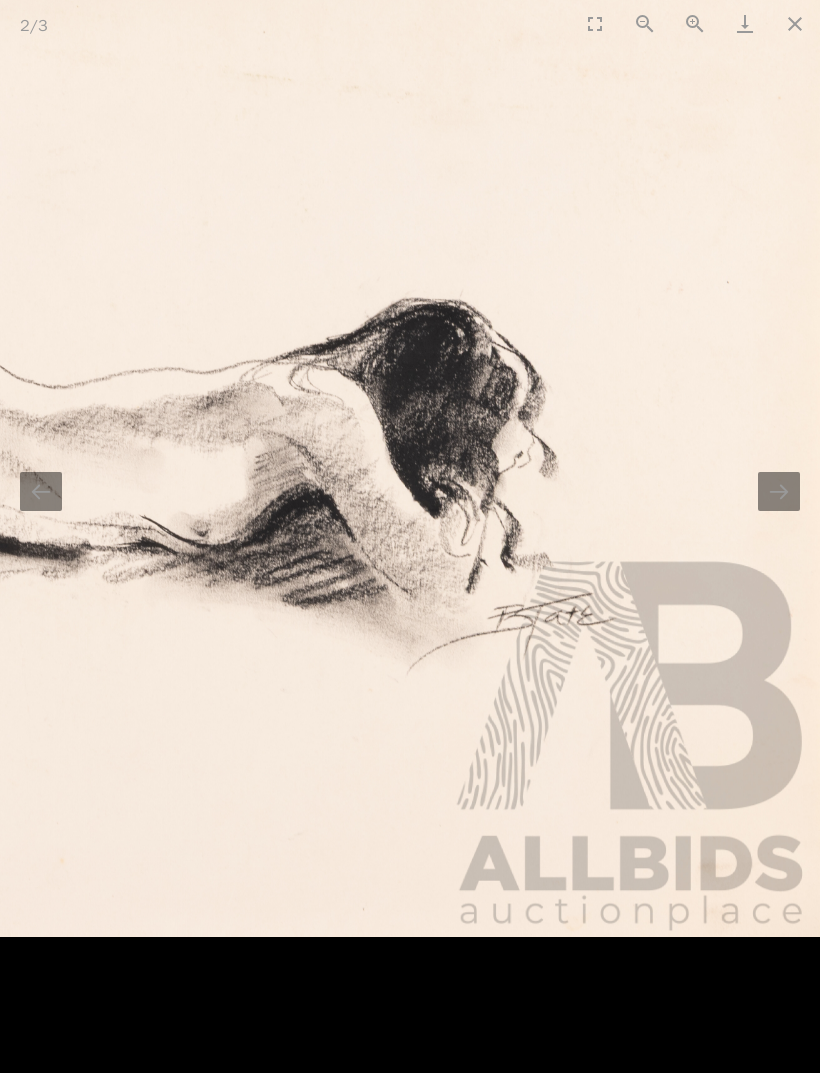 click at bounding box center [779, 491] 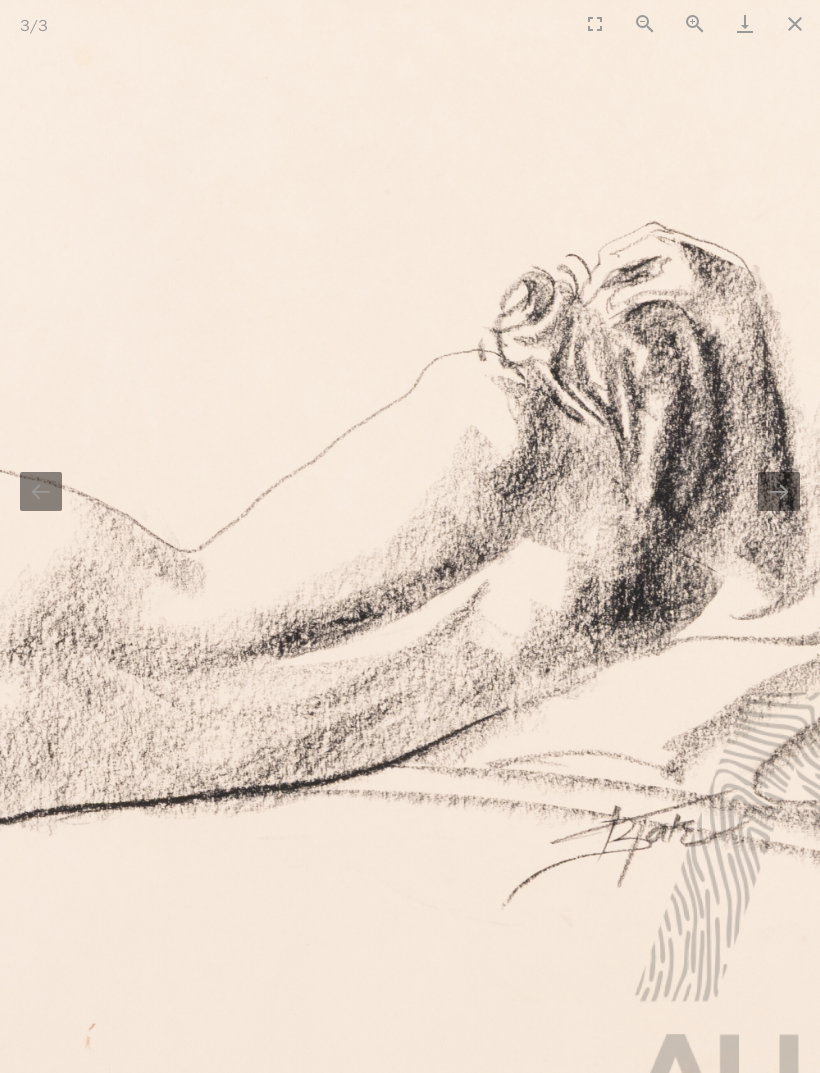 click at bounding box center (795, 23) 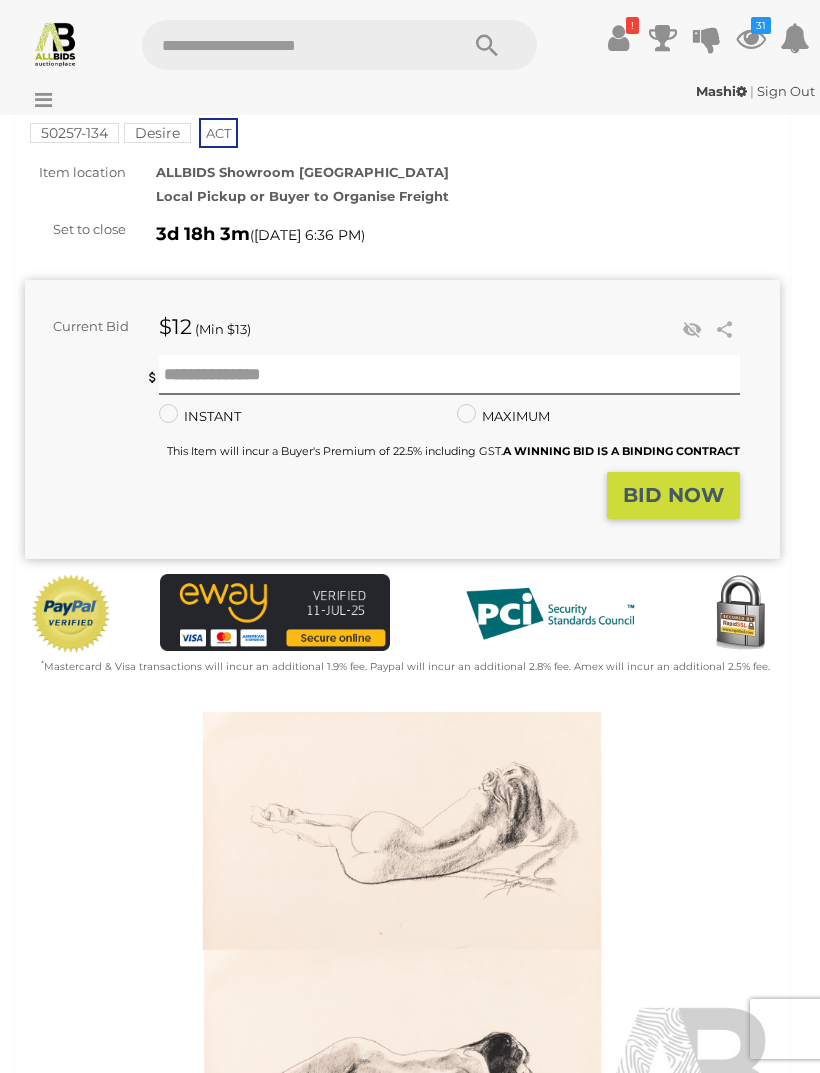 scroll, scrollTop: 0, scrollLeft: 0, axis: both 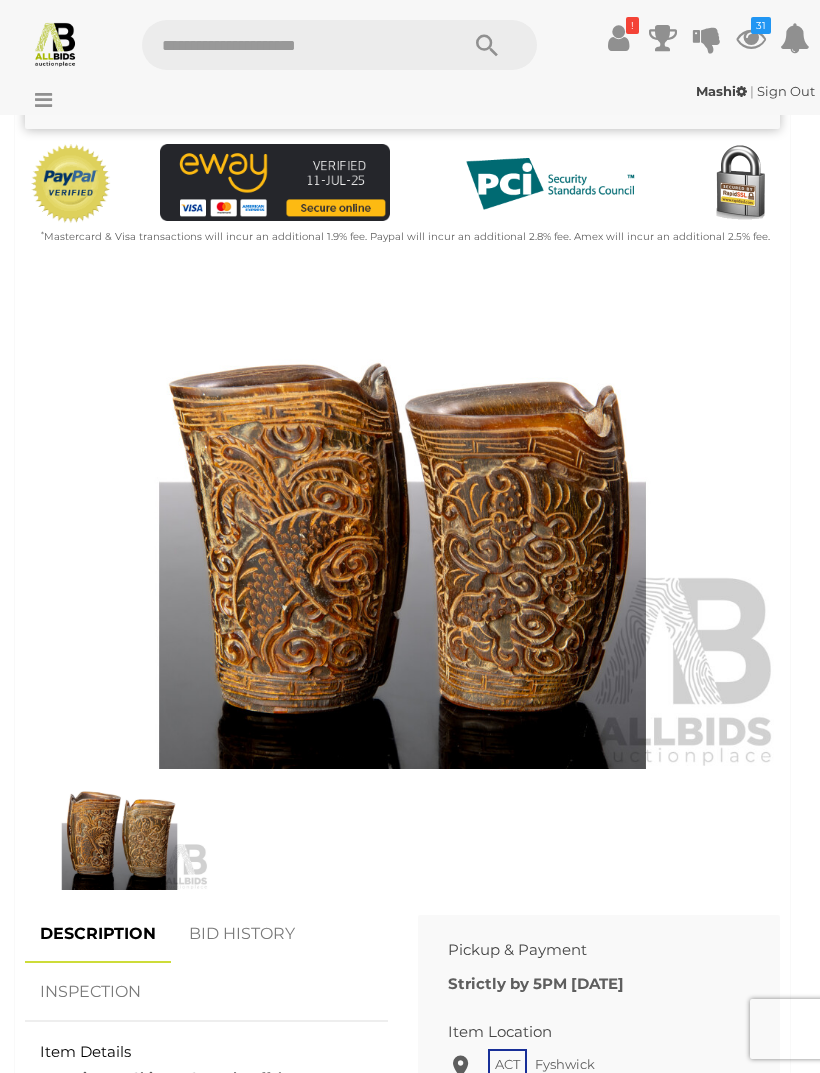 click at bounding box center [119, 831] 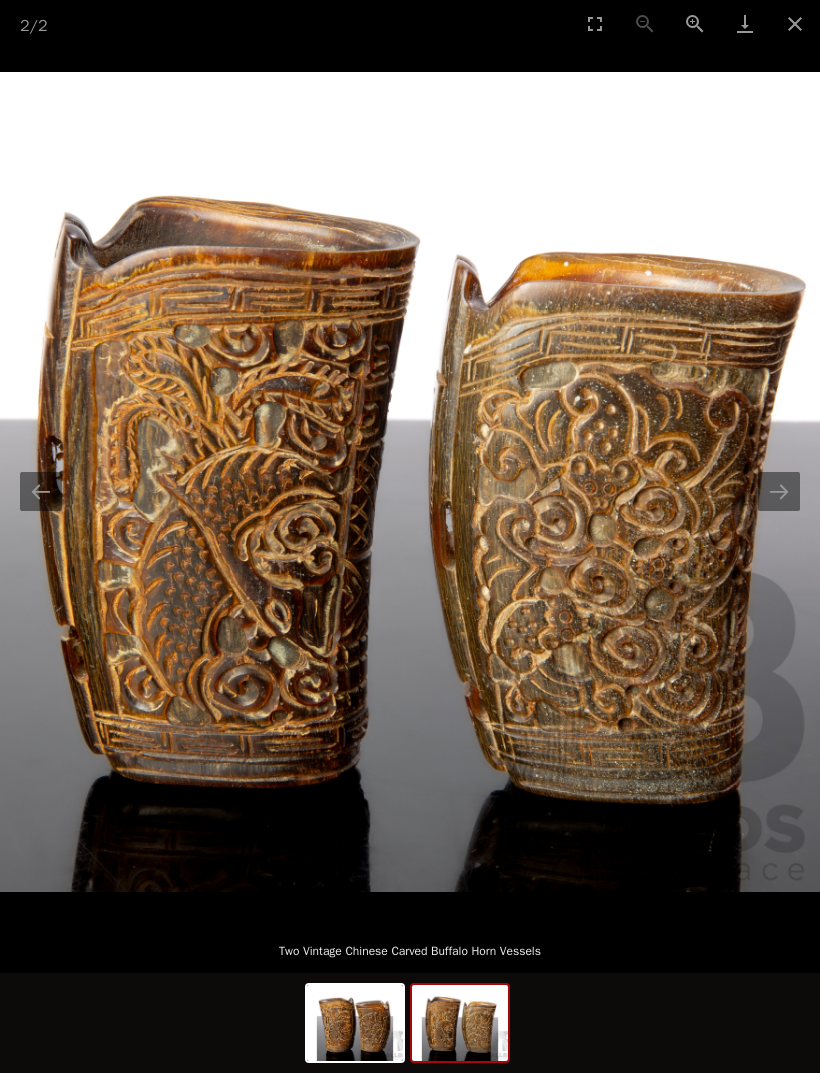 click at bounding box center (795, 23) 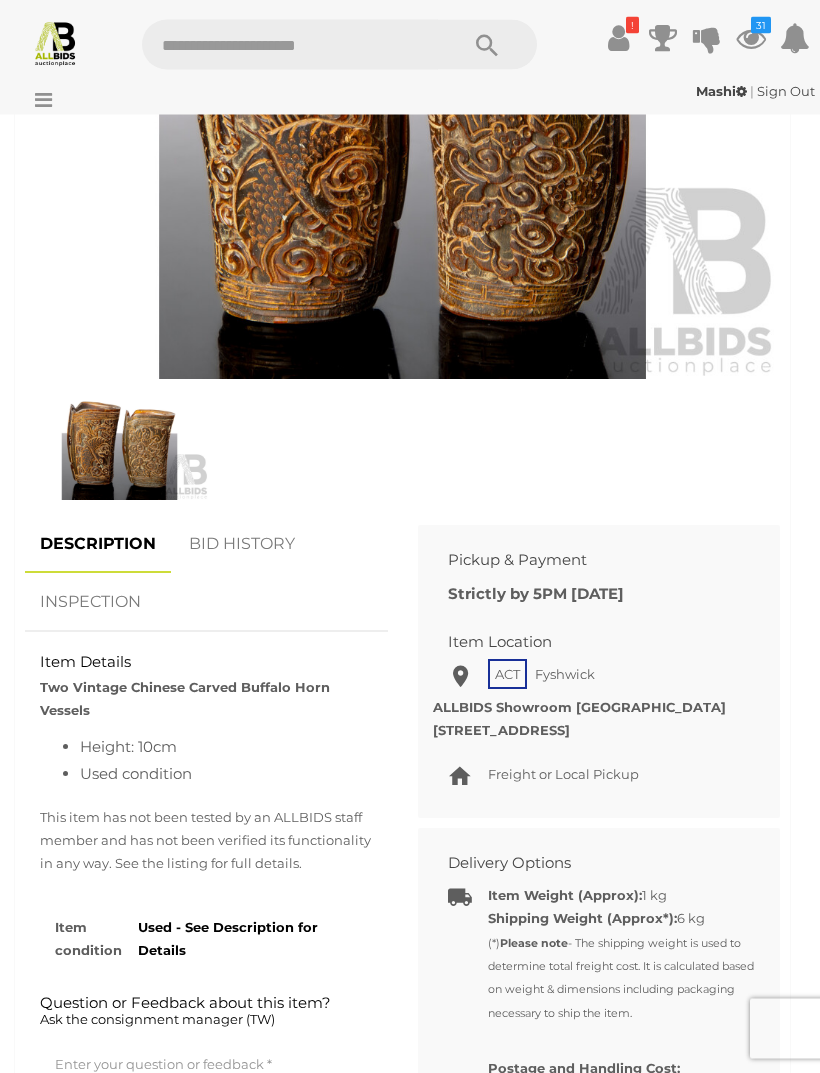 scroll, scrollTop: 964, scrollLeft: 0, axis: vertical 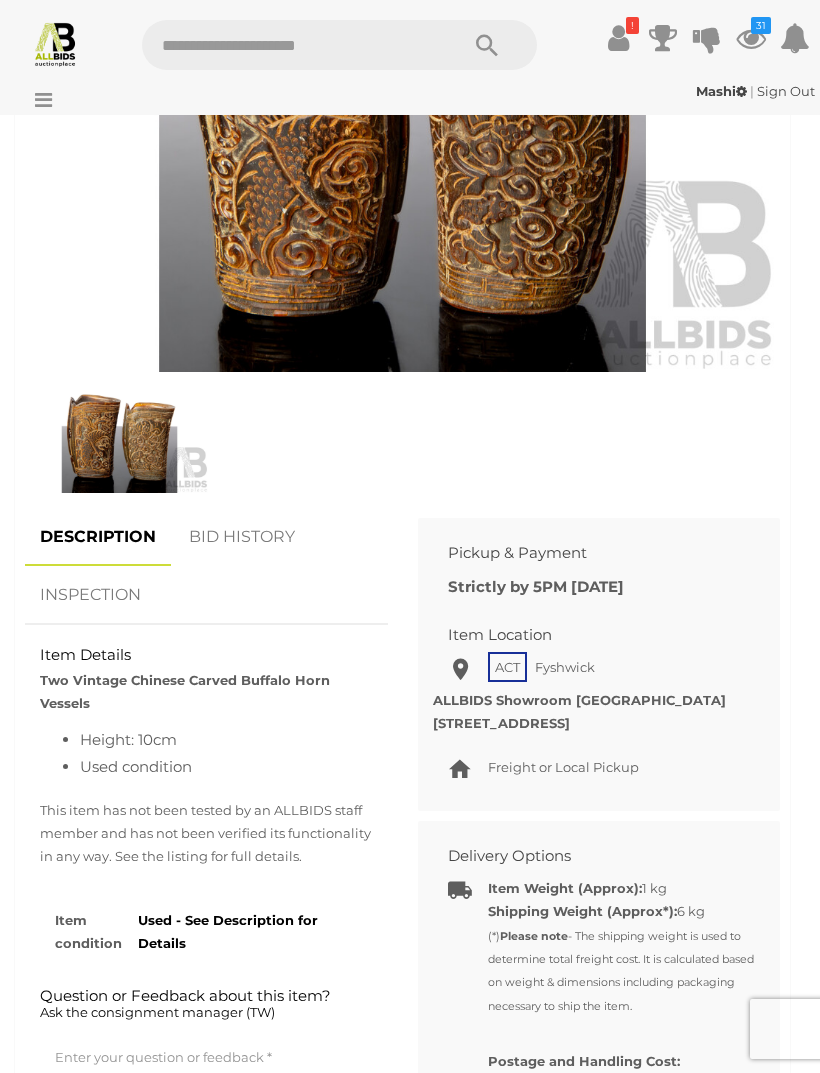 click on "BID HISTORY" at bounding box center [242, 537] 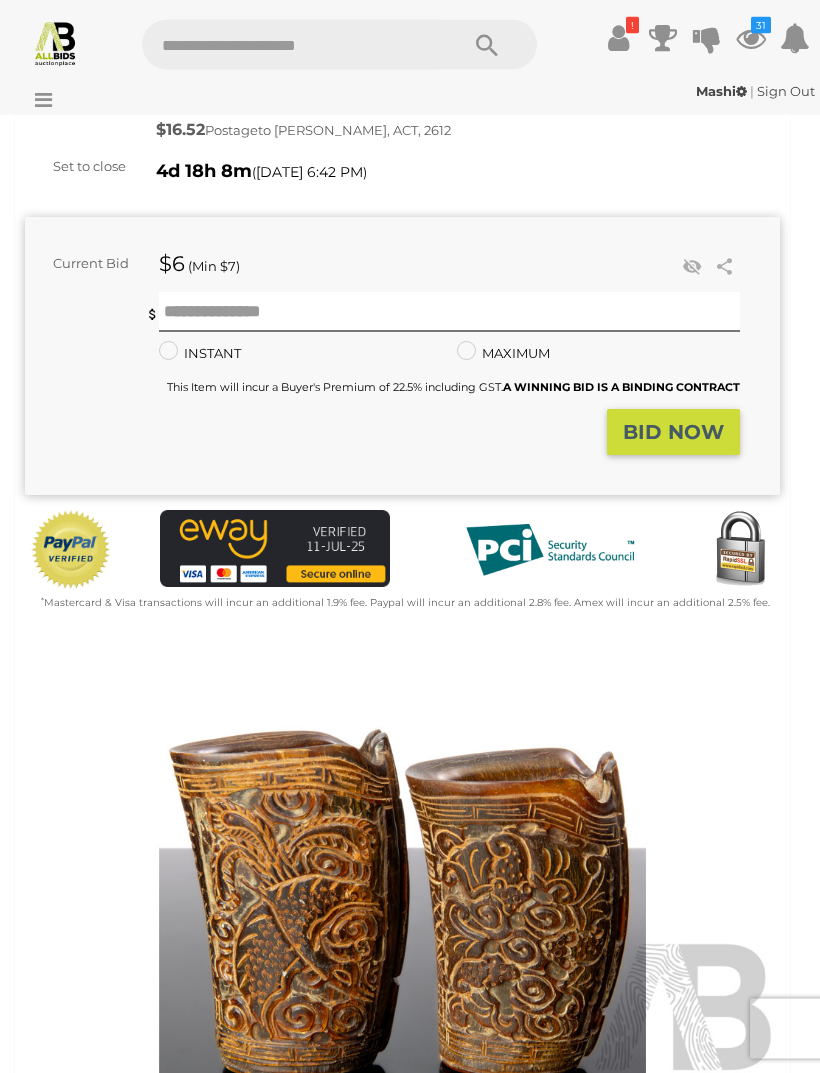 scroll, scrollTop: 194, scrollLeft: 0, axis: vertical 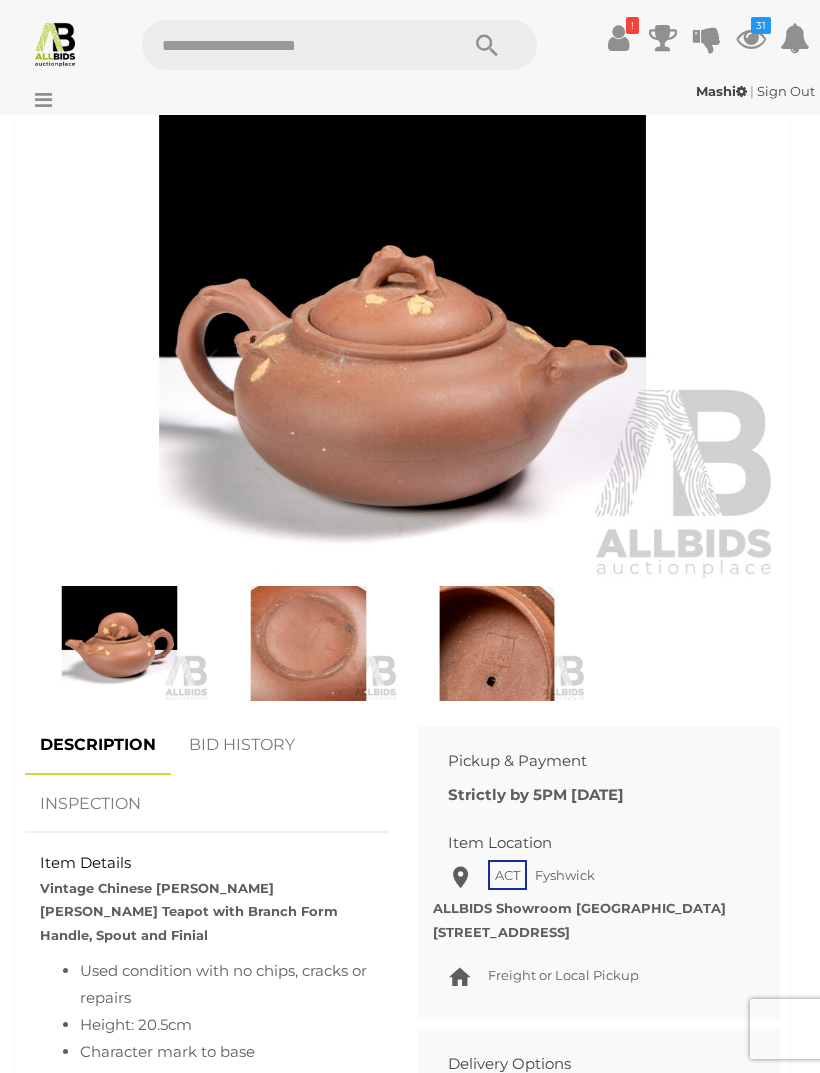 click at bounding box center (308, 643) 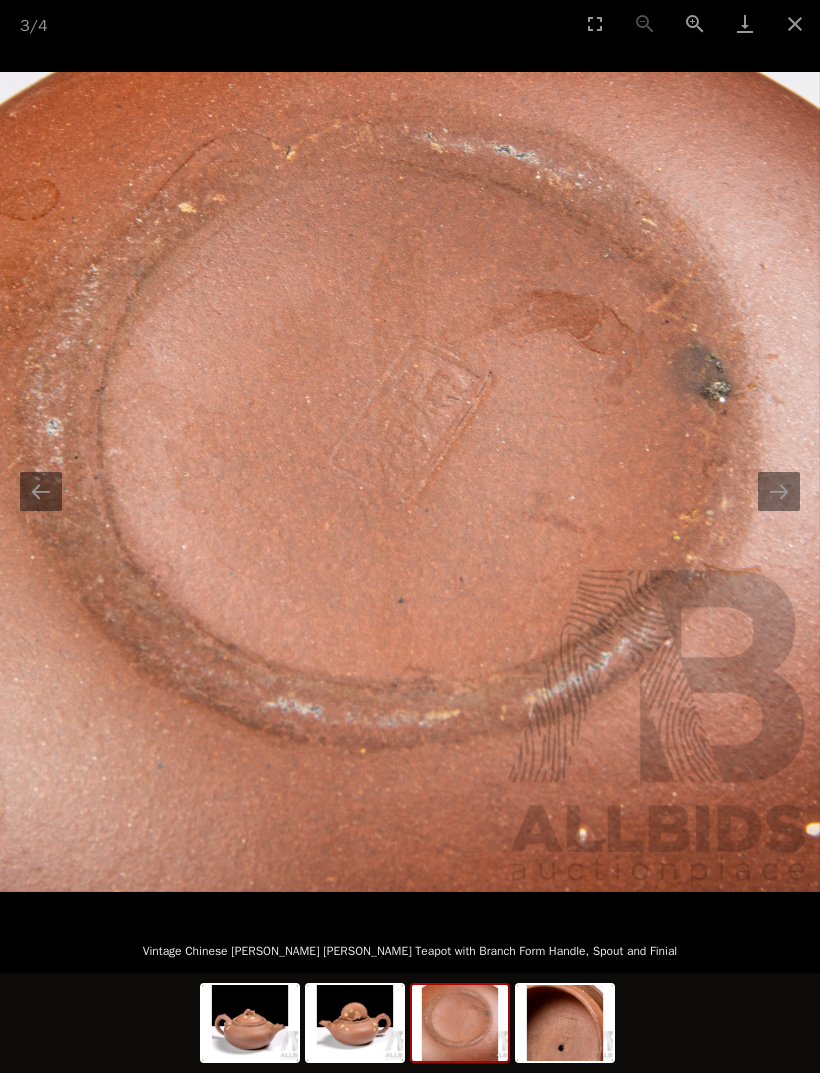 click at bounding box center [779, 491] 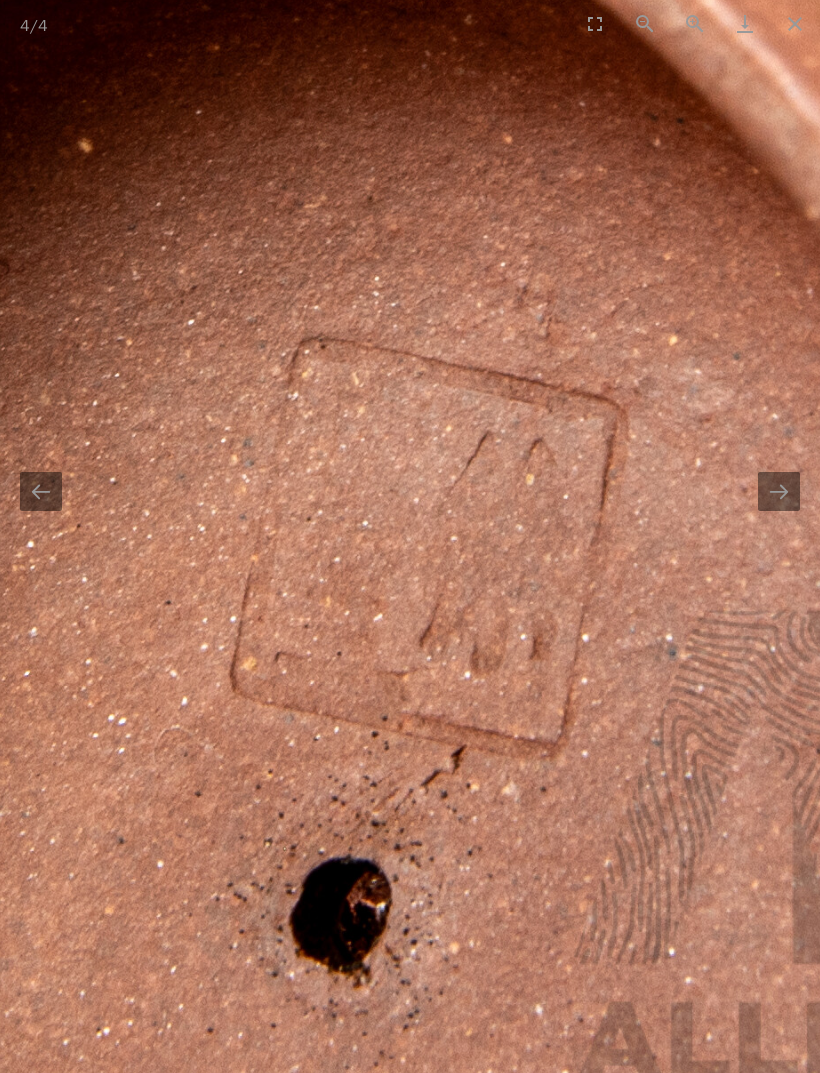click at bounding box center (779, 491) 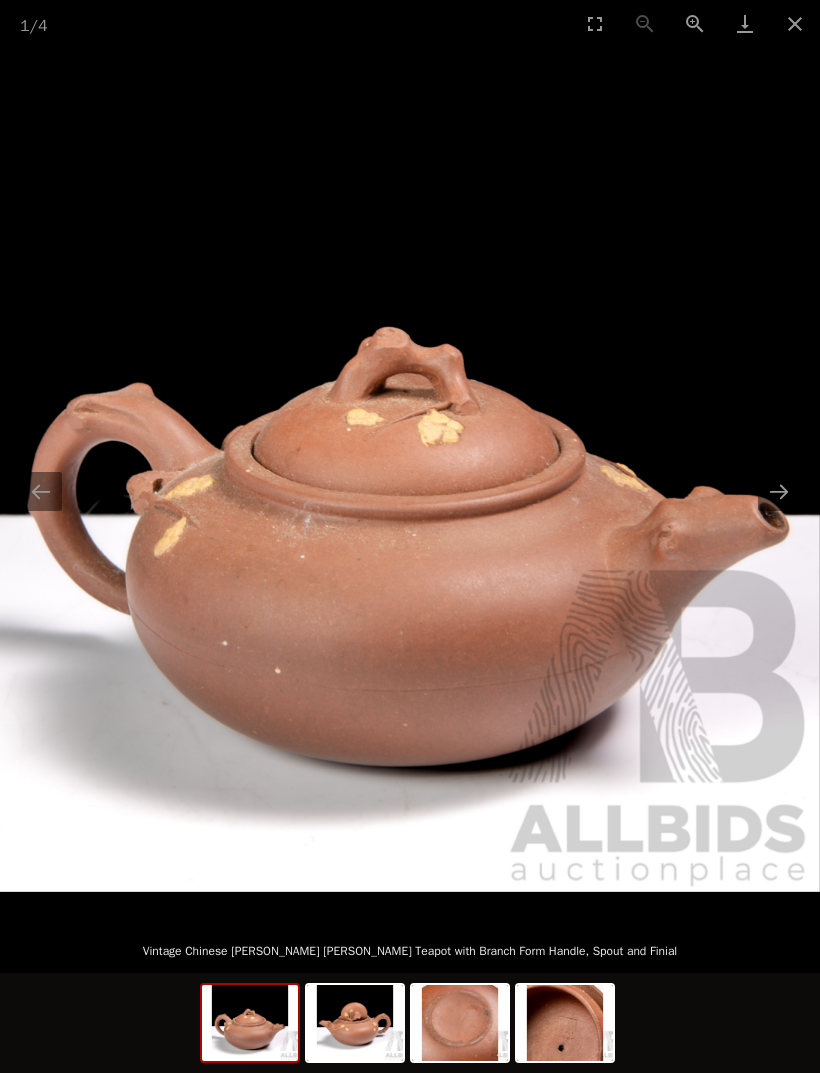 click at bounding box center [410, 482] 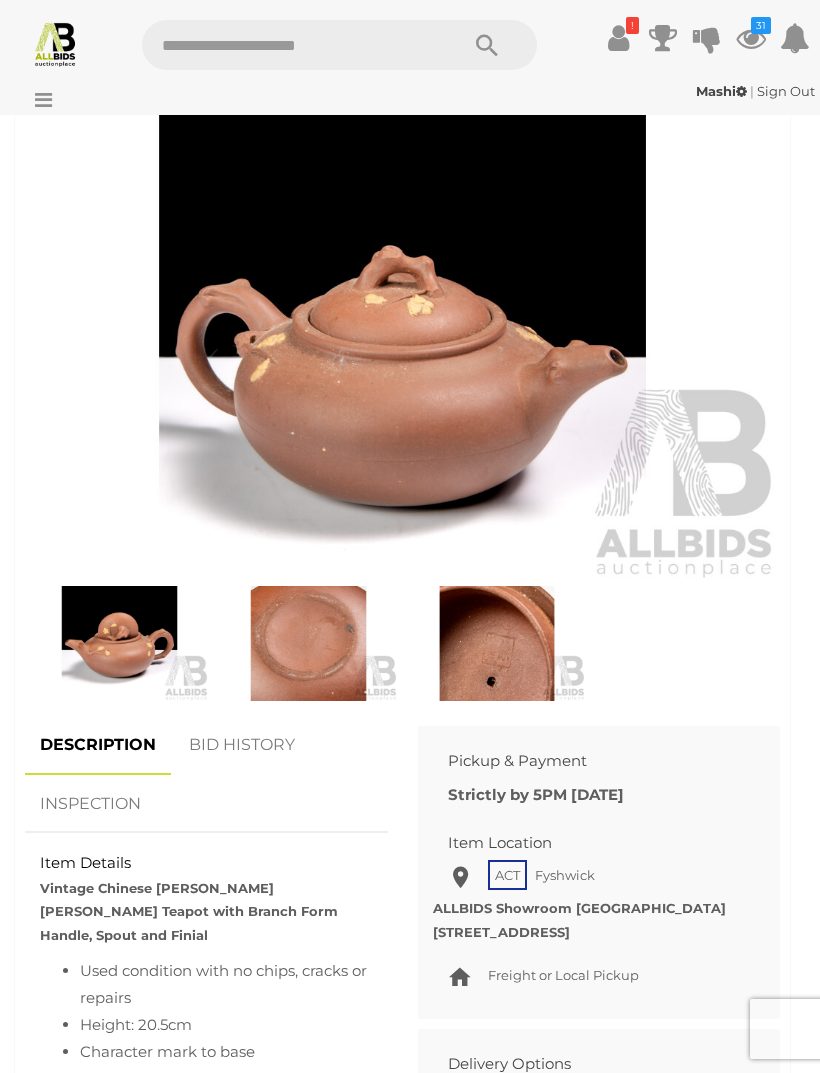 click at bounding box center (119, 643) 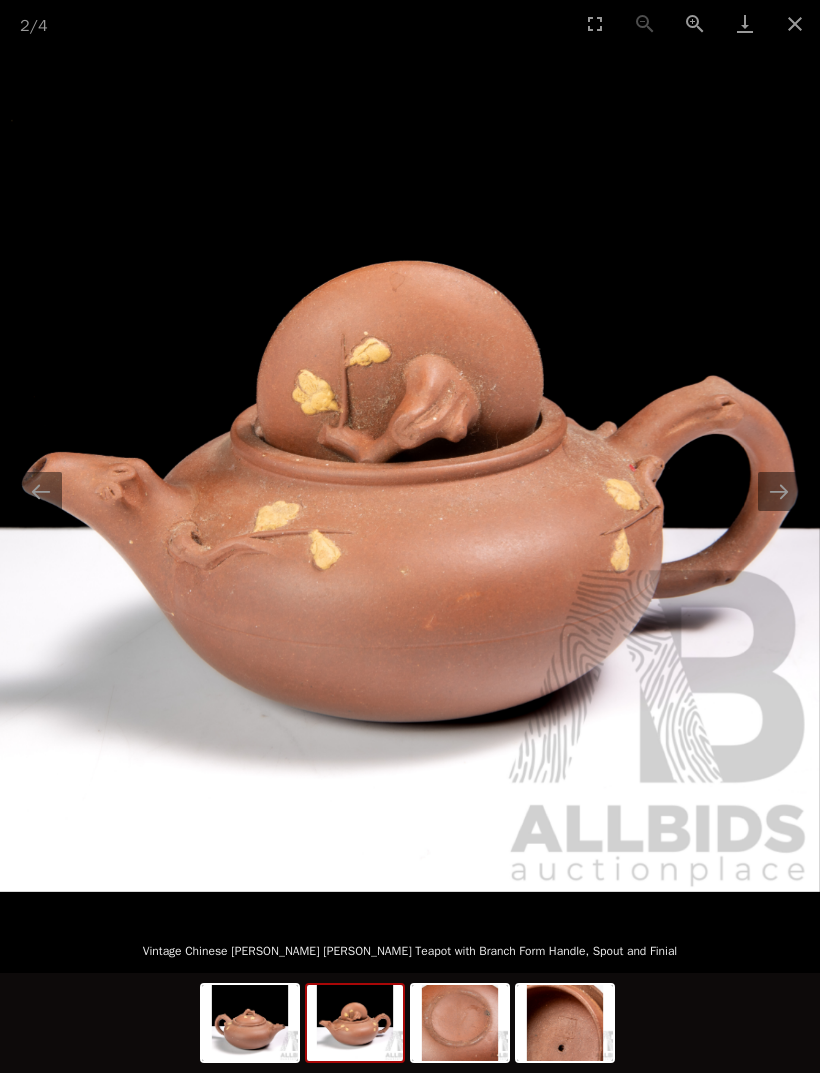 click at bounding box center (410, 482) 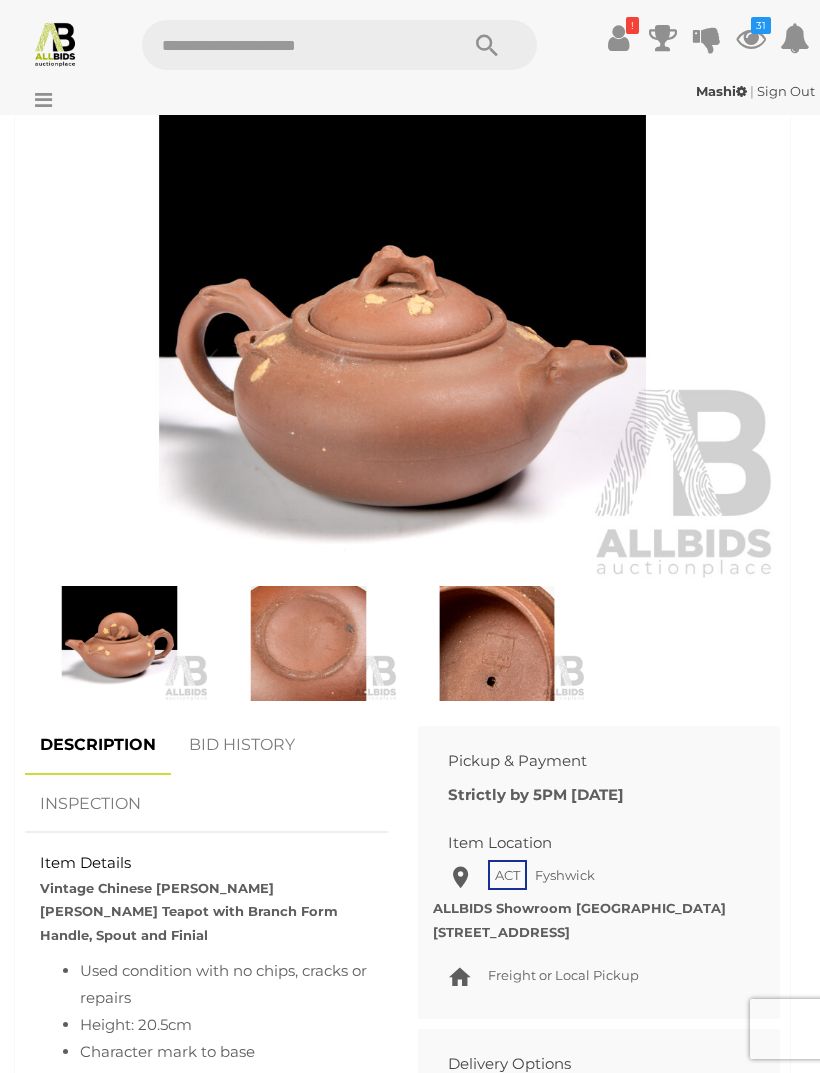 click at bounding box center [119, 643] 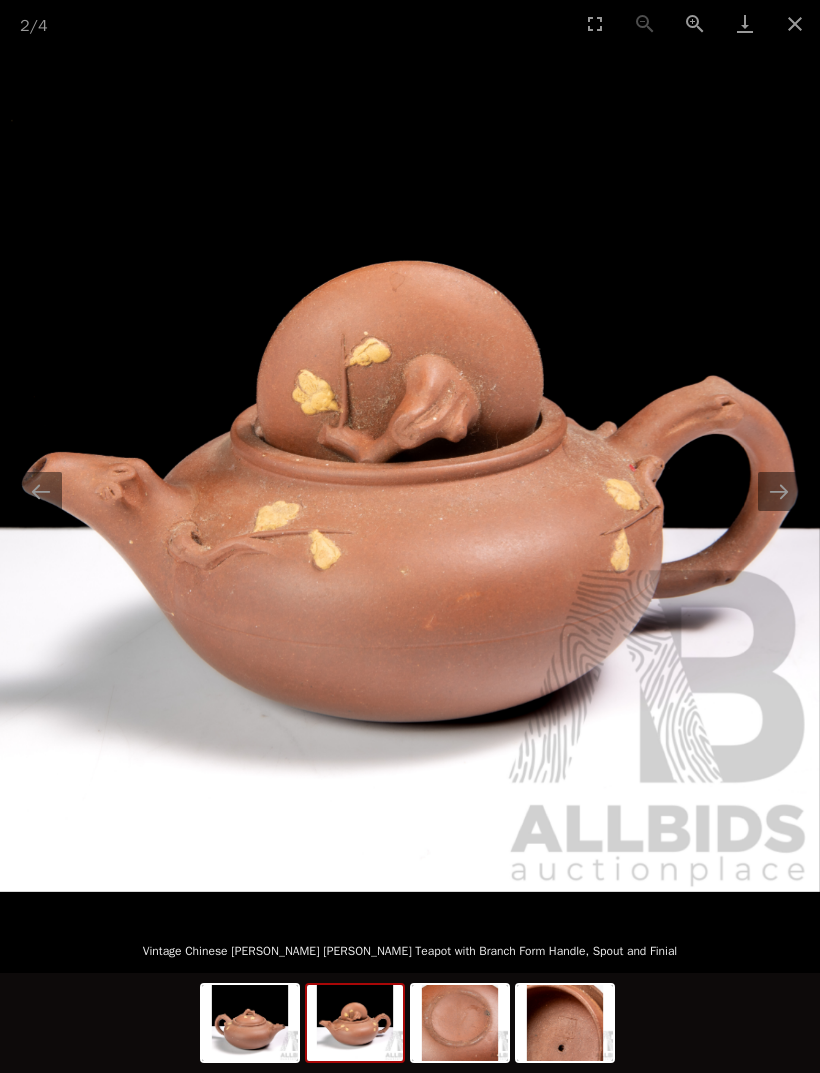 click at bounding box center (795, 23) 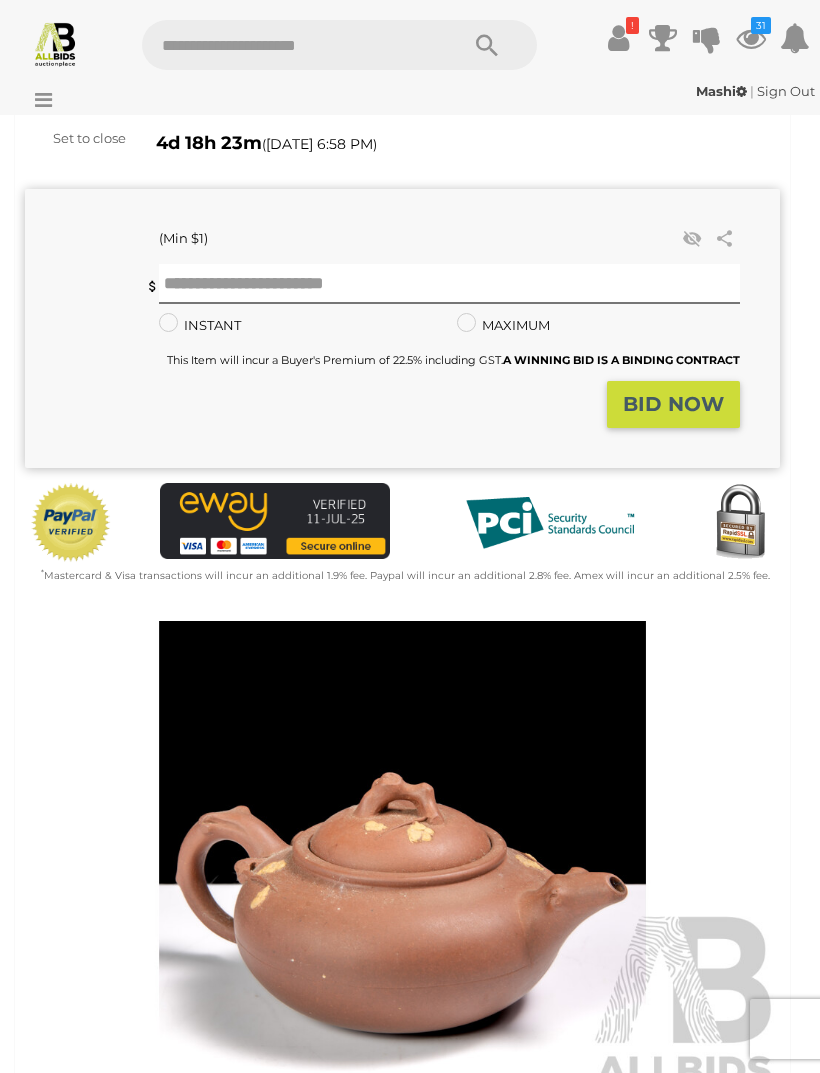 scroll, scrollTop: 228, scrollLeft: 0, axis: vertical 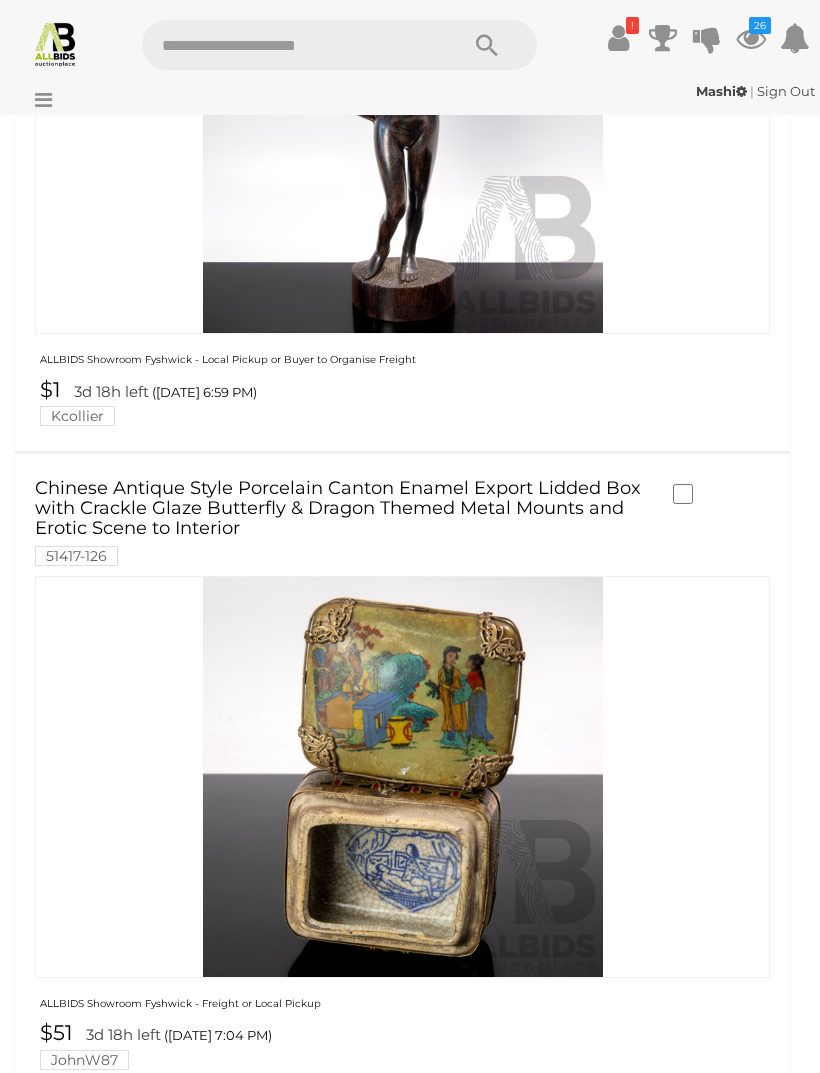 click on "Chinese Antique Style Porcelain Canton Enamel Export Lidded Box with Crackle Glaze Butterfly & Dragon Themed Metal Mounts and Erotic Scene to Interior
51417-126" at bounding box center [344, 521] 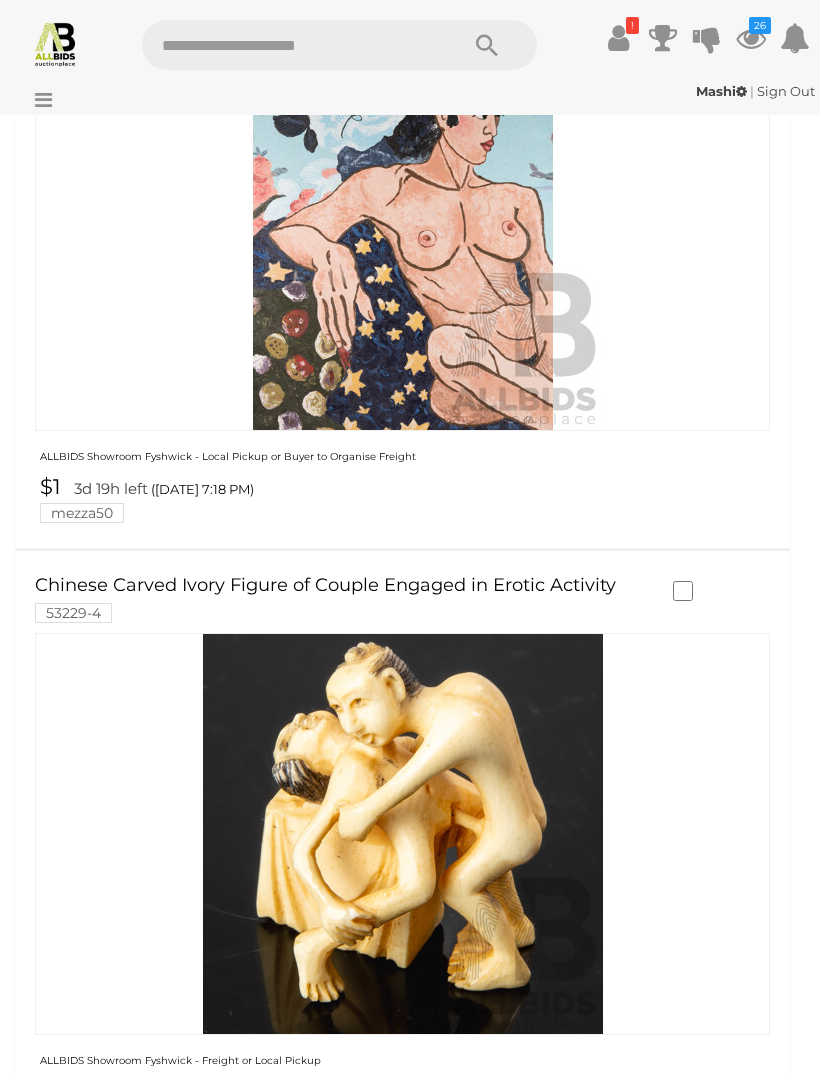 scroll, scrollTop: 6263, scrollLeft: 0, axis: vertical 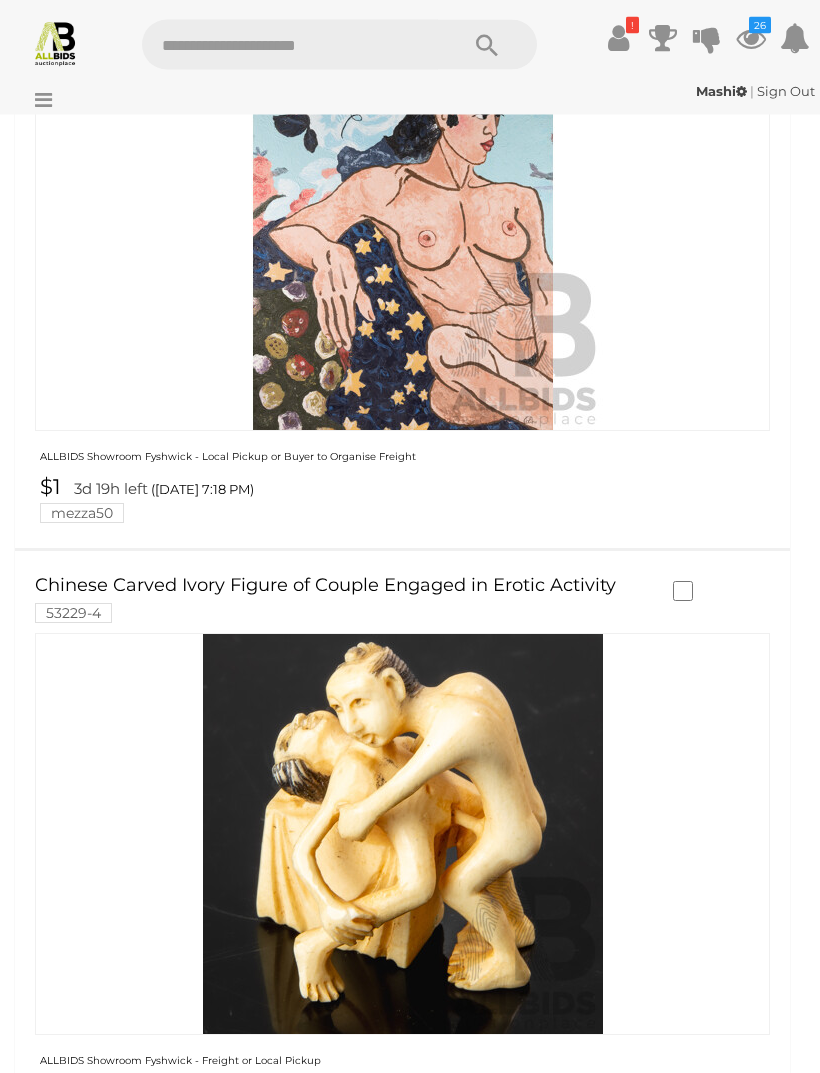 click at bounding box center [403, 7170] 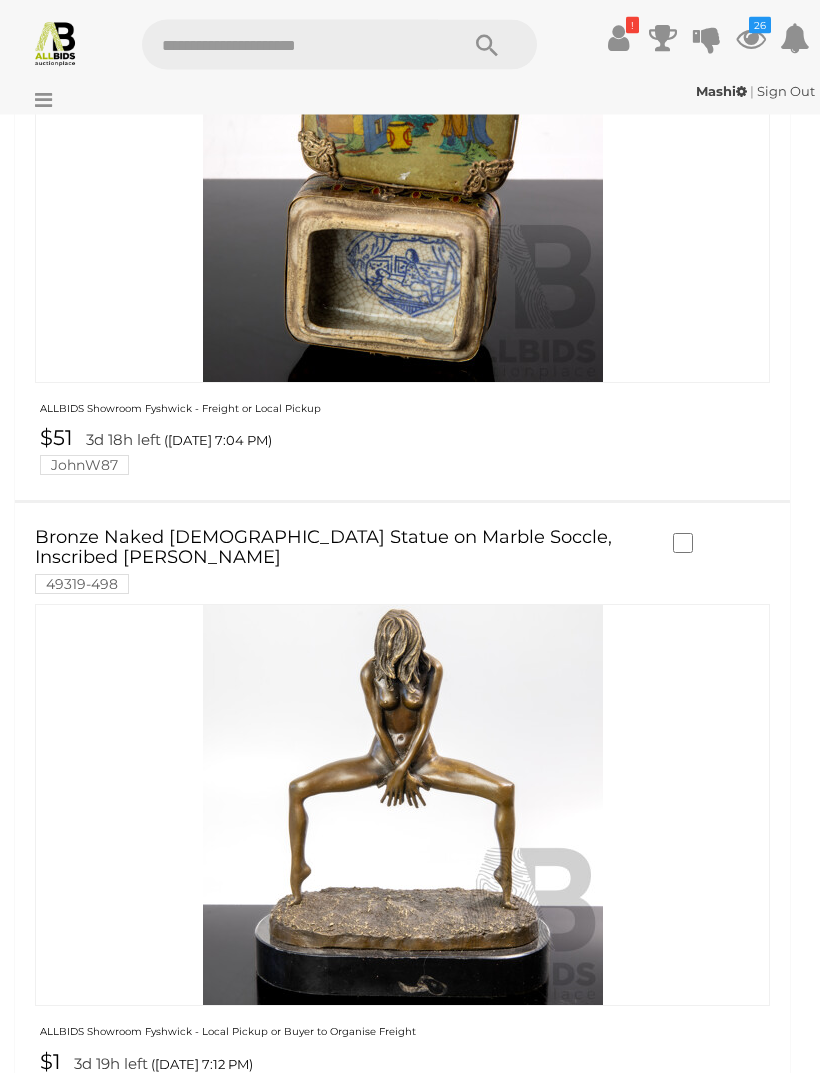 scroll, scrollTop: 4461, scrollLeft: 0, axis: vertical 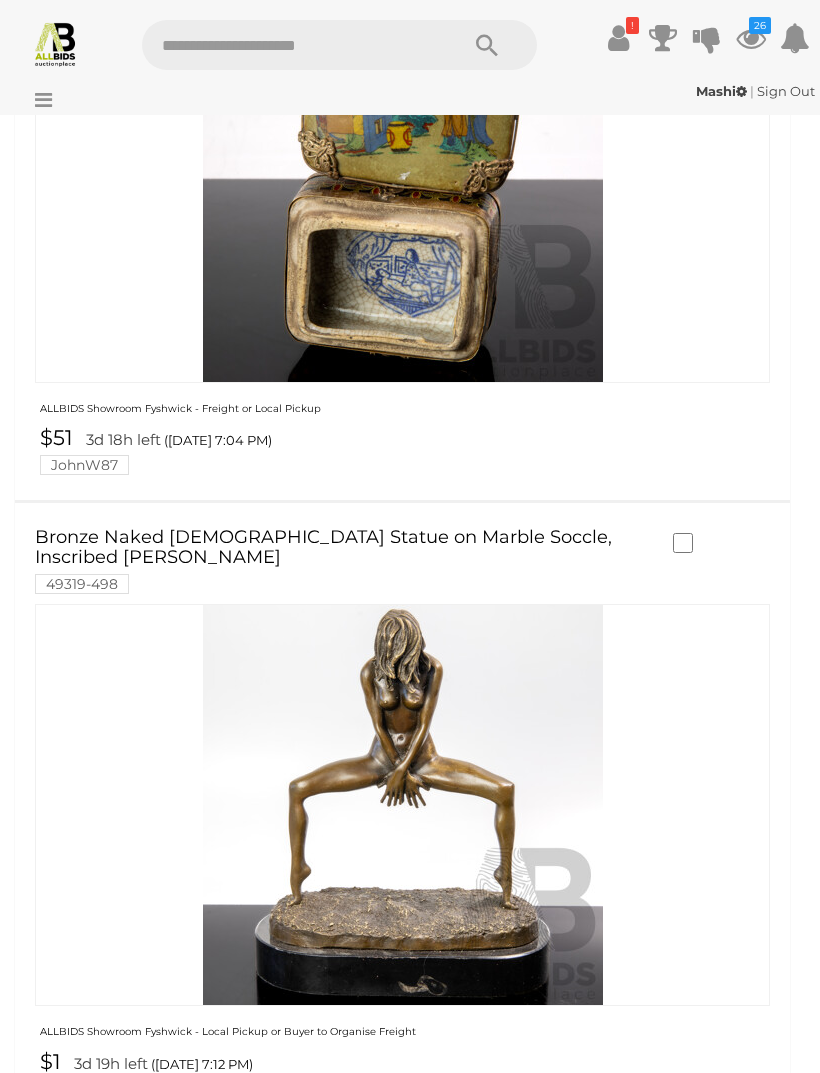 click at bounding box center [403, 5706] 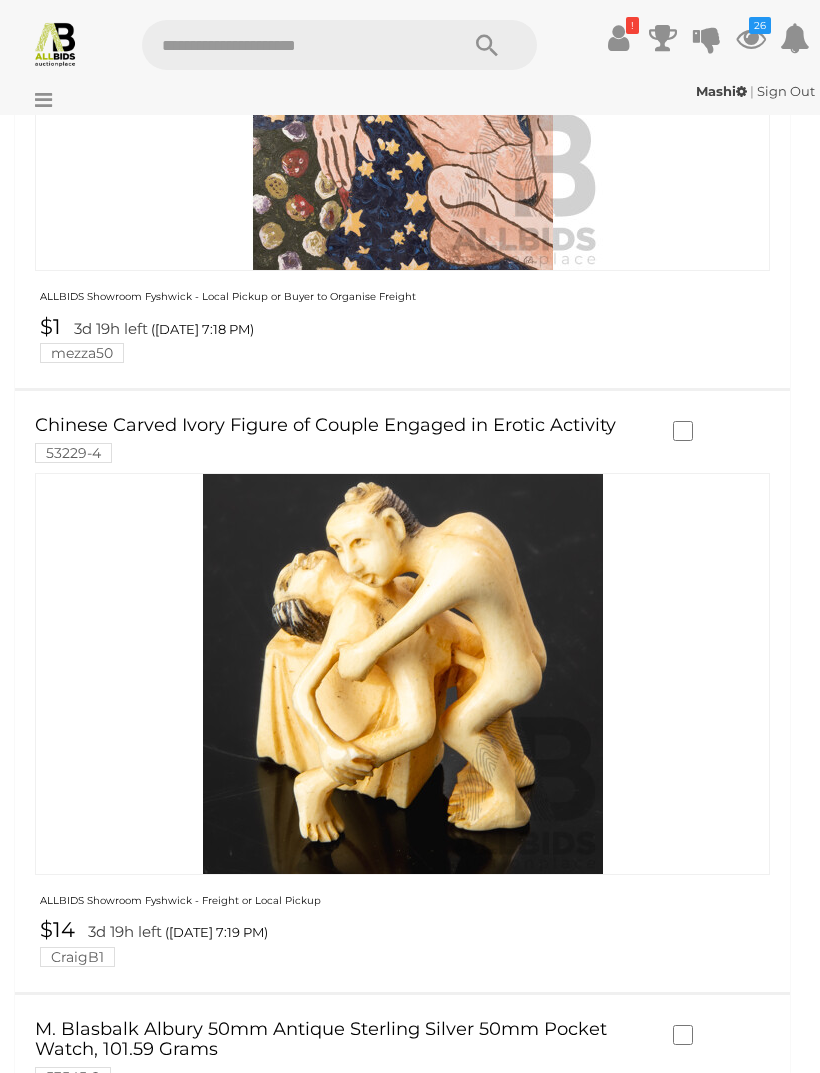 scroll, scrollTop: 6415, scrollLeft: 0, axis: vertical 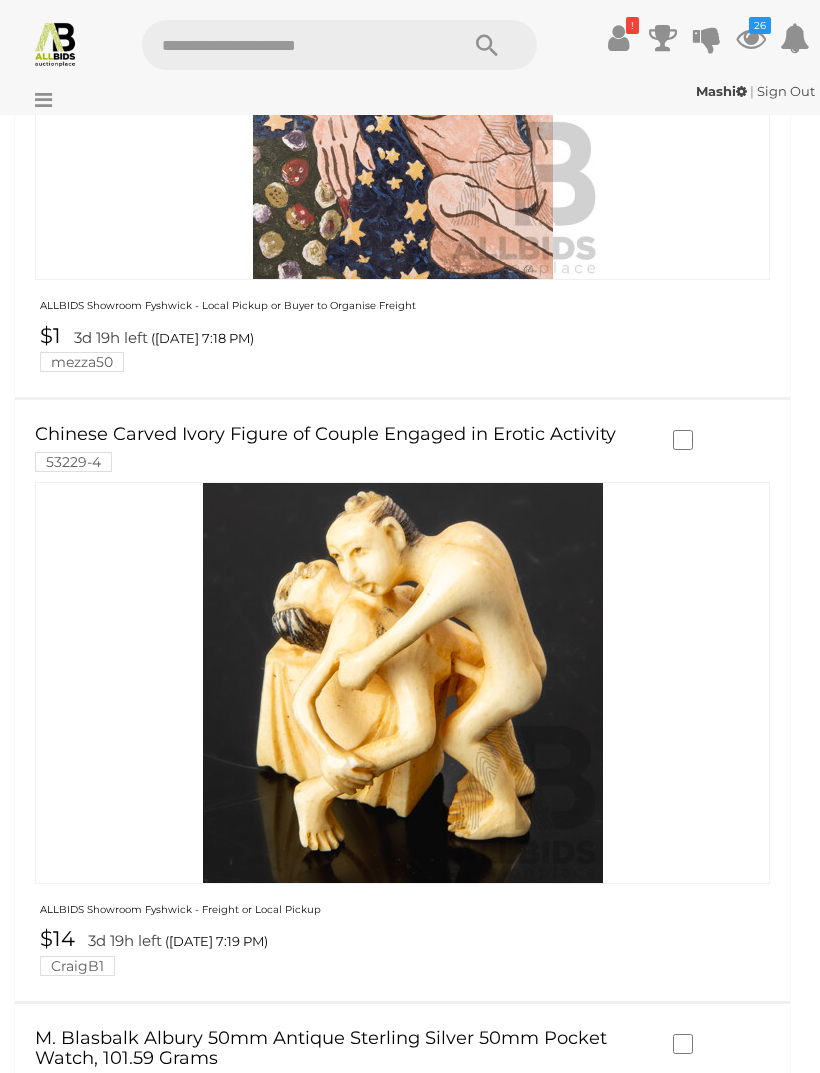 click on "Trio of Lovely Vintage Chinese Miniatures, Bee Gathering Pollen; Bluebirds on Blossoms & Yellow-Breasted Sparrow Perched, Colour Ink Print to Textured Canvas, 21 x 10 cm (frames) (3)
53669-3" at bounding box center (344, 7554) 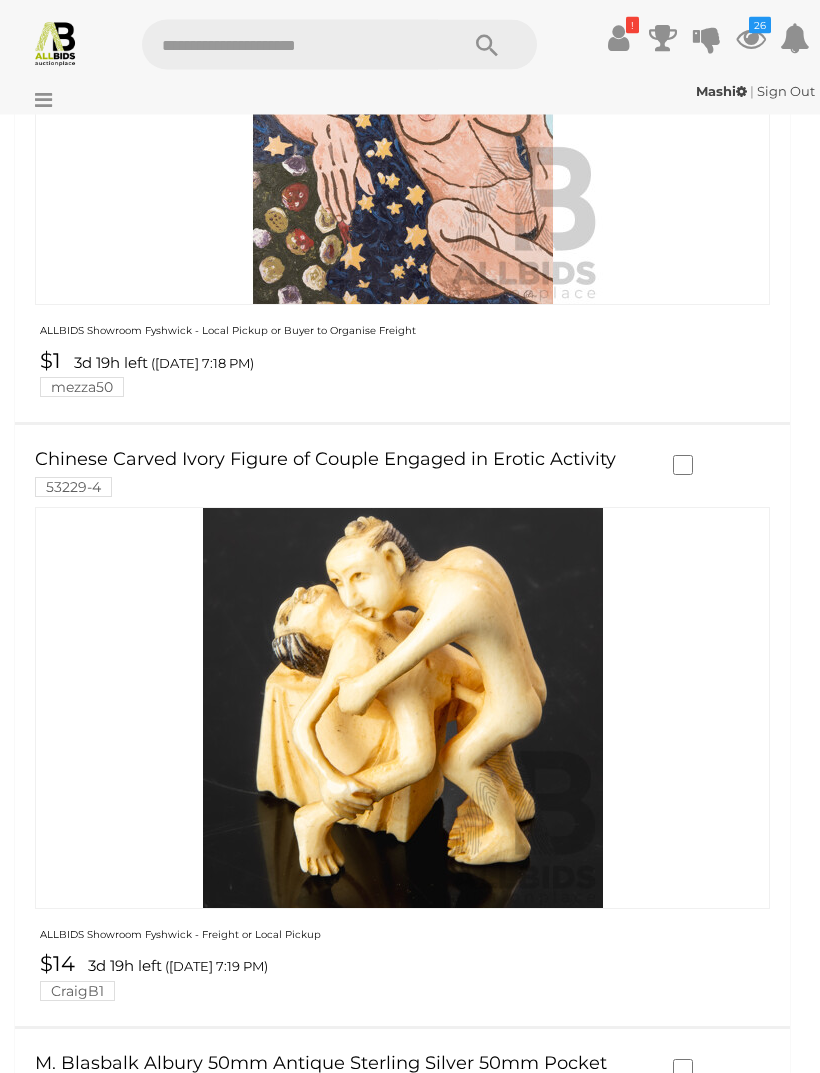 scroll, scrollTop: 6390, scrollLeft: 0, axis: vertical 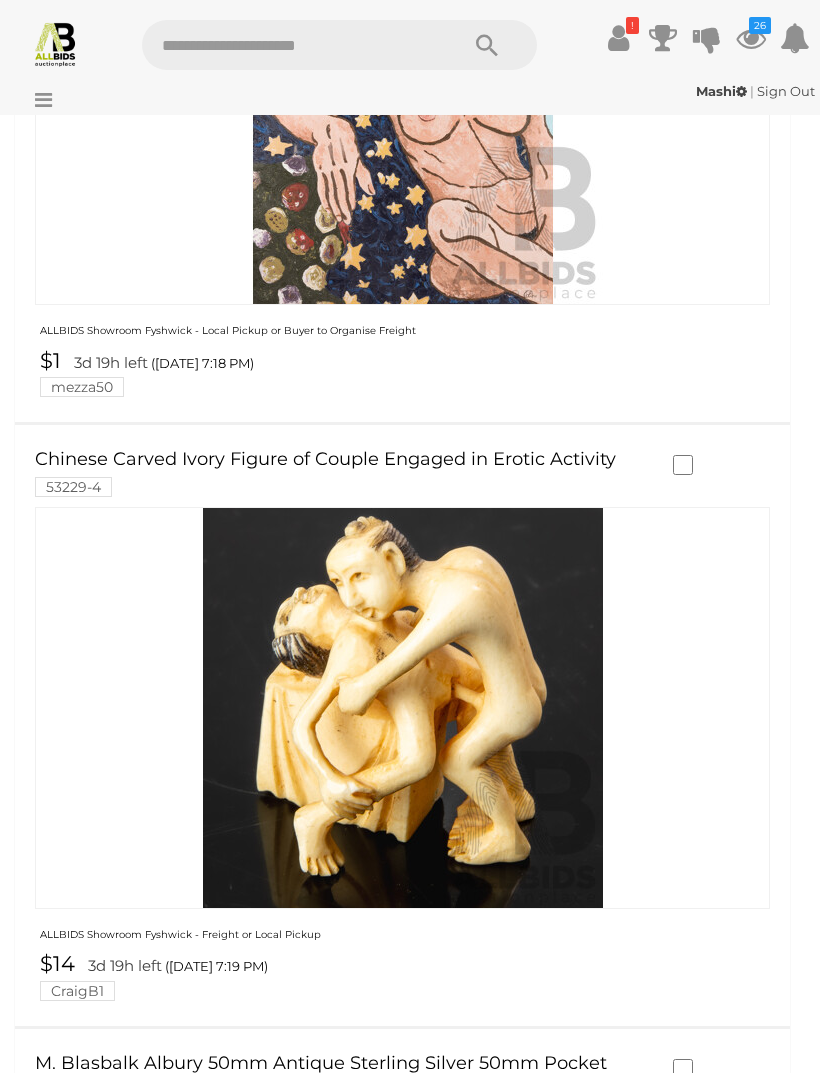 click at bounding box center (403, 7421) 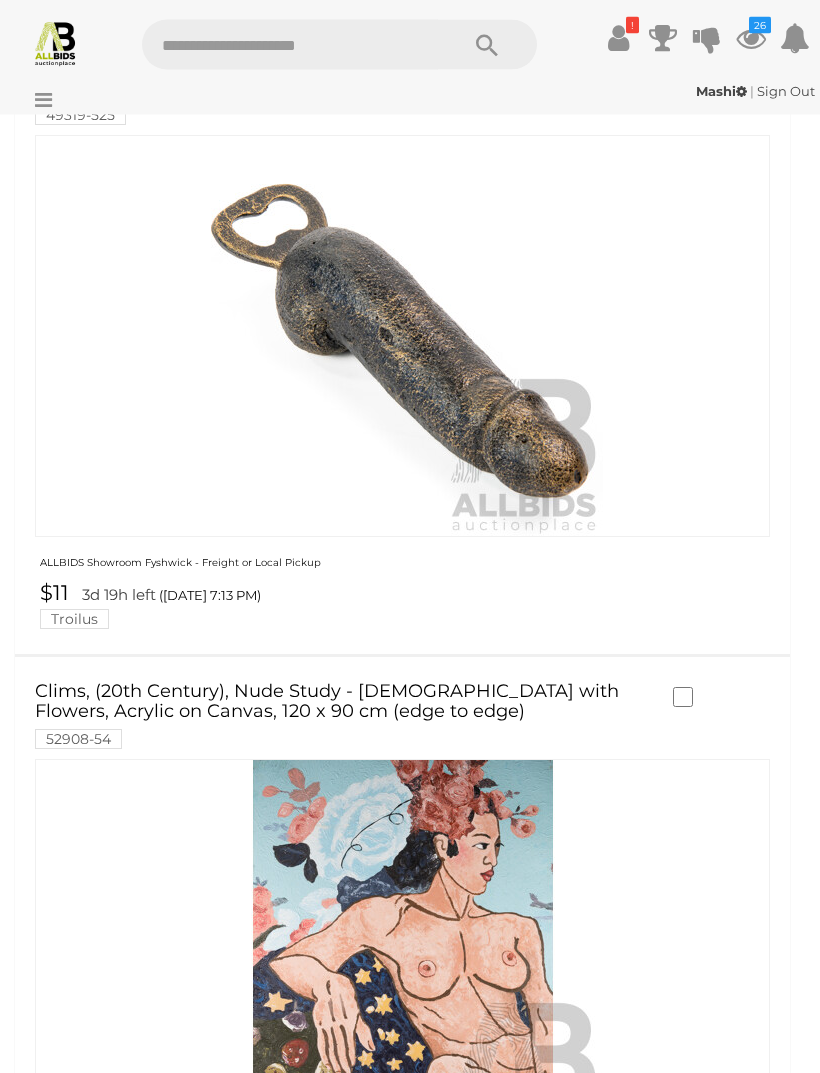 scroll, scrollTop: 5534, scrollLeft: 0, axis: vertical 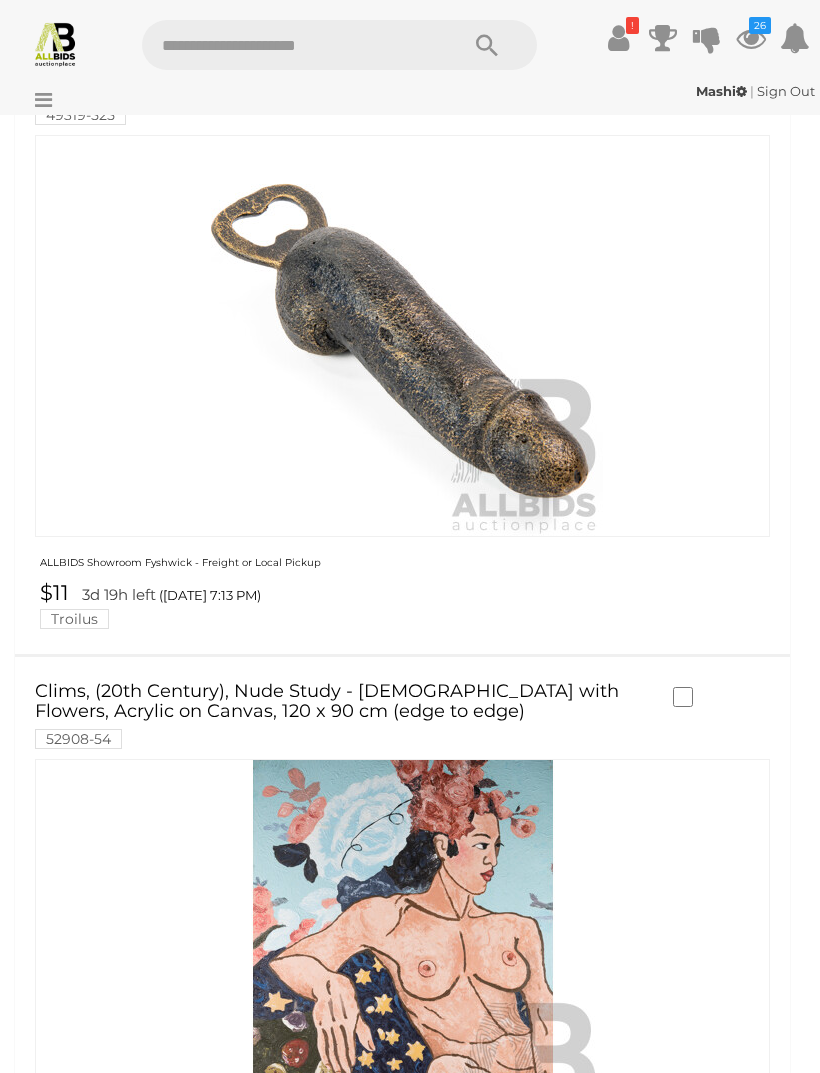 click at bounding box center [403, 5256] 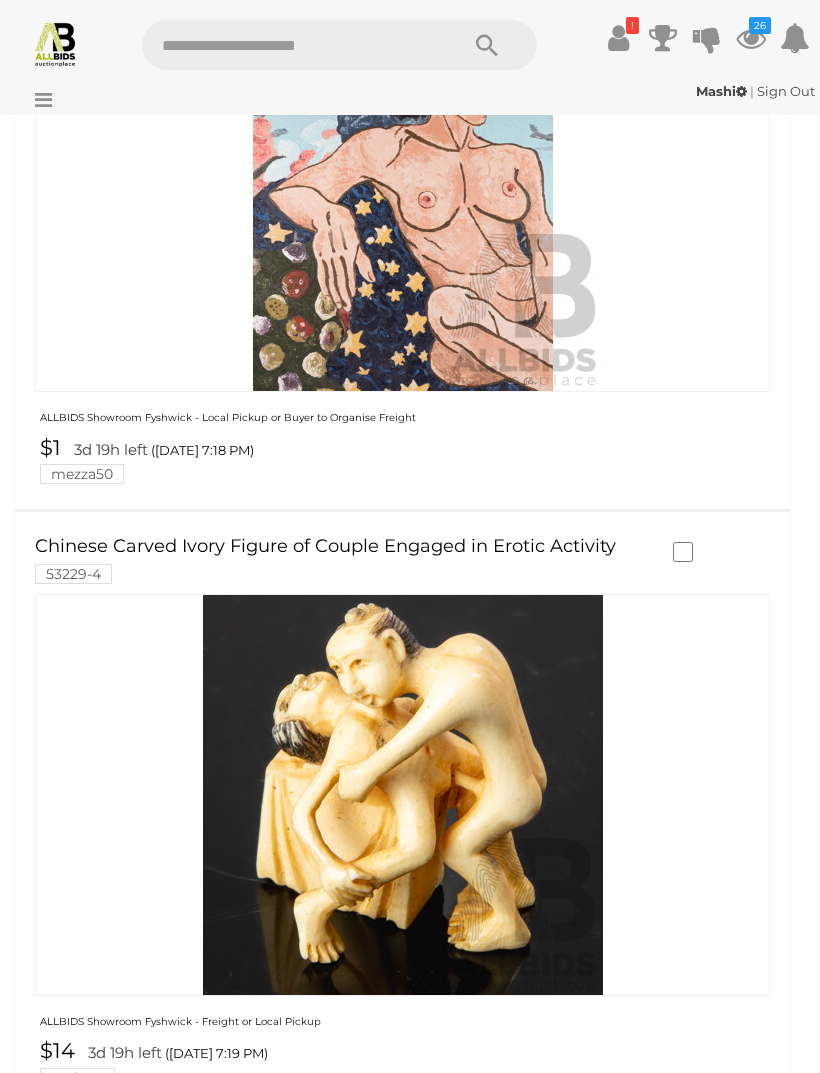 scroll, scrollTop: 6300, scrollLeft: 0, axis: vertical 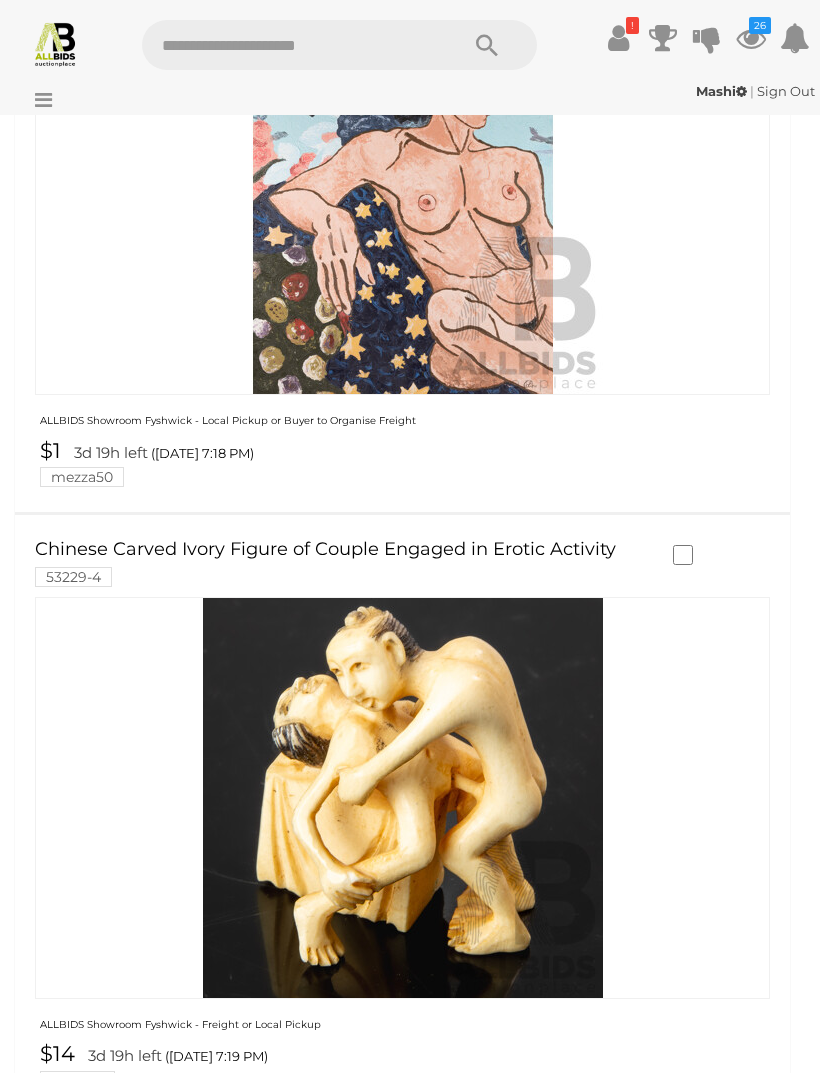 click at bounding box center (402, 6929) 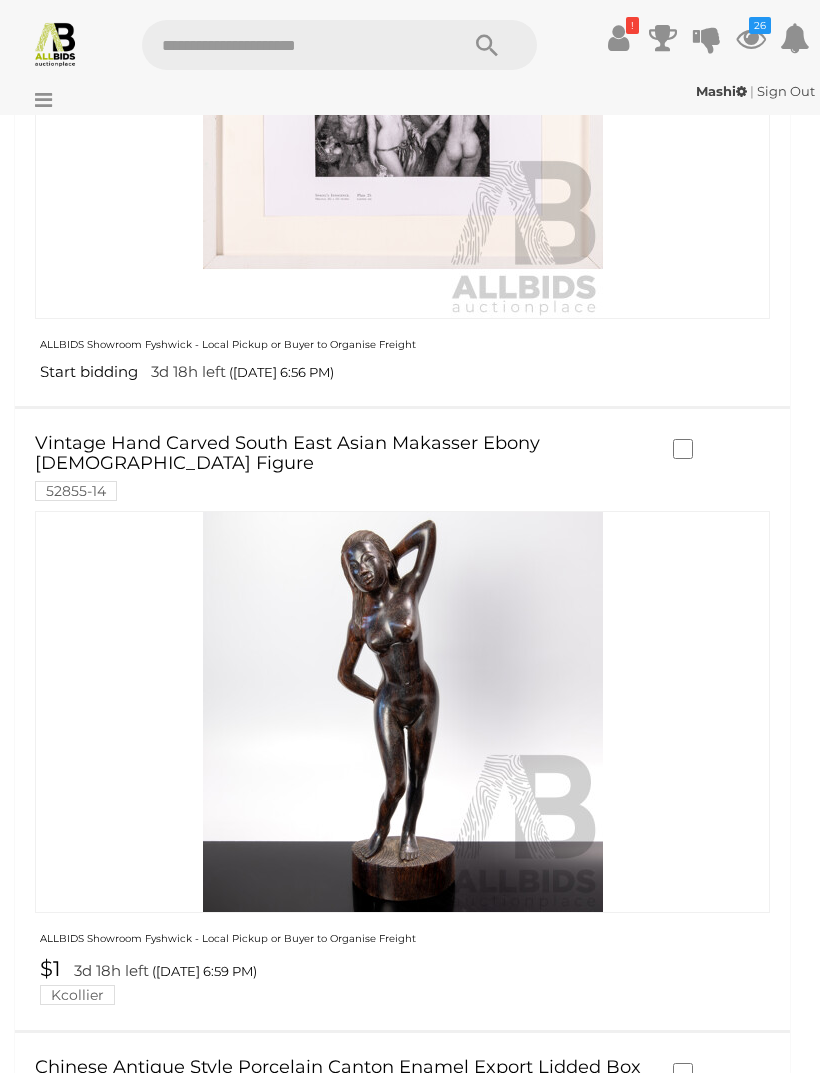 scroll, scrollTop: 3288, scrollLeft: 0, axis: vertical 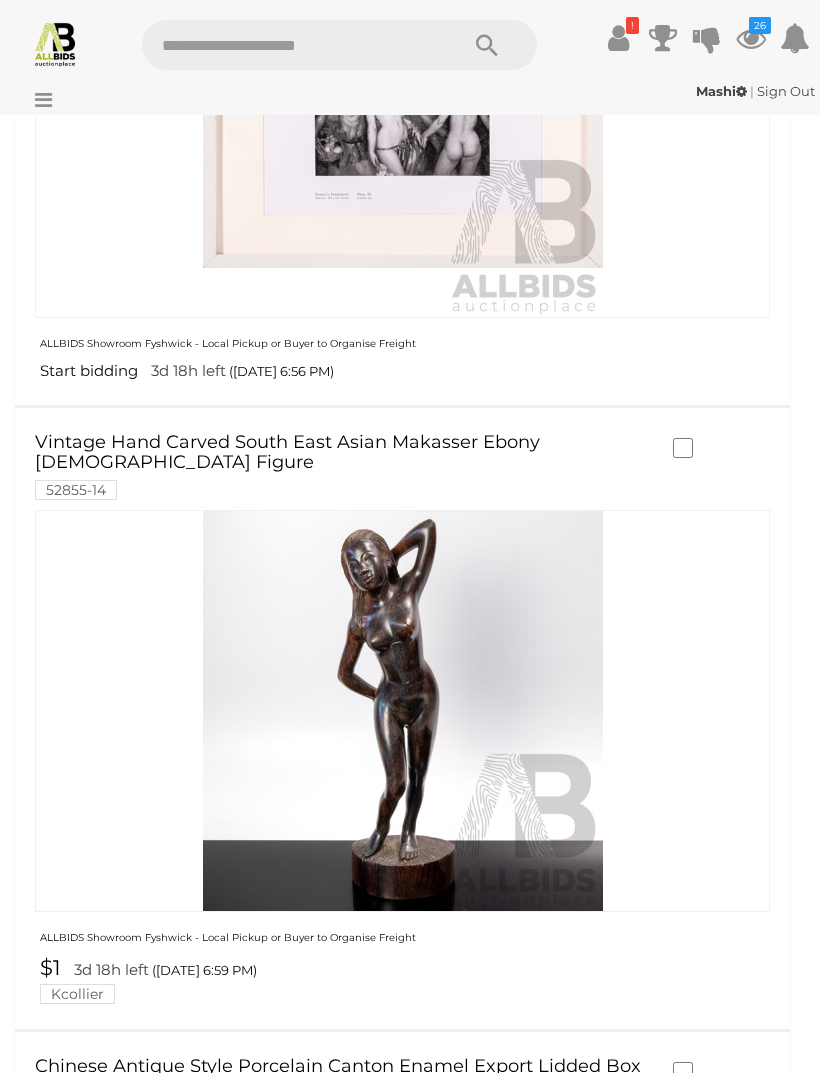 click on "Chinese Carved Ivory Figure of Couple Engaged in Erotic Activity
53229-4" at bounding box center (344, 3574) 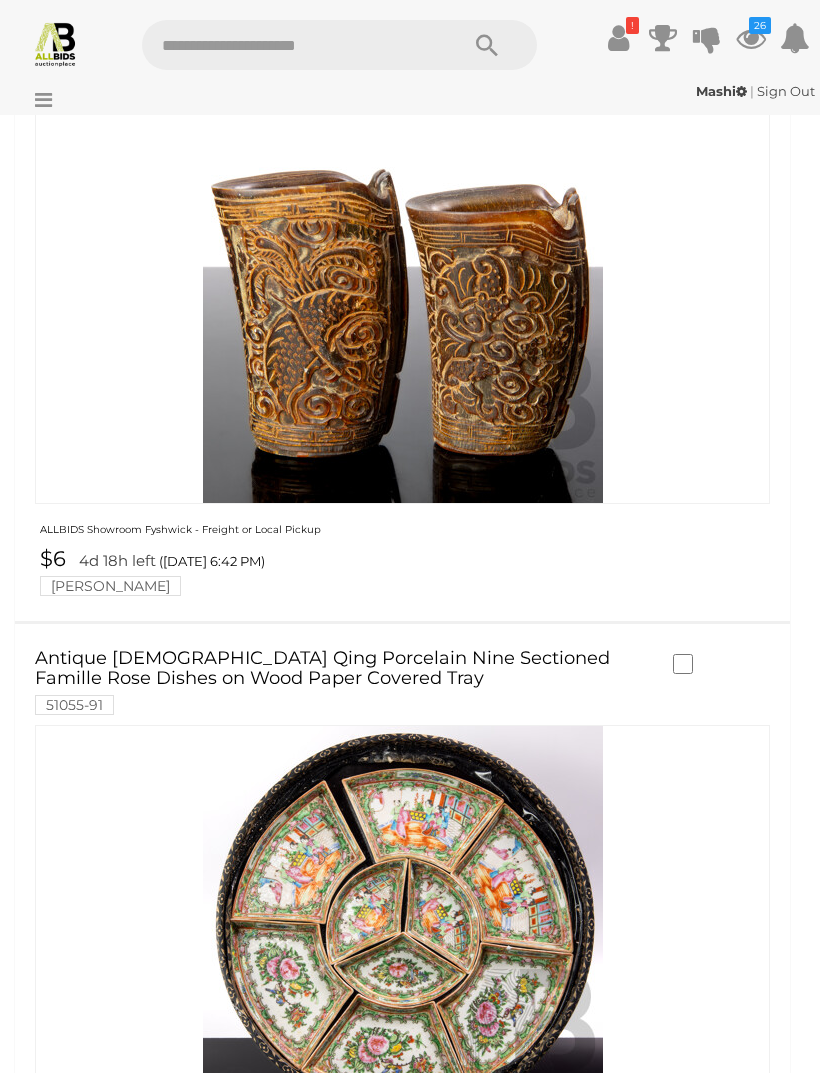 scroll, scrollTop: 9861, scrollLeft: 0, axis: vertical 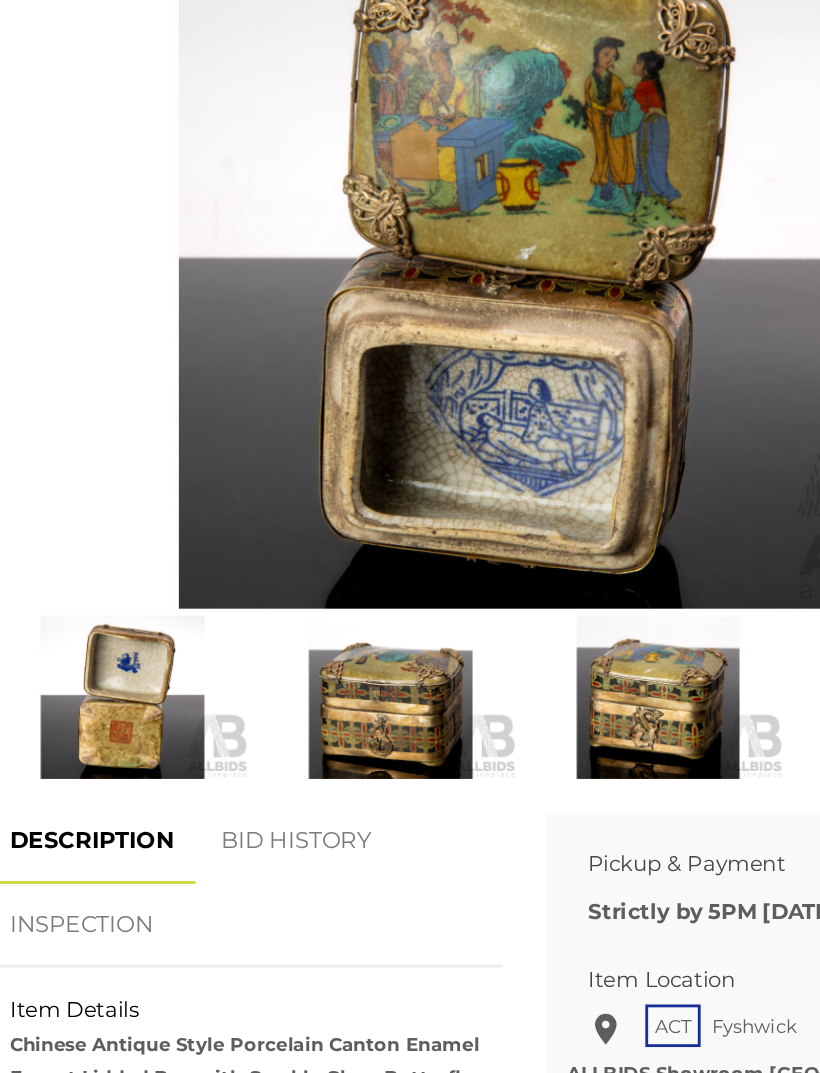 click at bounding box center (119, 763) 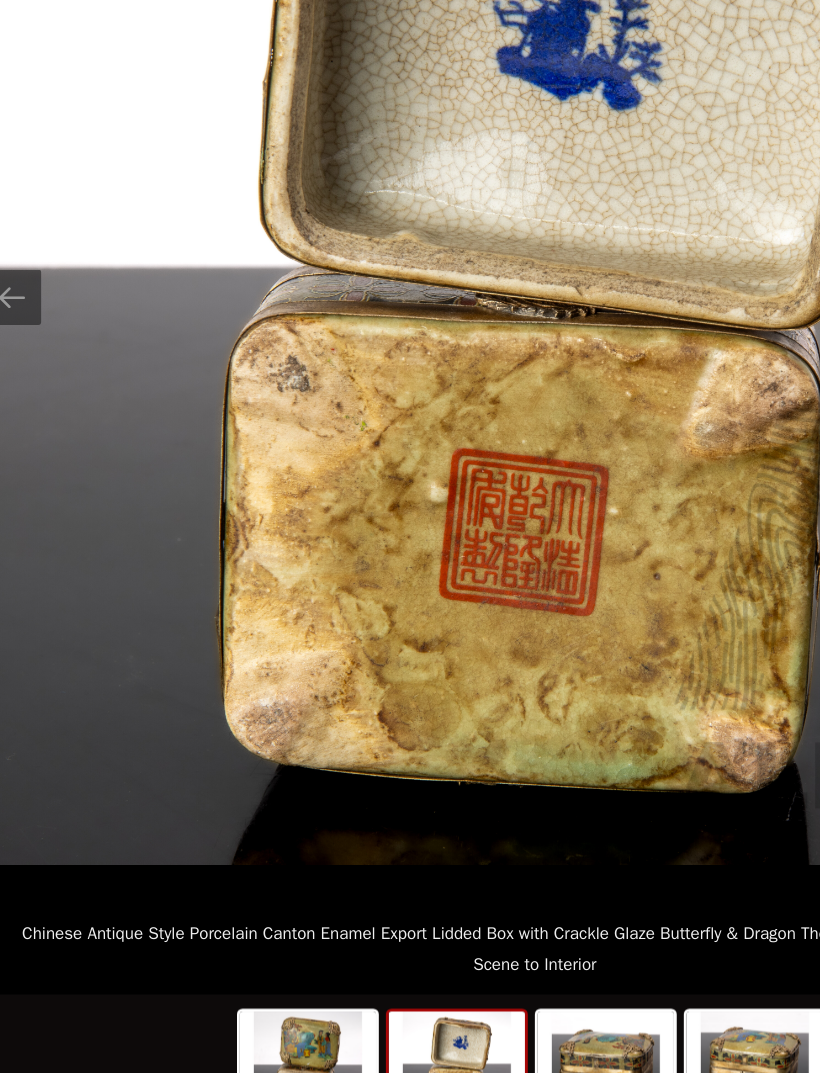 scroll, scrollTop: 705, scrollLeft: 0, axis: vertical 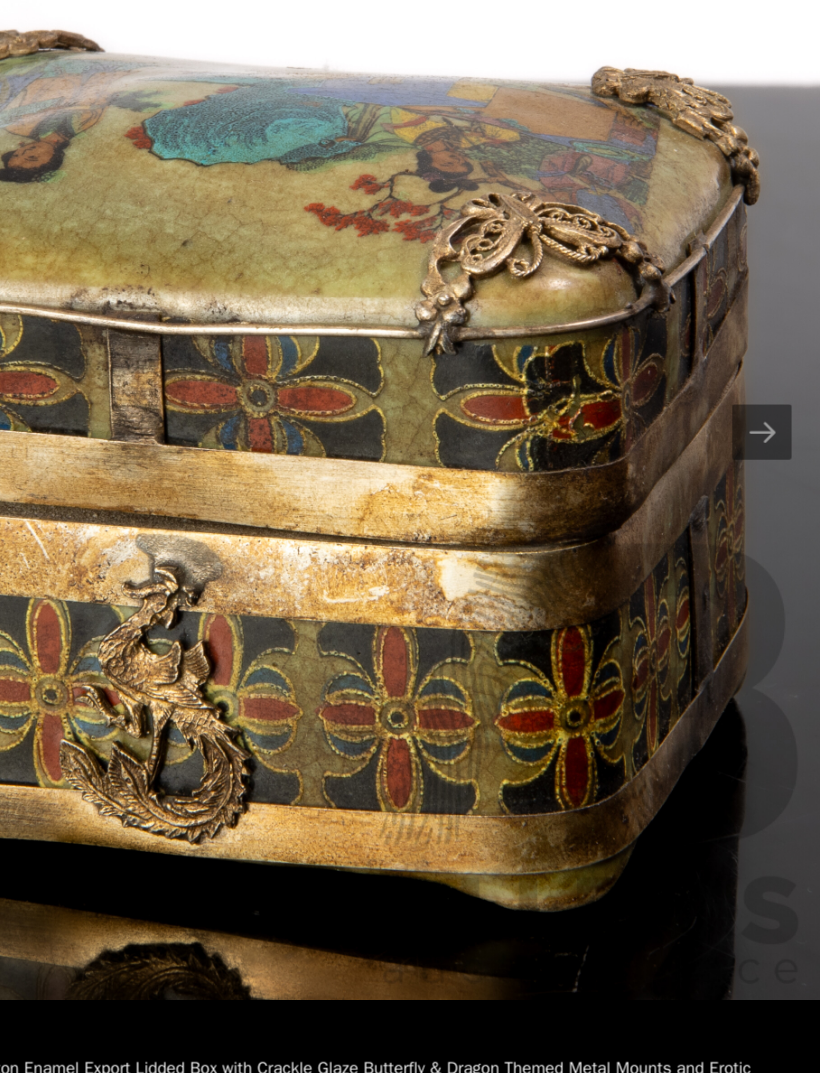 click at bounding box center (779, 481) 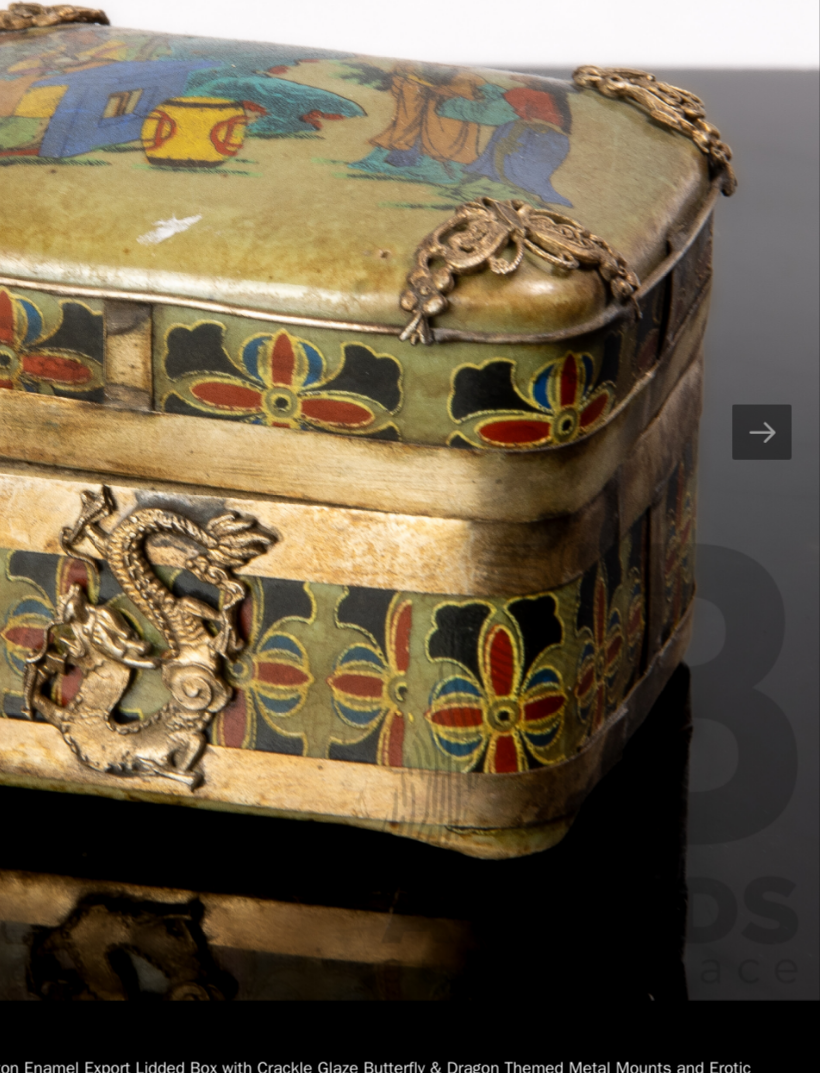 click at bounding box center (779, 481) 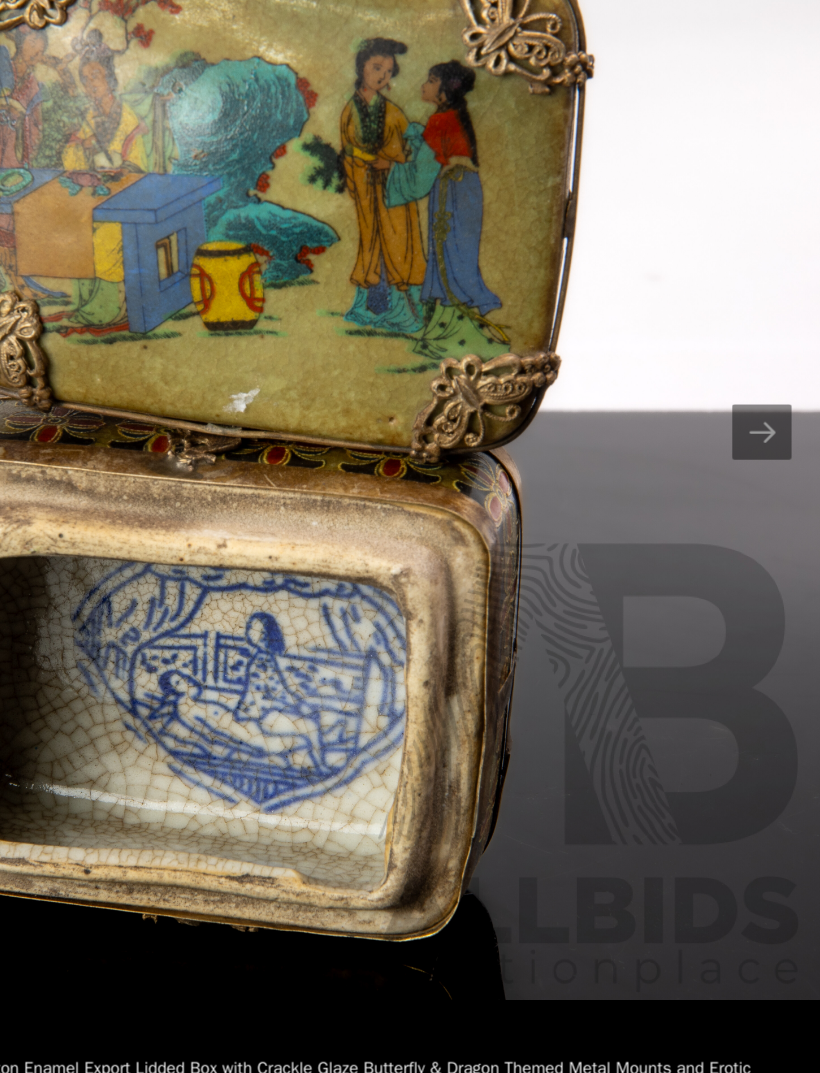 click at bounding box center [779, 481] 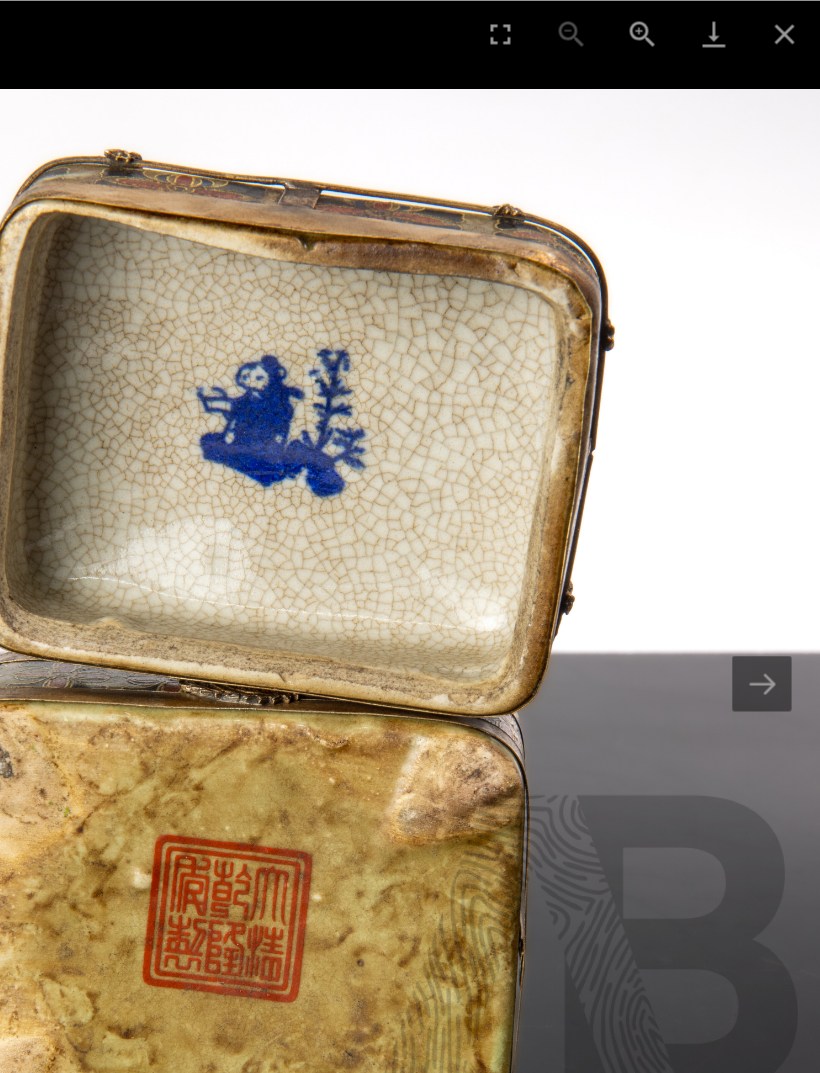 scroll, scrollTop: 274, scrollLeft: 0, axis: vertical 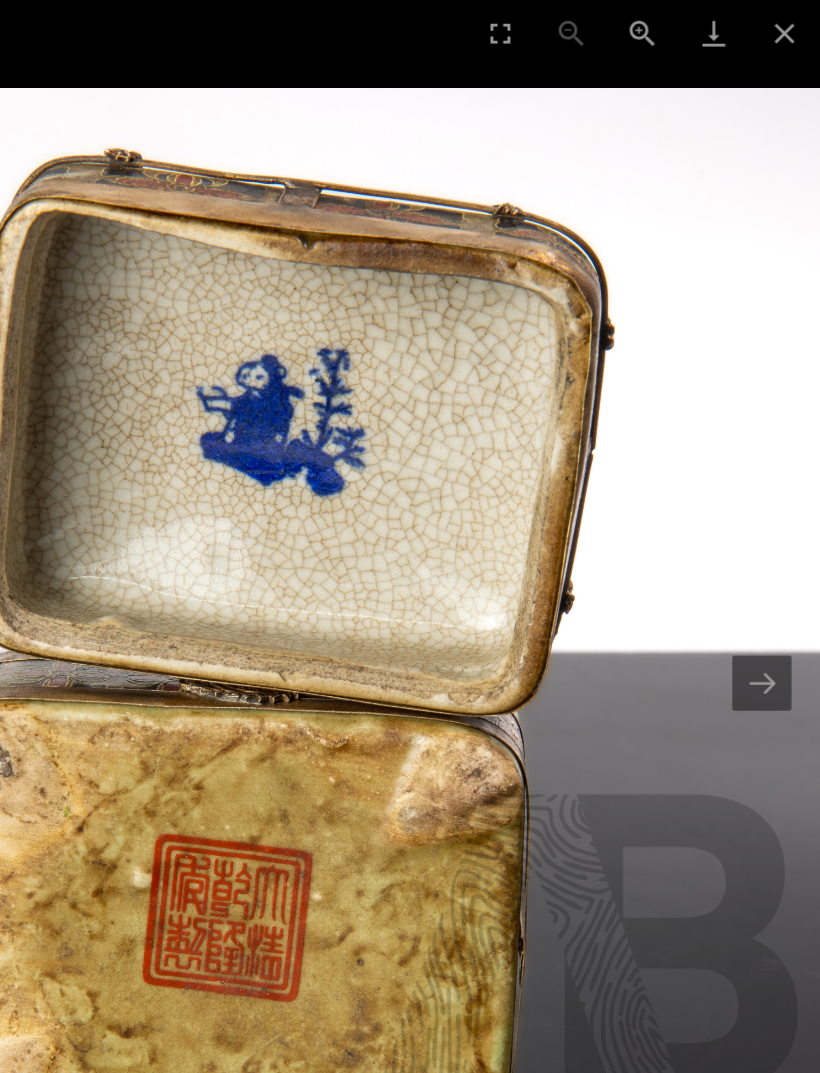 click at bounding box center (795, 23) 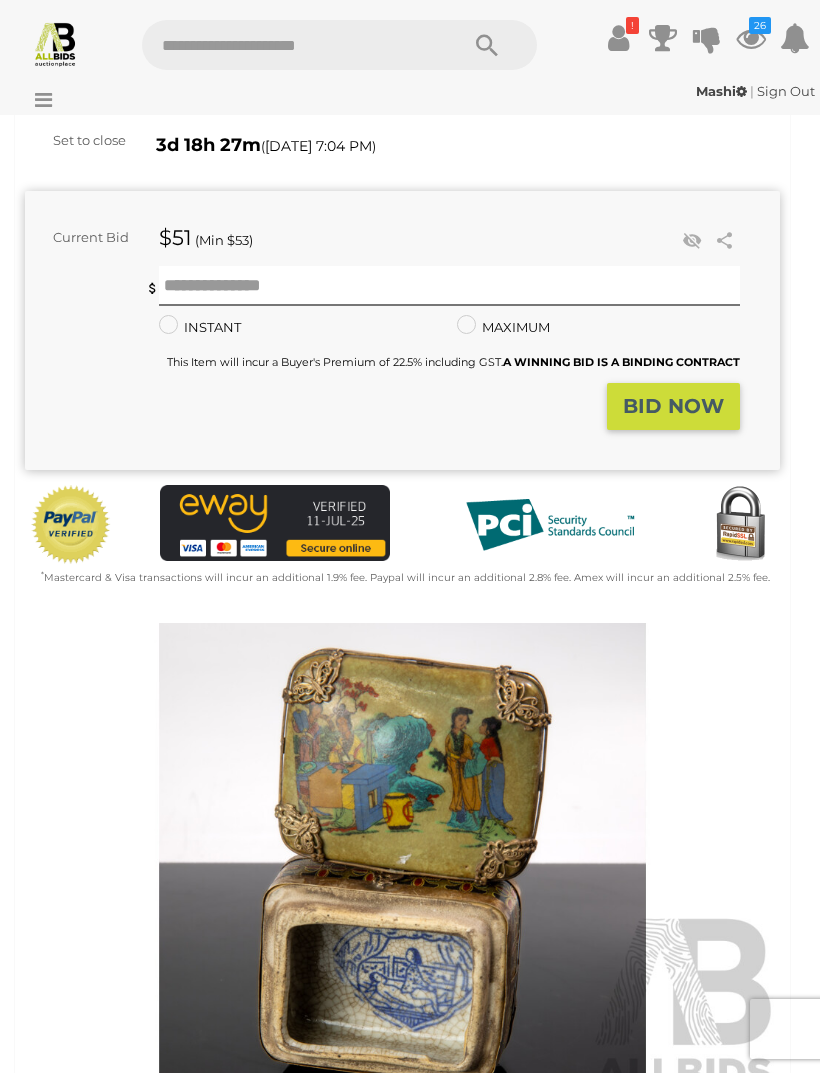 scroll, scrollTop: 291, scrollLeft: 0, axis: vertical 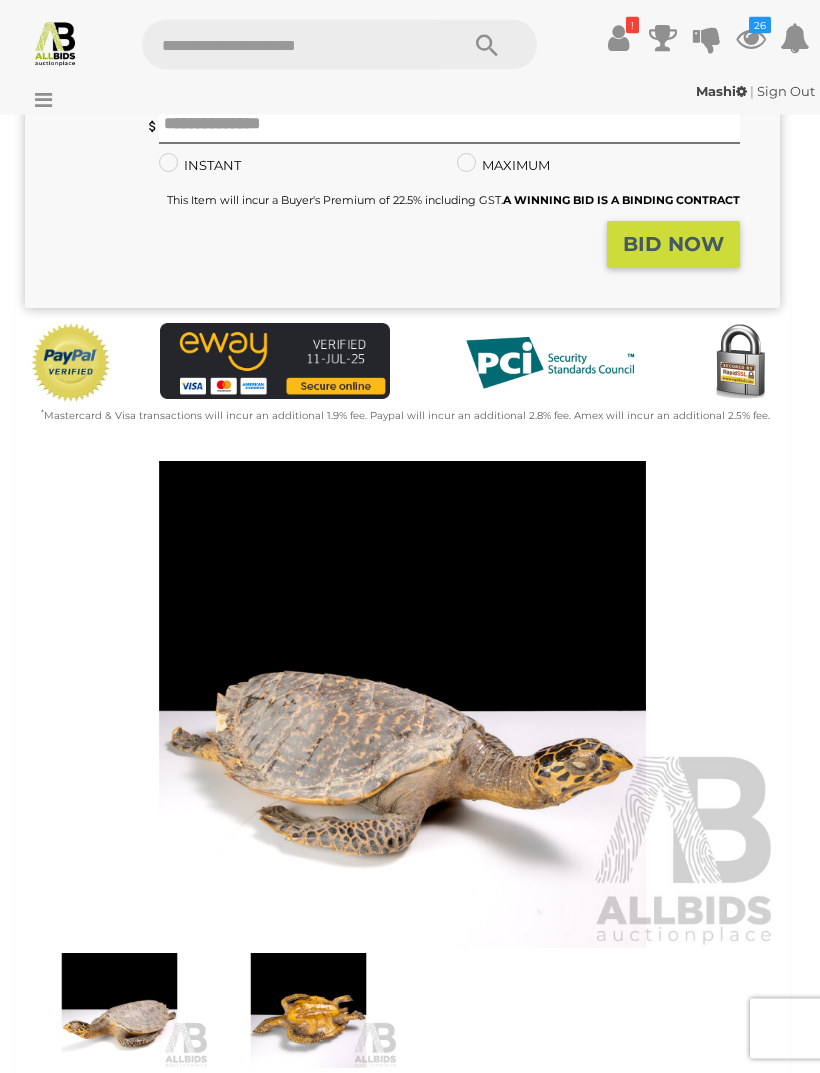 click at bounding box center [402, 705] 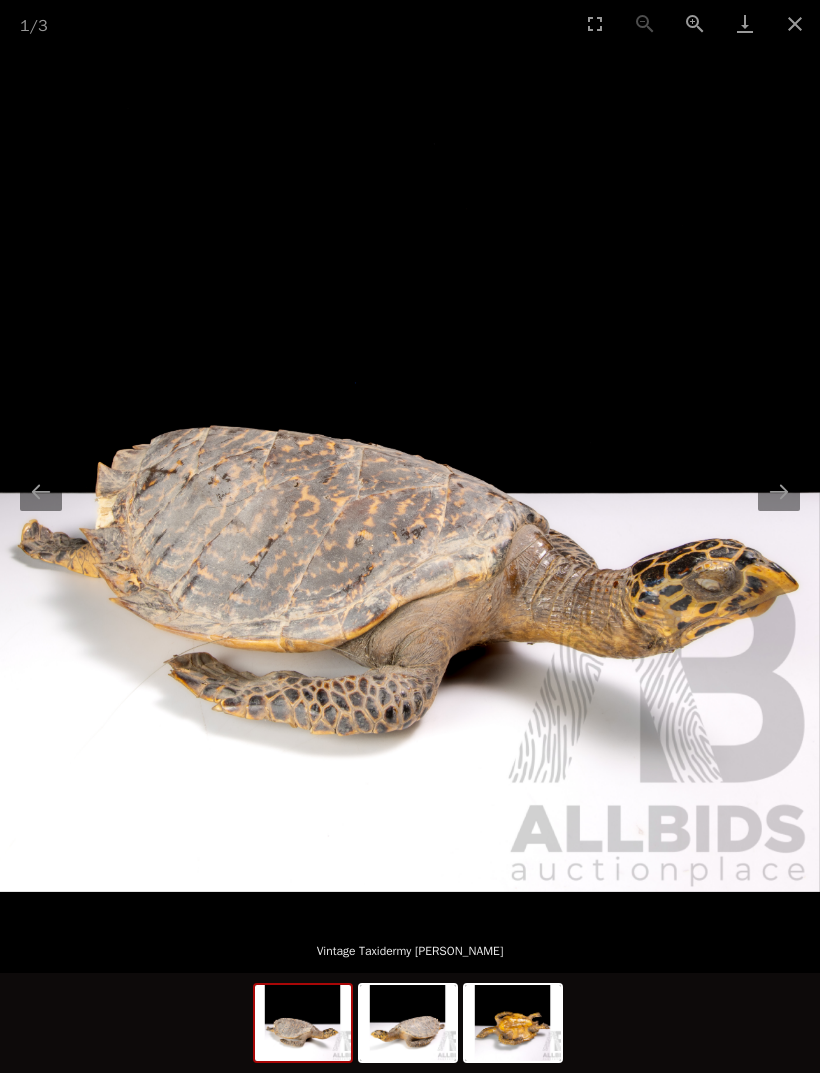 click at bounding box center (779, 491) 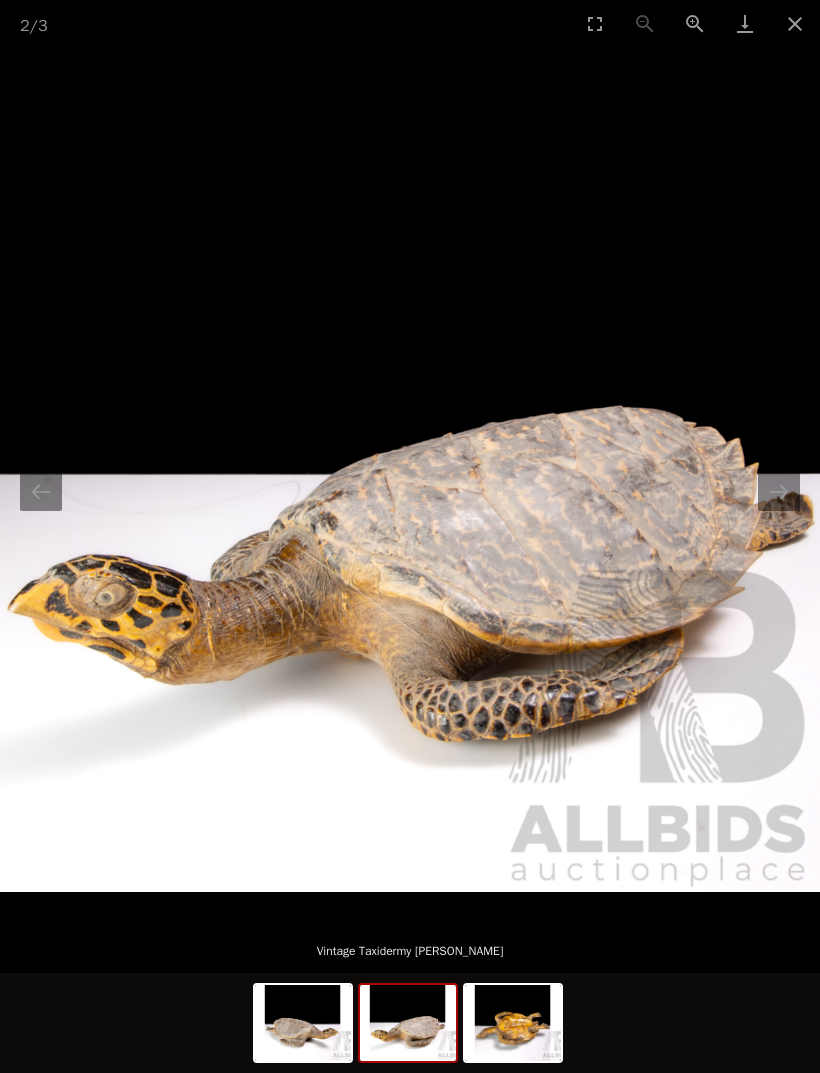 click at bounding box center (410, 482) 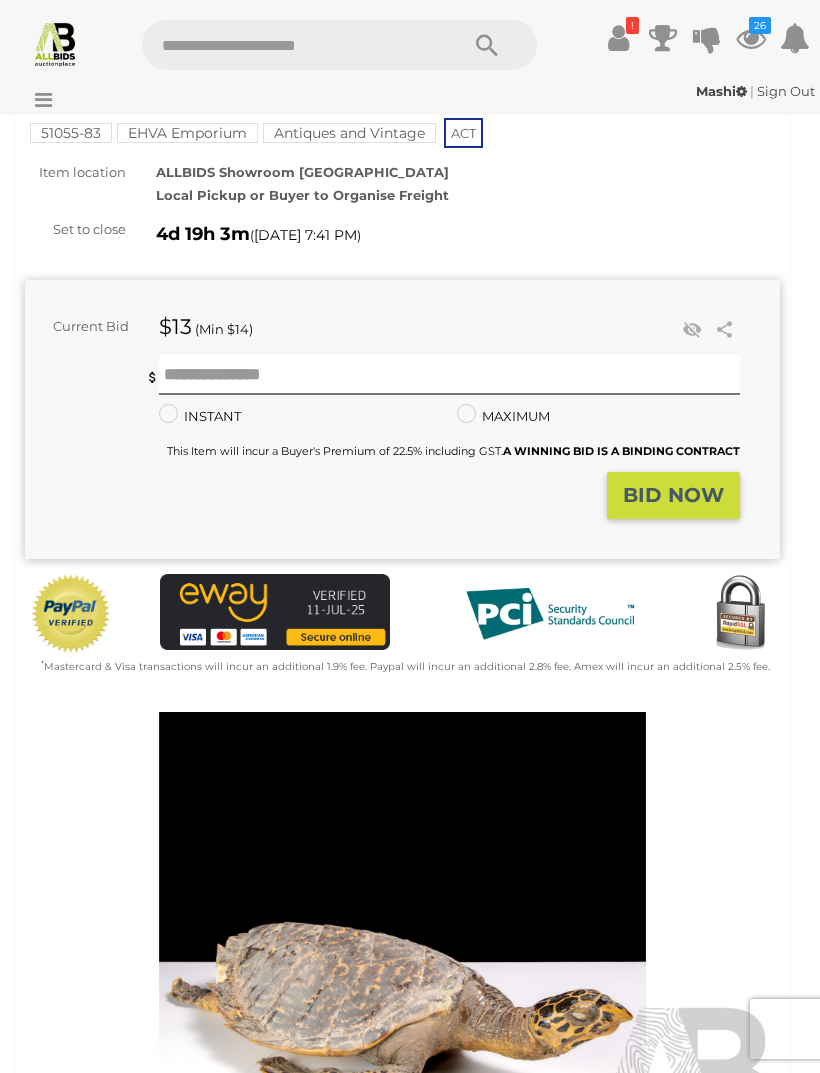scroll, scrollTop: 0, scrollLeft: 0, axis: both 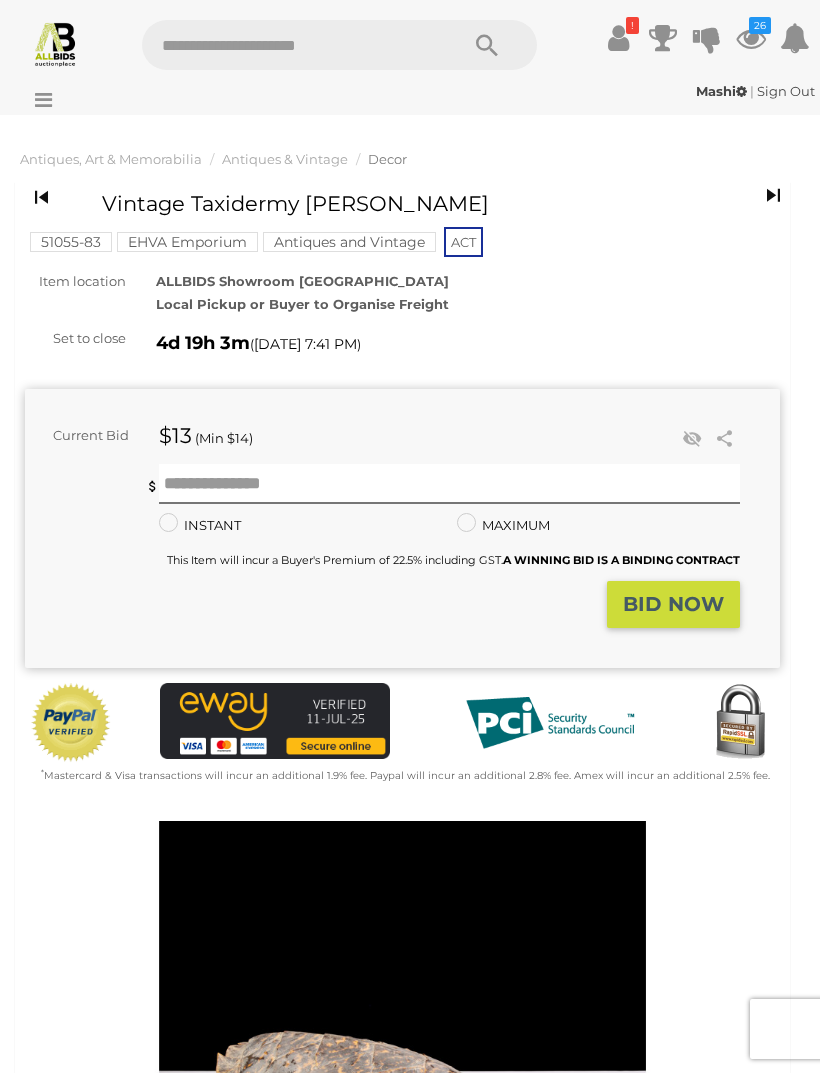 click on "ALLBIDS Showroom Fyshwick
Local Pickup or Buyer to Organise Freight" at bounding box center (468, 293) 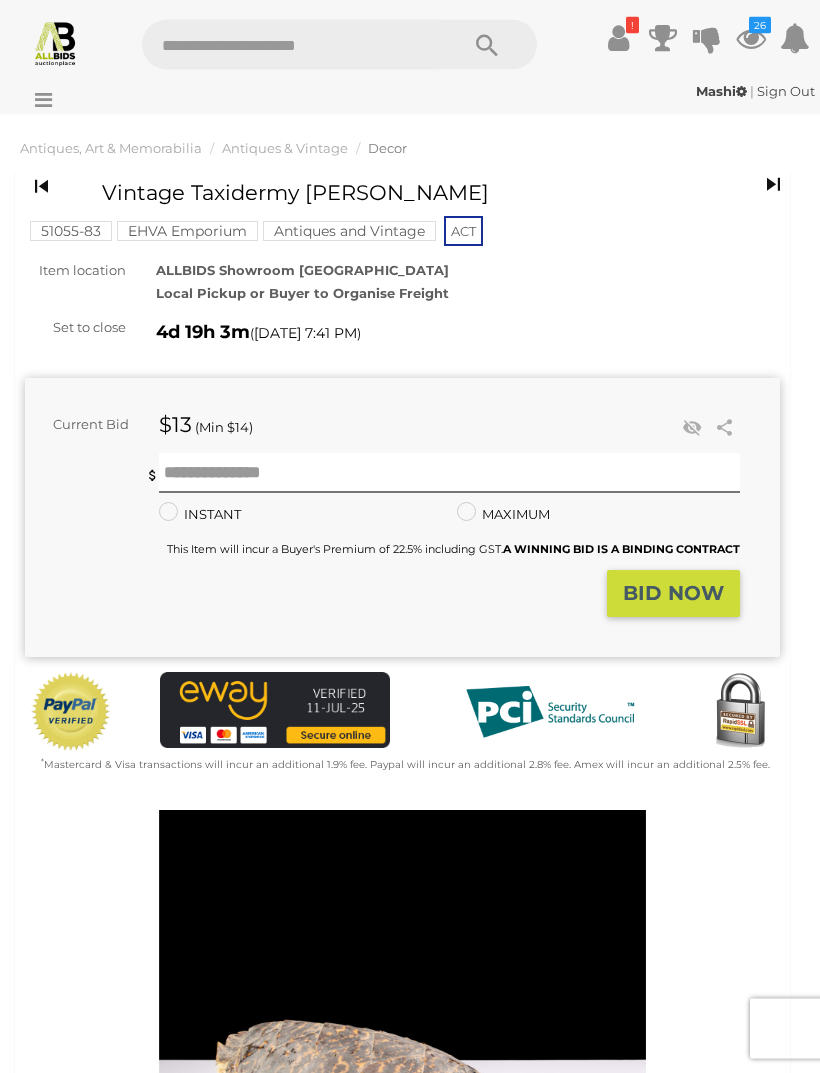 scroll, scrollTop: 0, scrollLeft: 0, axis: both 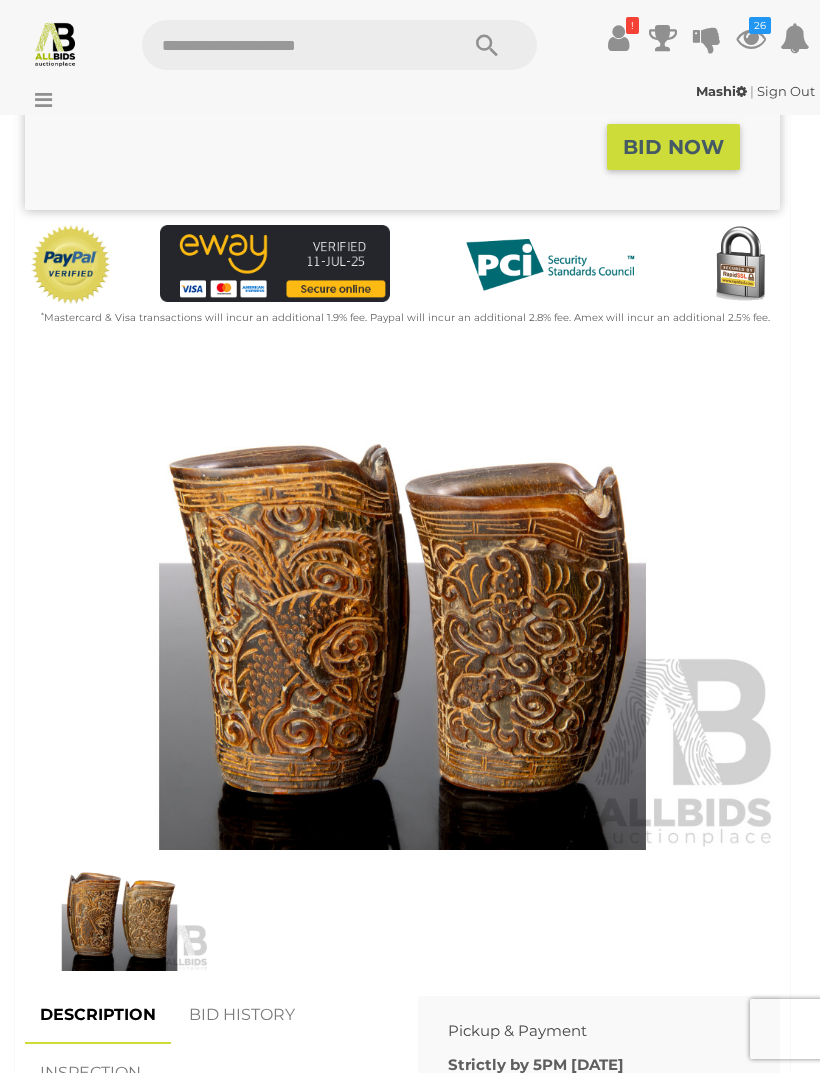 click at bounding box center [119, 912] 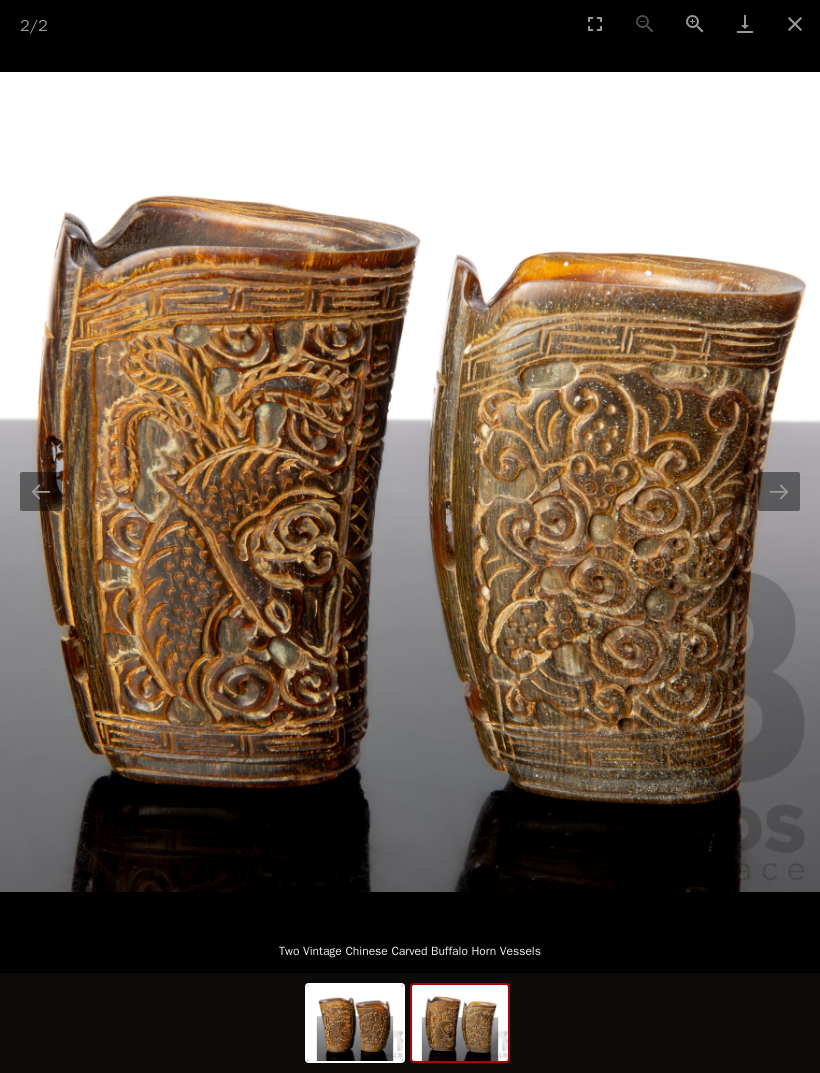 click at bounding box center [795, 23] 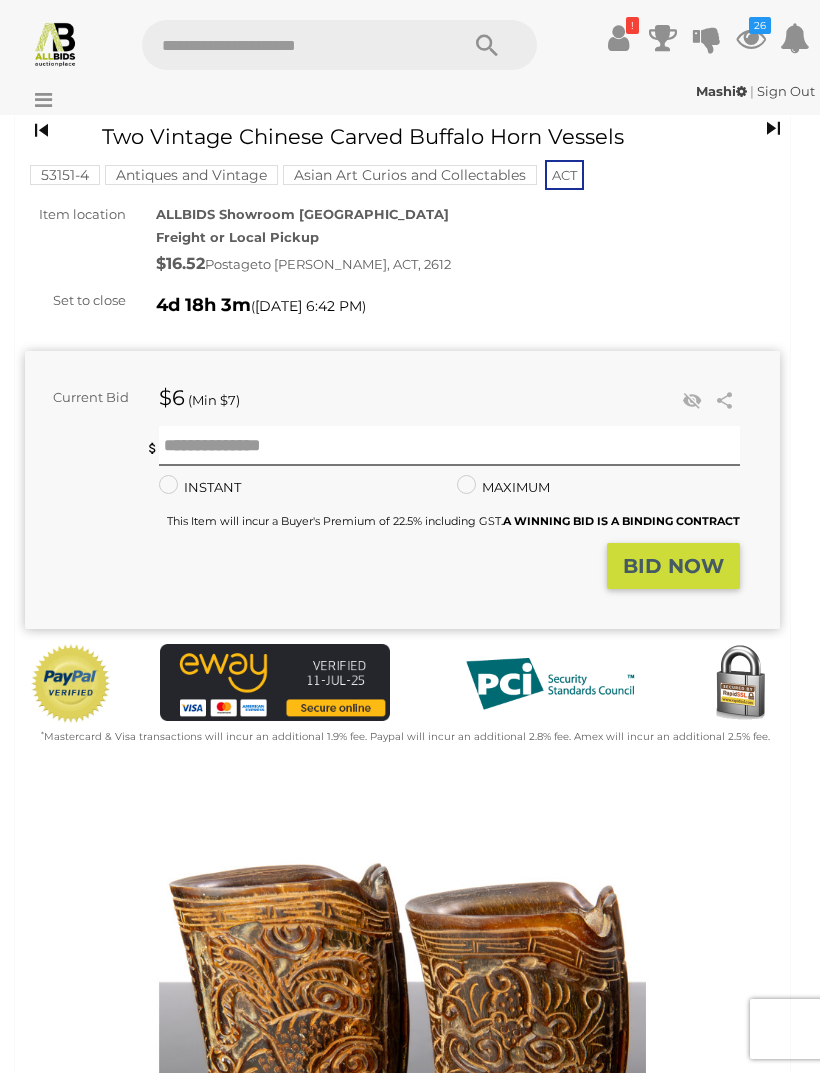 scroll, scrollTop: 60, scrollLeft: 0, axis: vertical 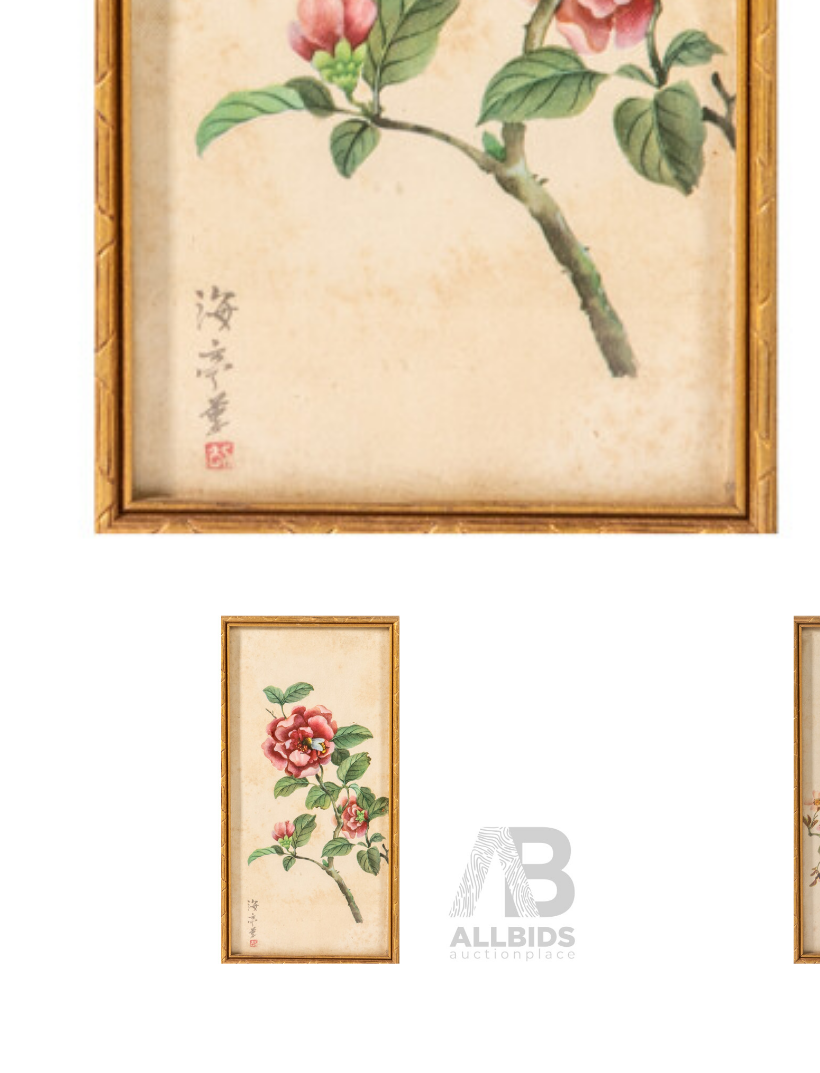 click at bounding box center [119, 800] 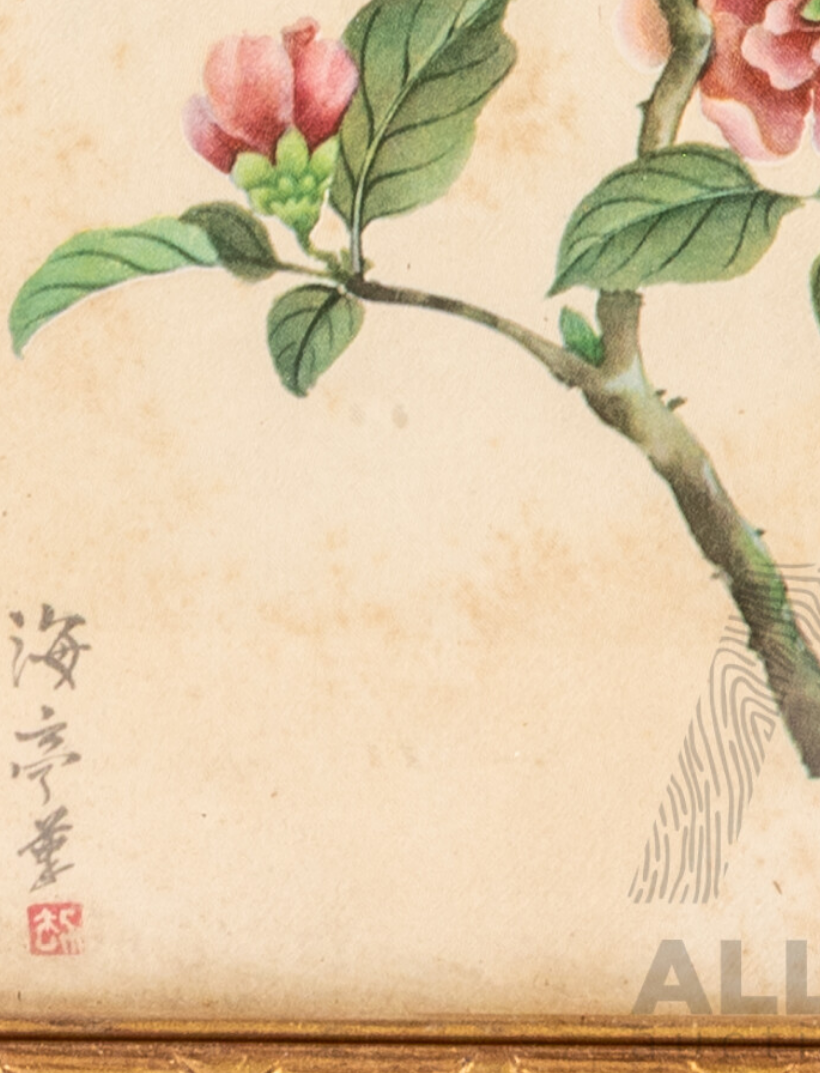 click at bounding box center (409, 471) 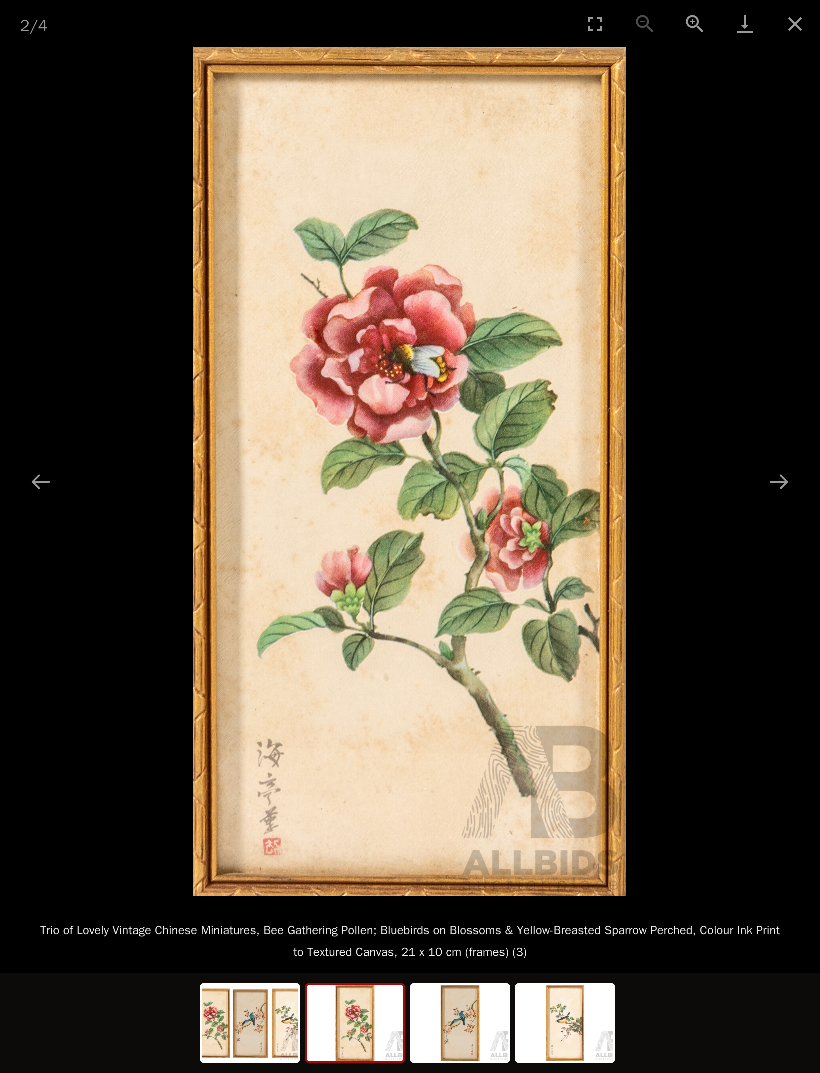 click at bounding box center [795, 23] 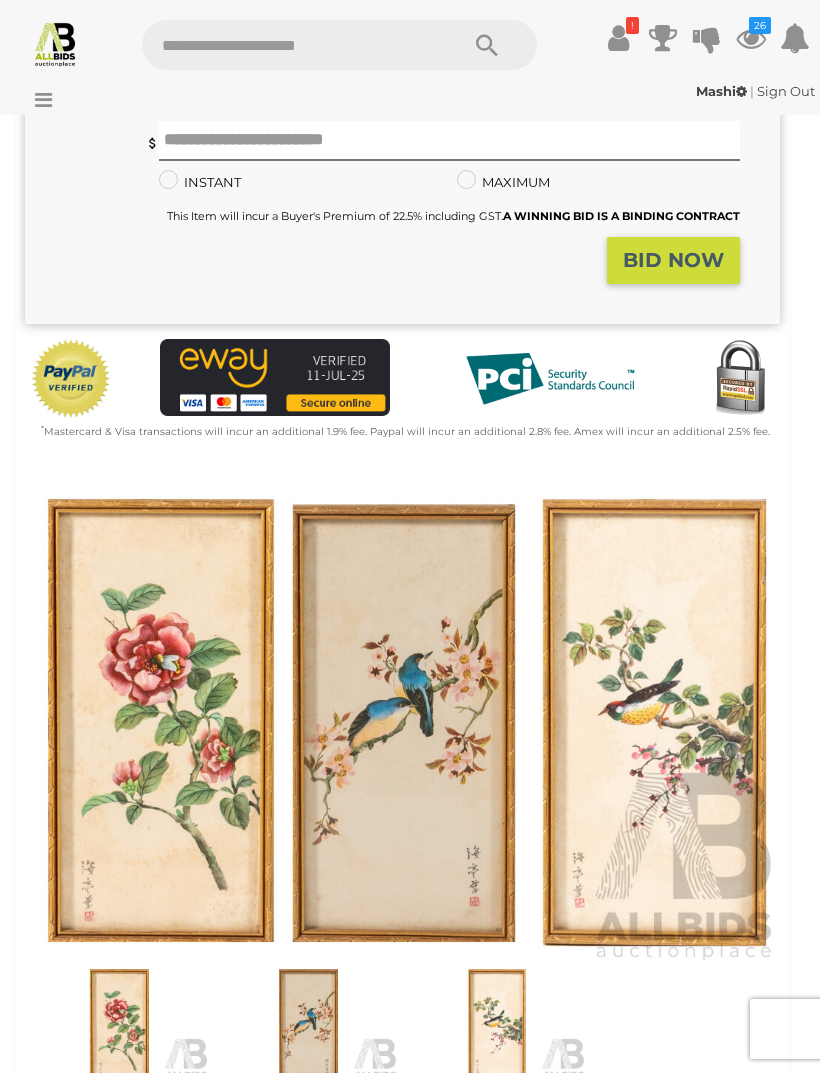 scroll, scrollTop: 405, scrollLeft: 0, axis: vertical 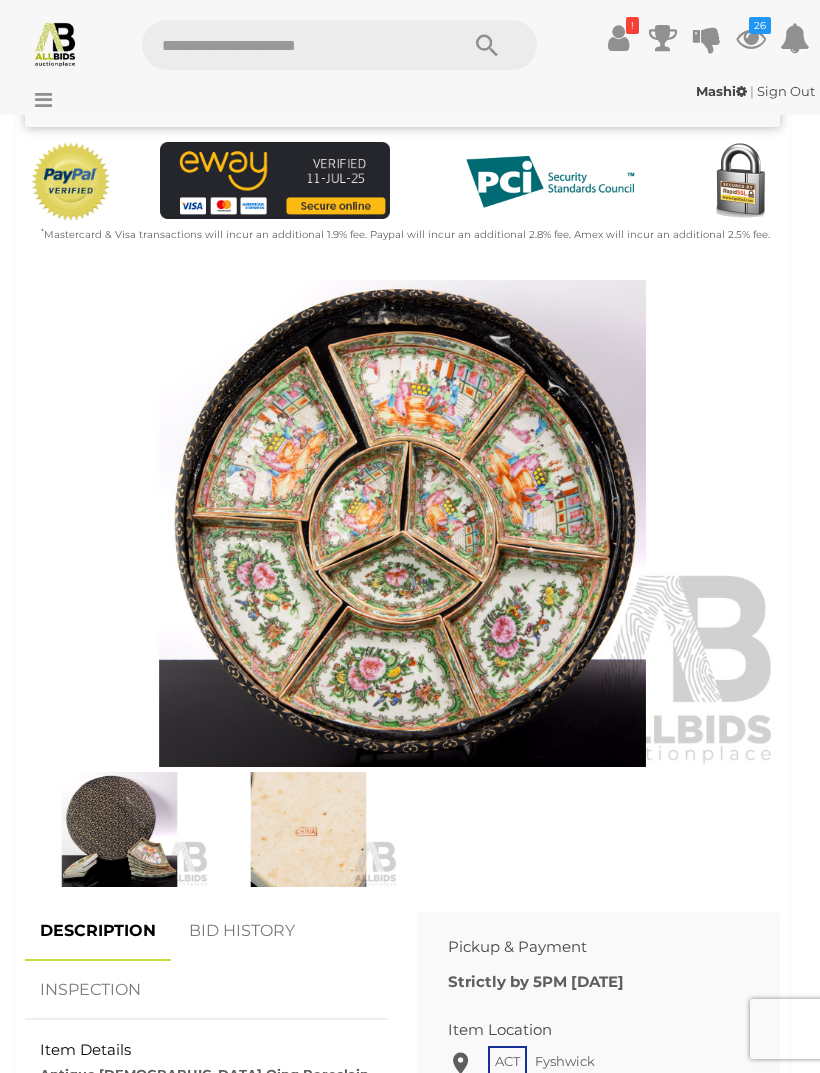 click at bounding box center (308, 829) 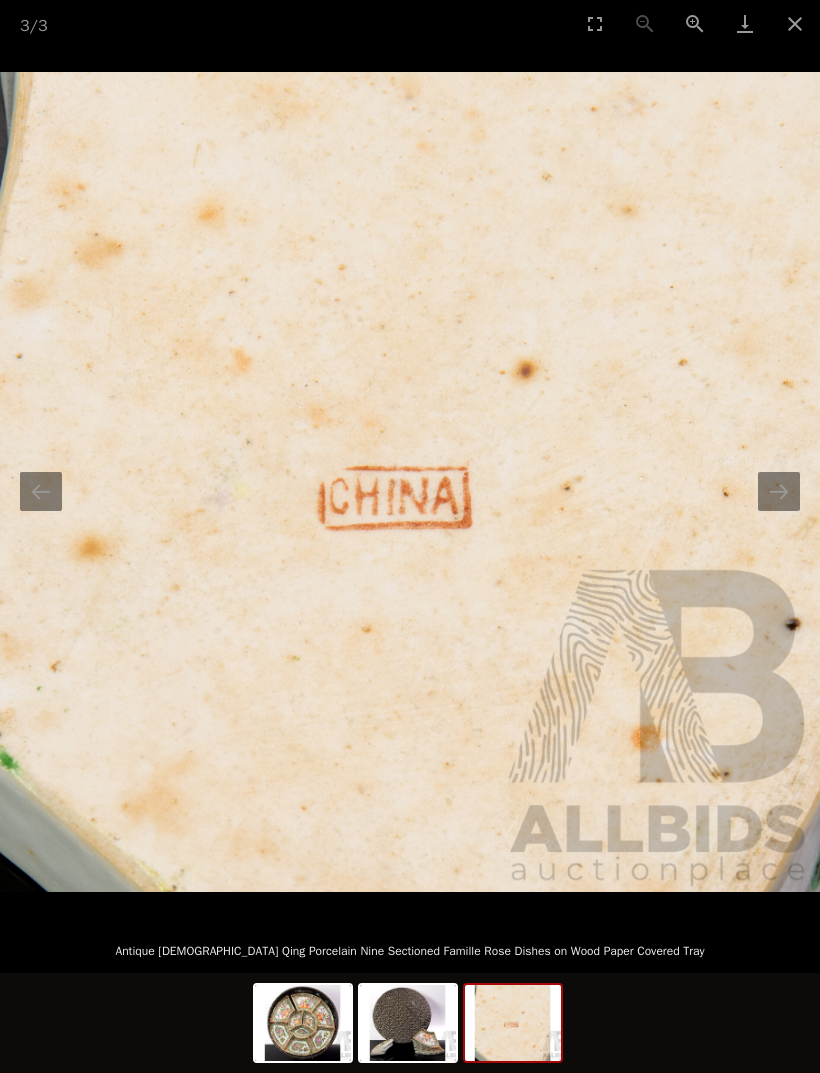 click at bounding box center [779, 491] 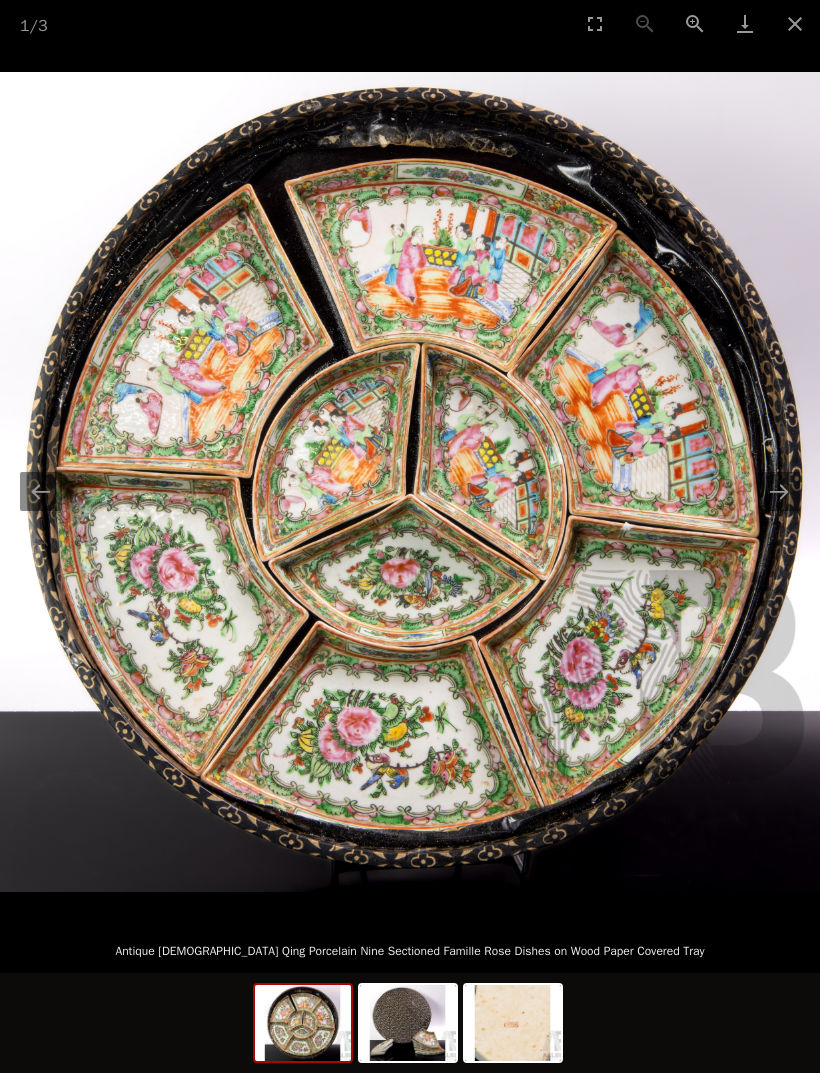 click at bounding box center (779, 491) 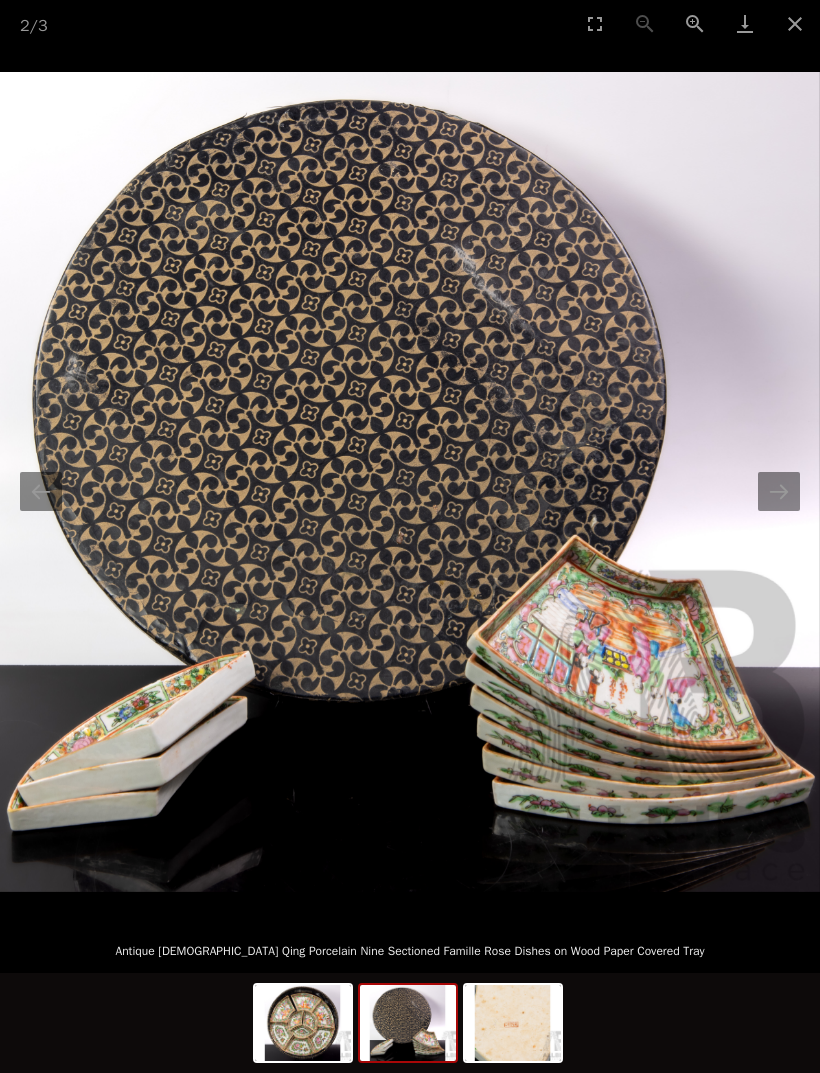 click at bounding box center [779, 491] 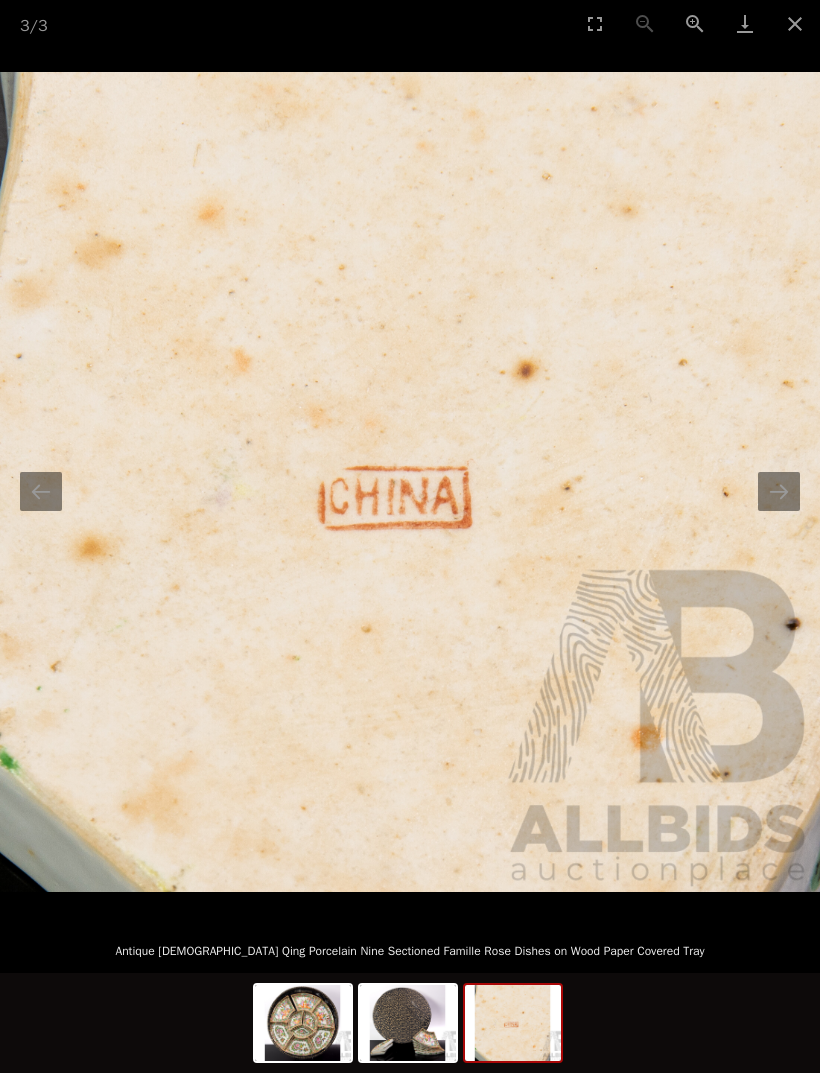click at bounding box center [779, 491] 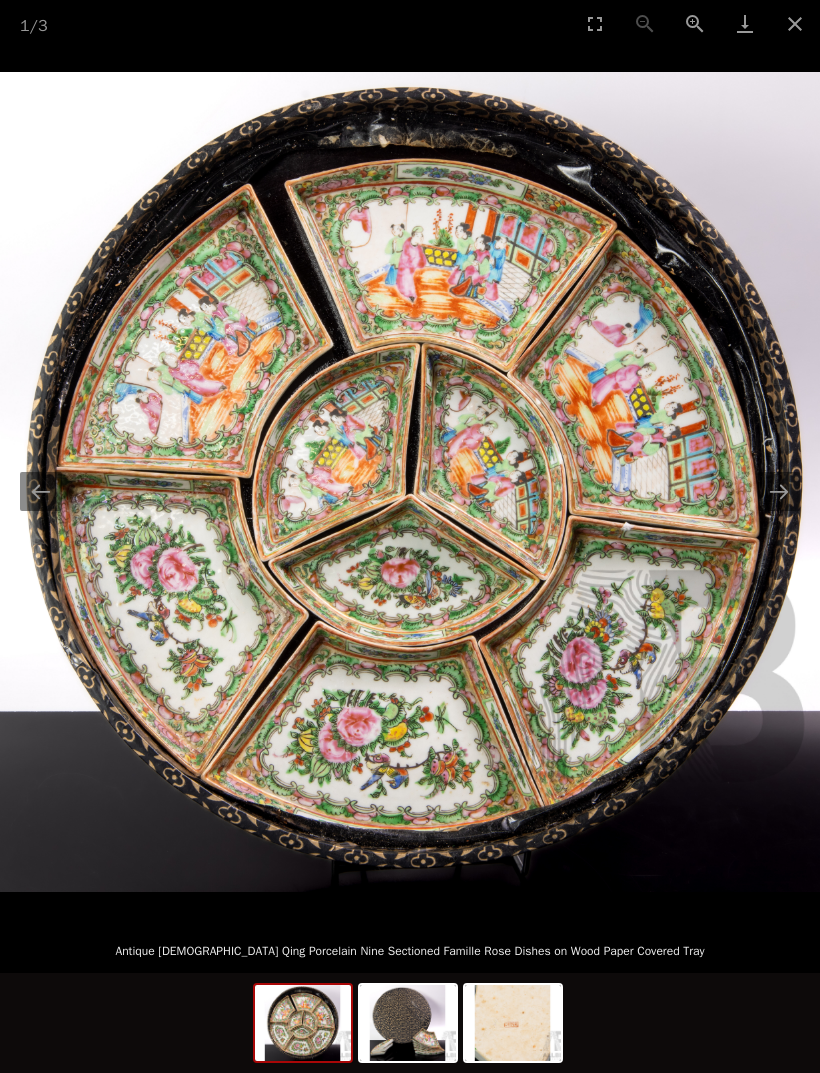 click at bounding box center (795, 23) 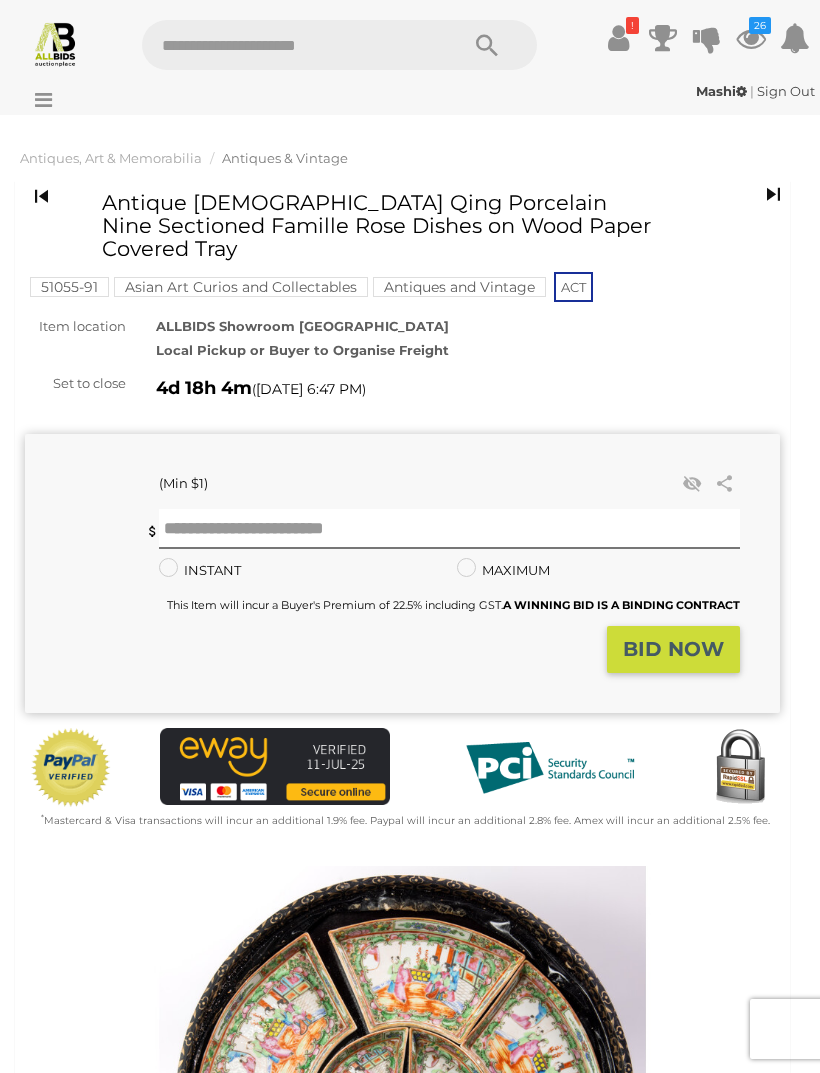 scroll, scrollTop: 0, scrollLeft: 0, axis: both 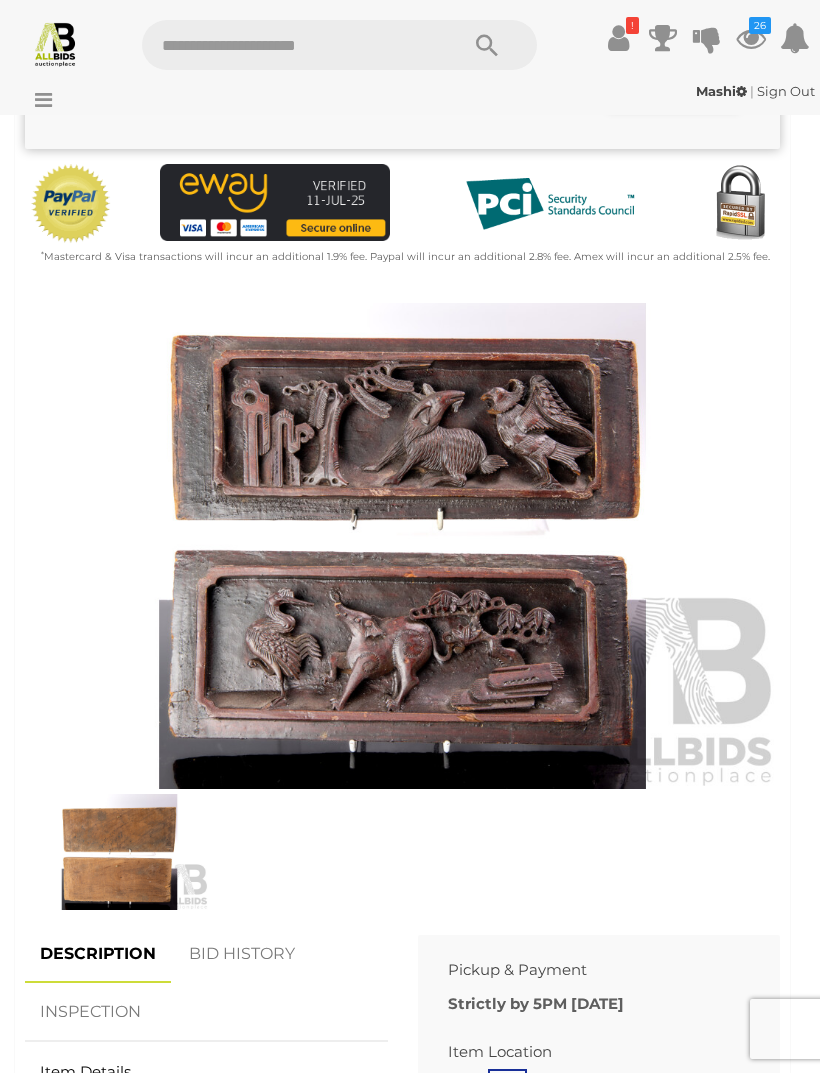 click at bounding box center [119, 851] 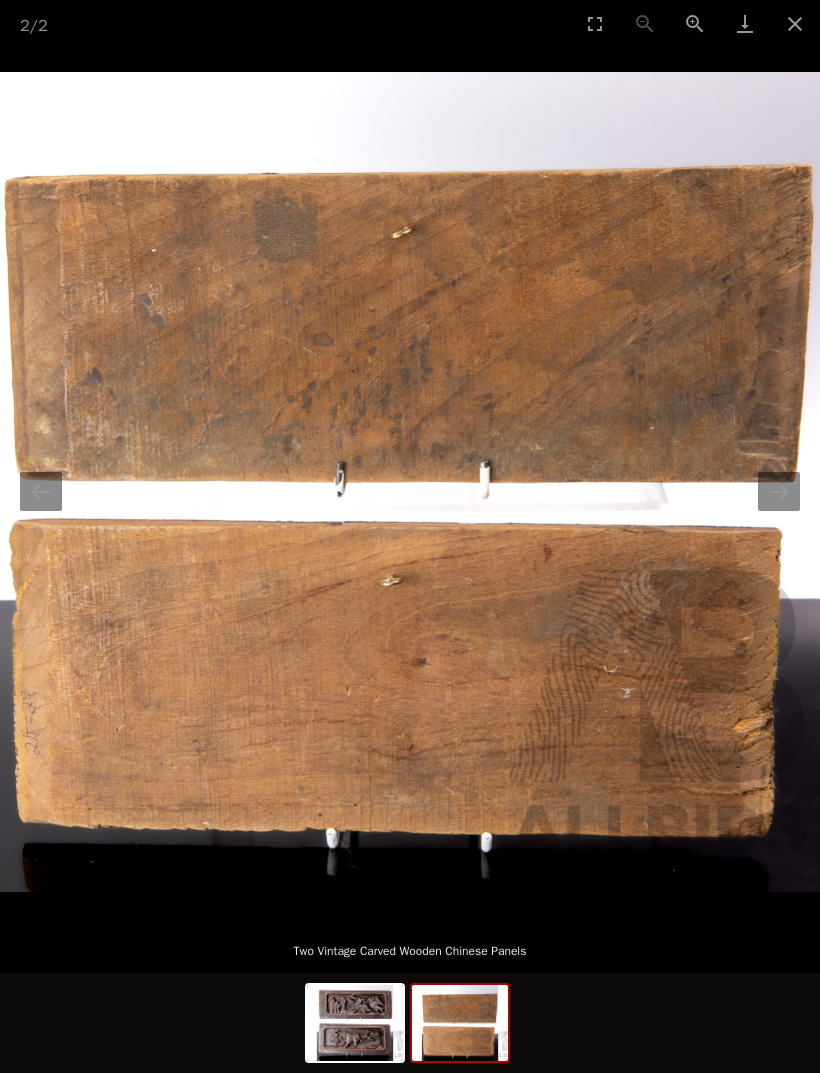 click at bounding box center (779, 491) 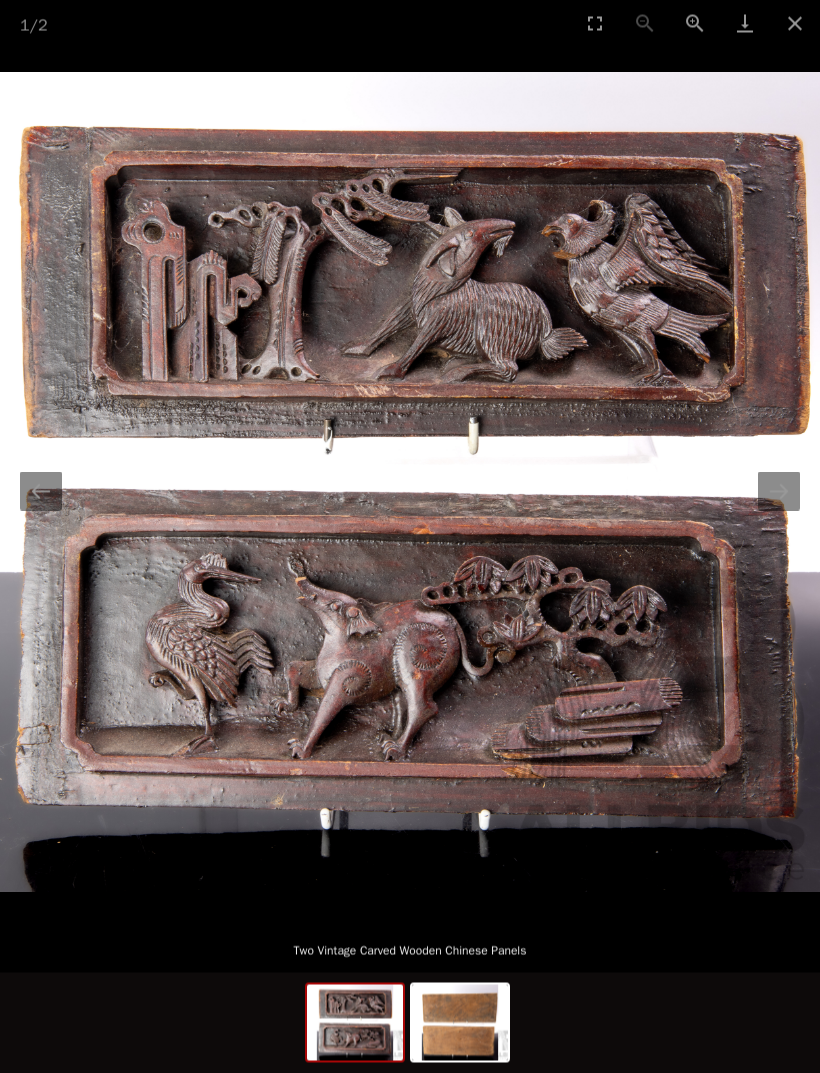 scroll, scrollTop: 1490, scrollLeft: 0, axis: vertical 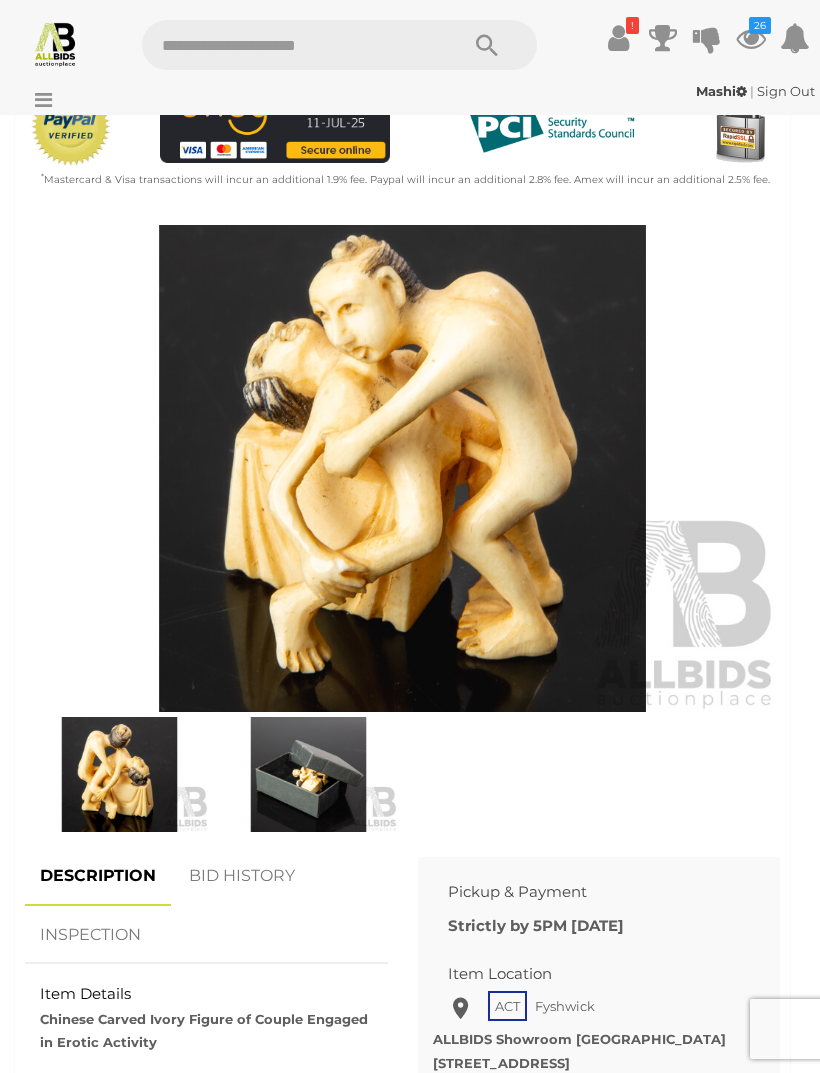 click at bounding box center [308, 774] 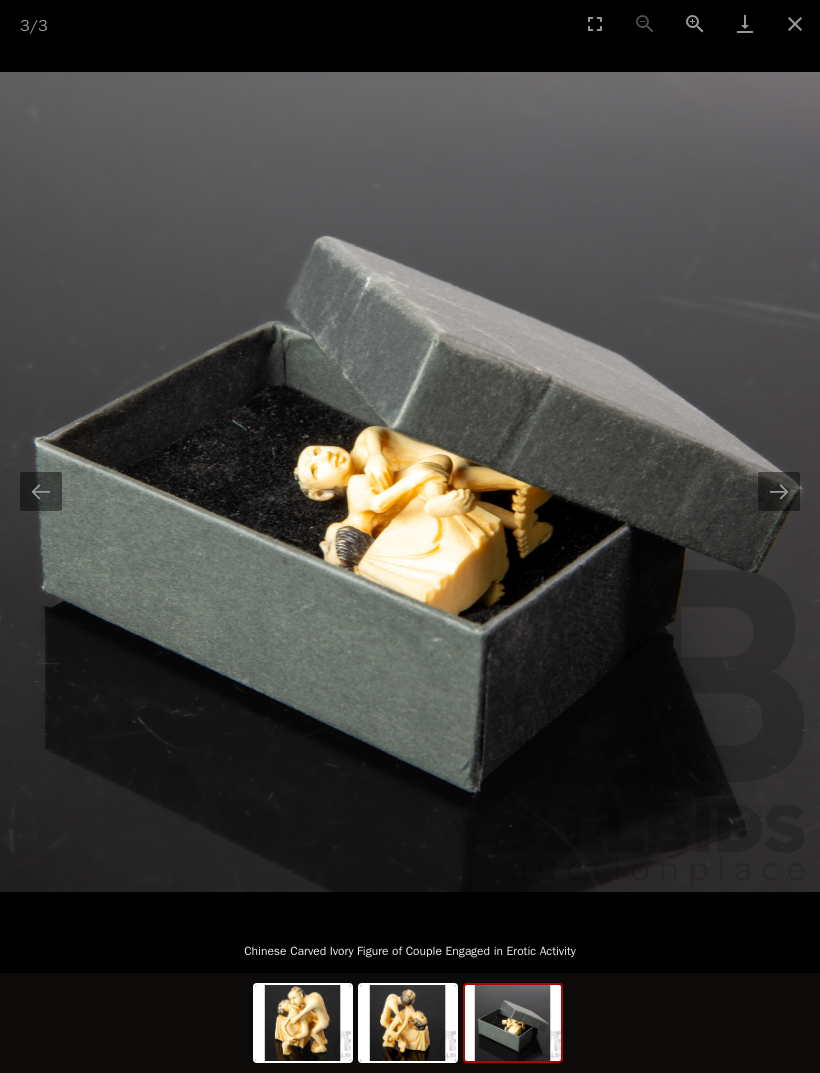 click at bounding box center [779, 491] 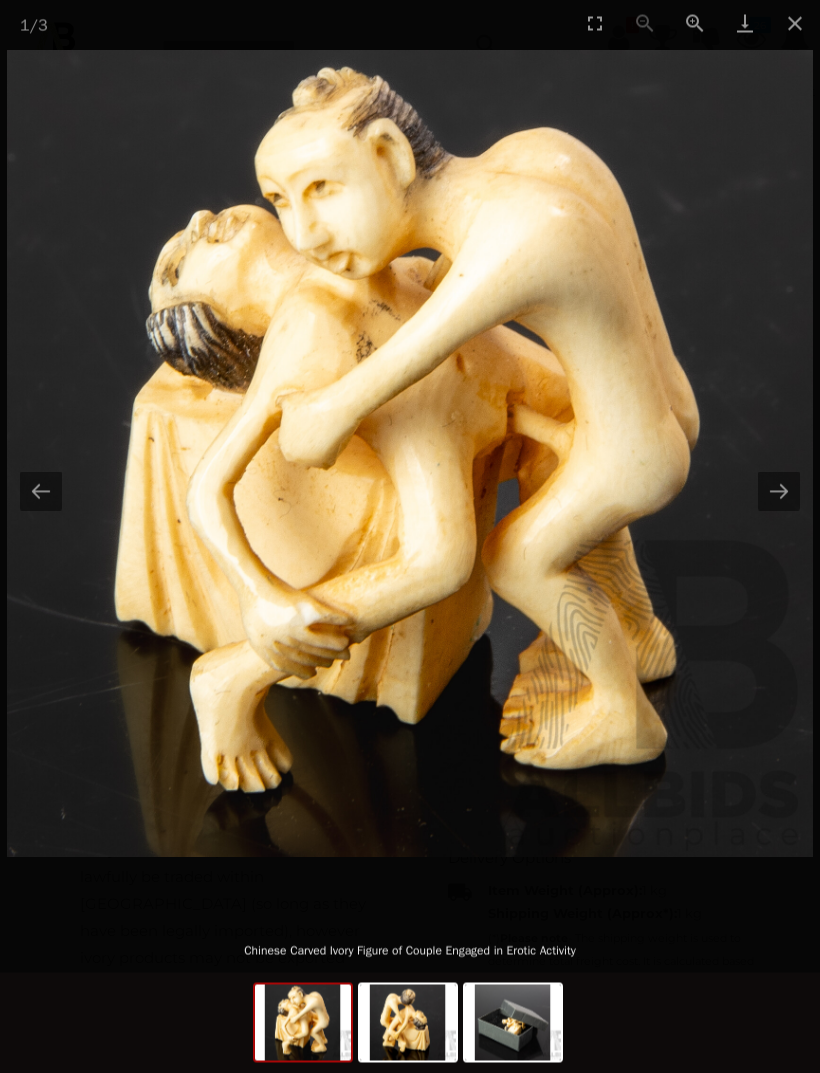 scroll, scrollTop: 985, scrollLeft: 0, axis: vertical 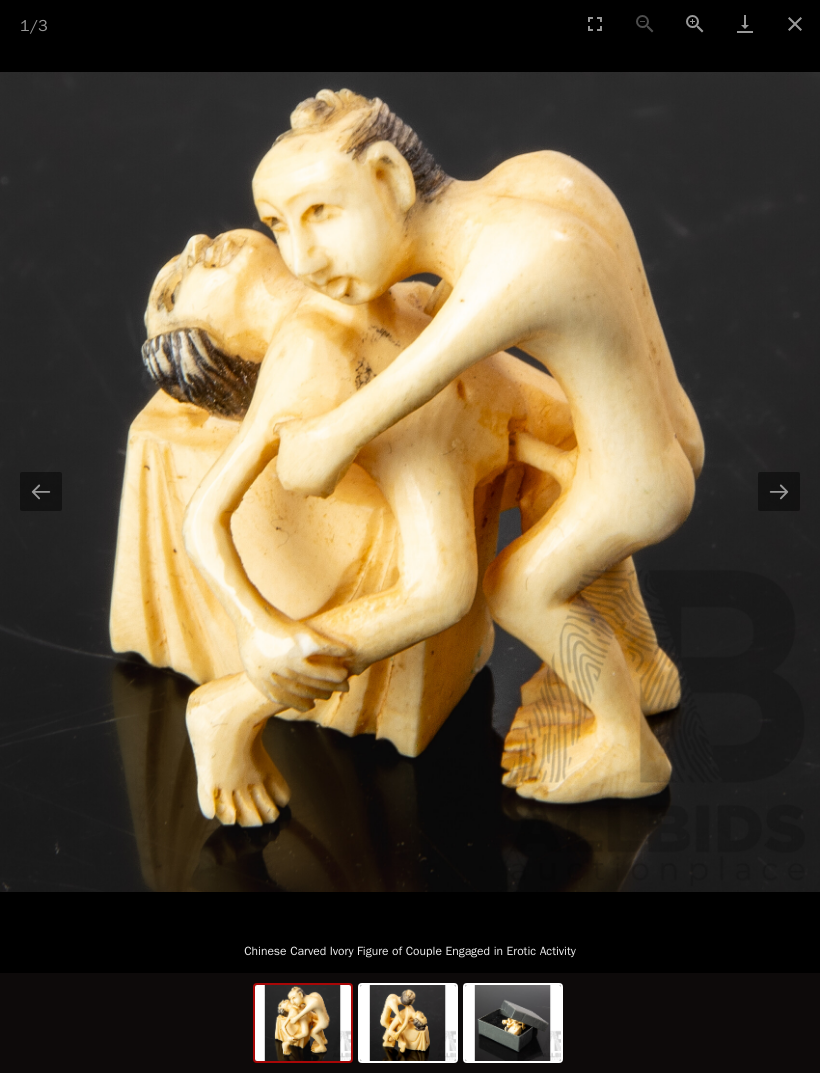 click at bounding box center [795, 23] 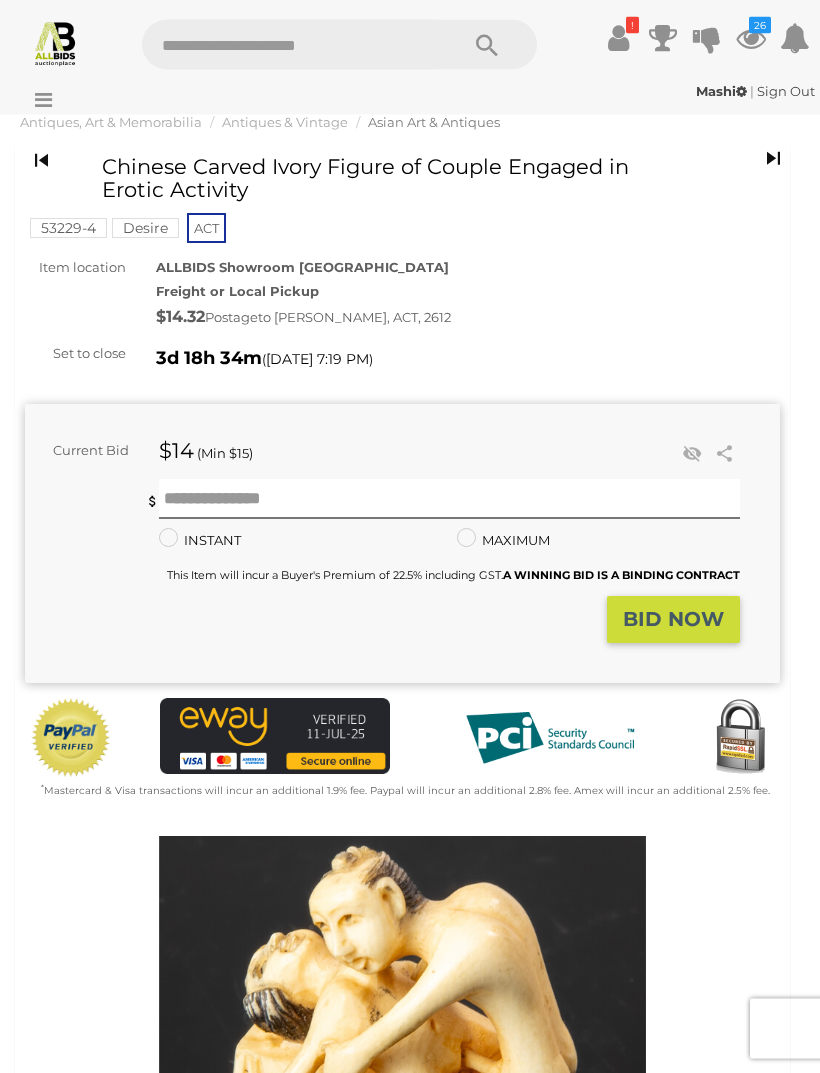 scroll, scrollTop: 0, scrollLeft: 0, axis: both 